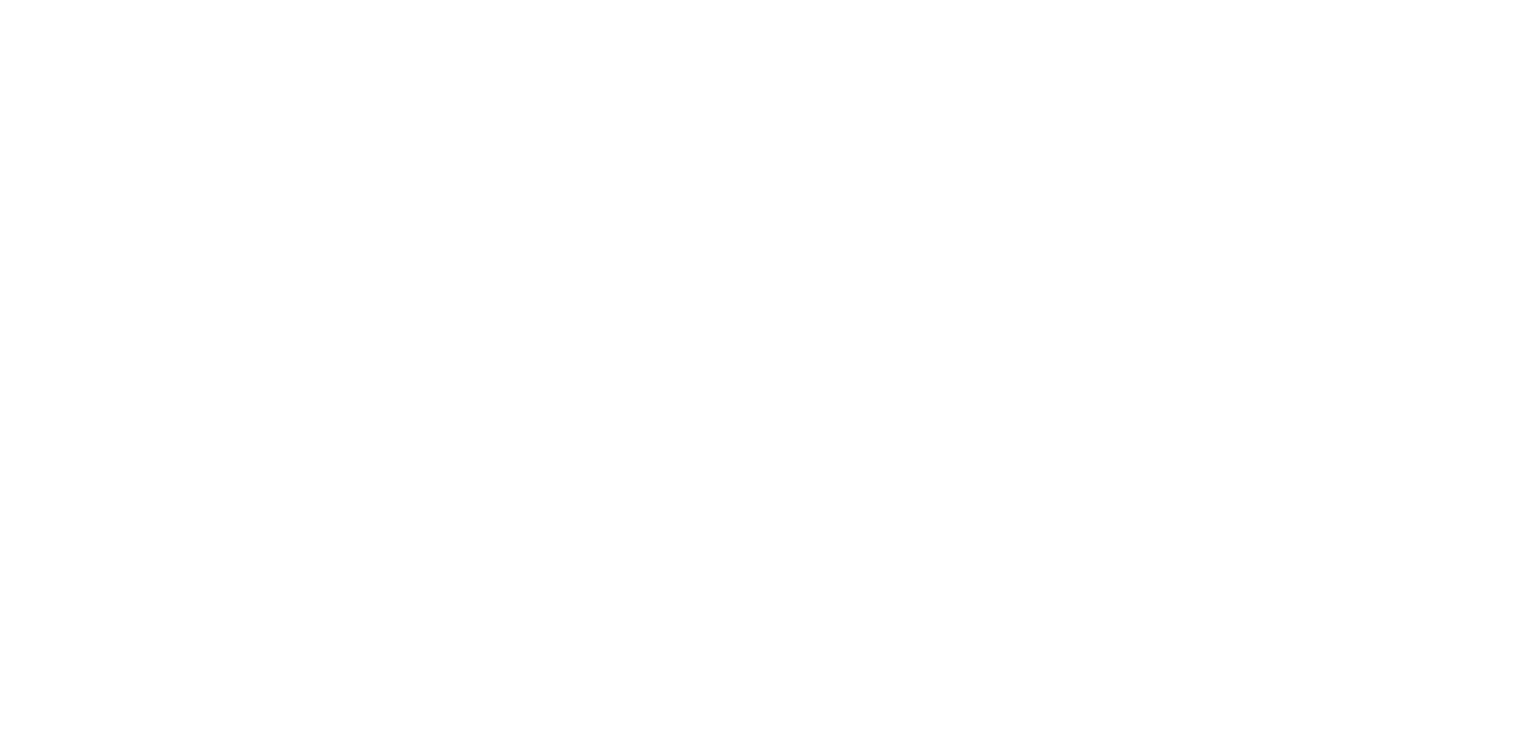 scroll, scrollTop: 0, scrollLeft: 0, axis: both 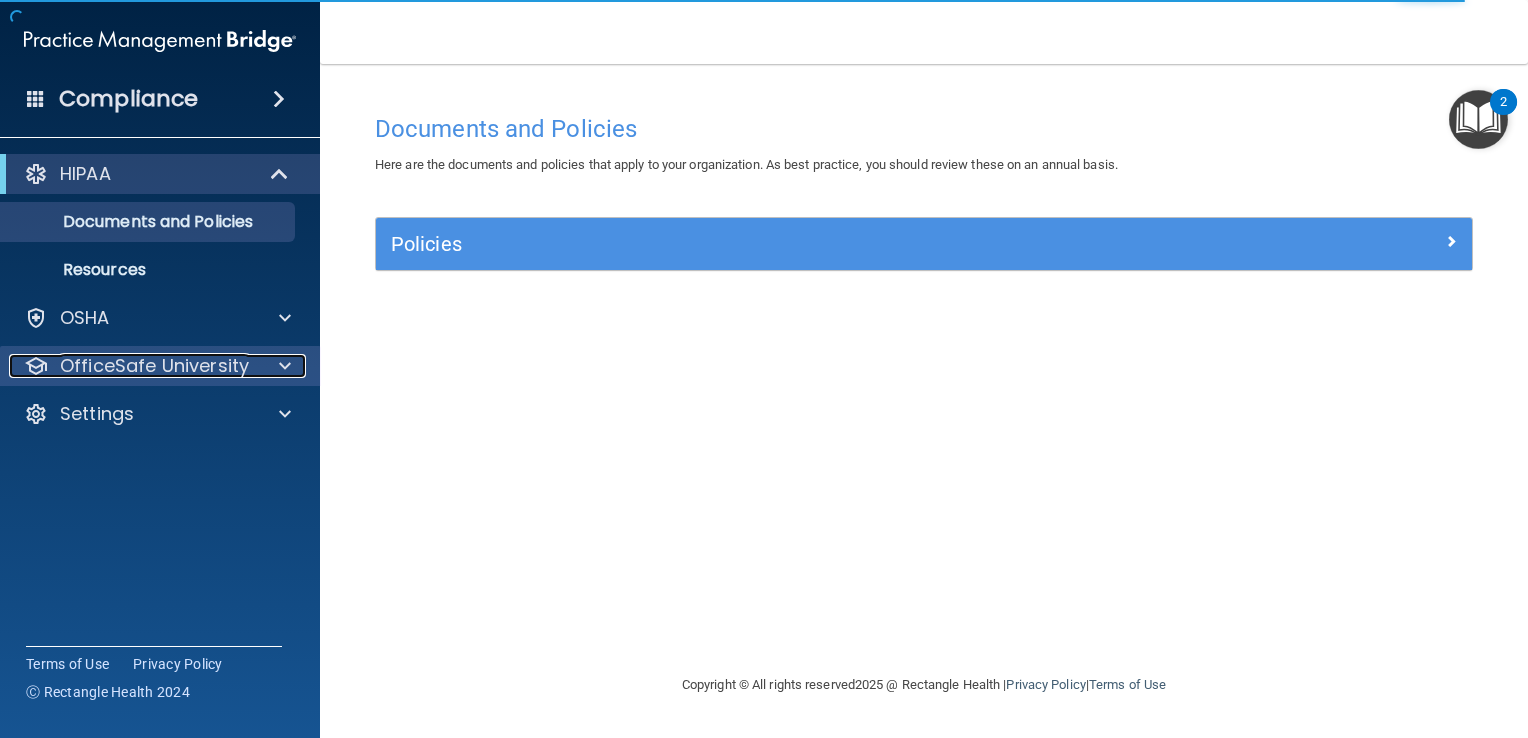 click at bounding box center (282, 366) 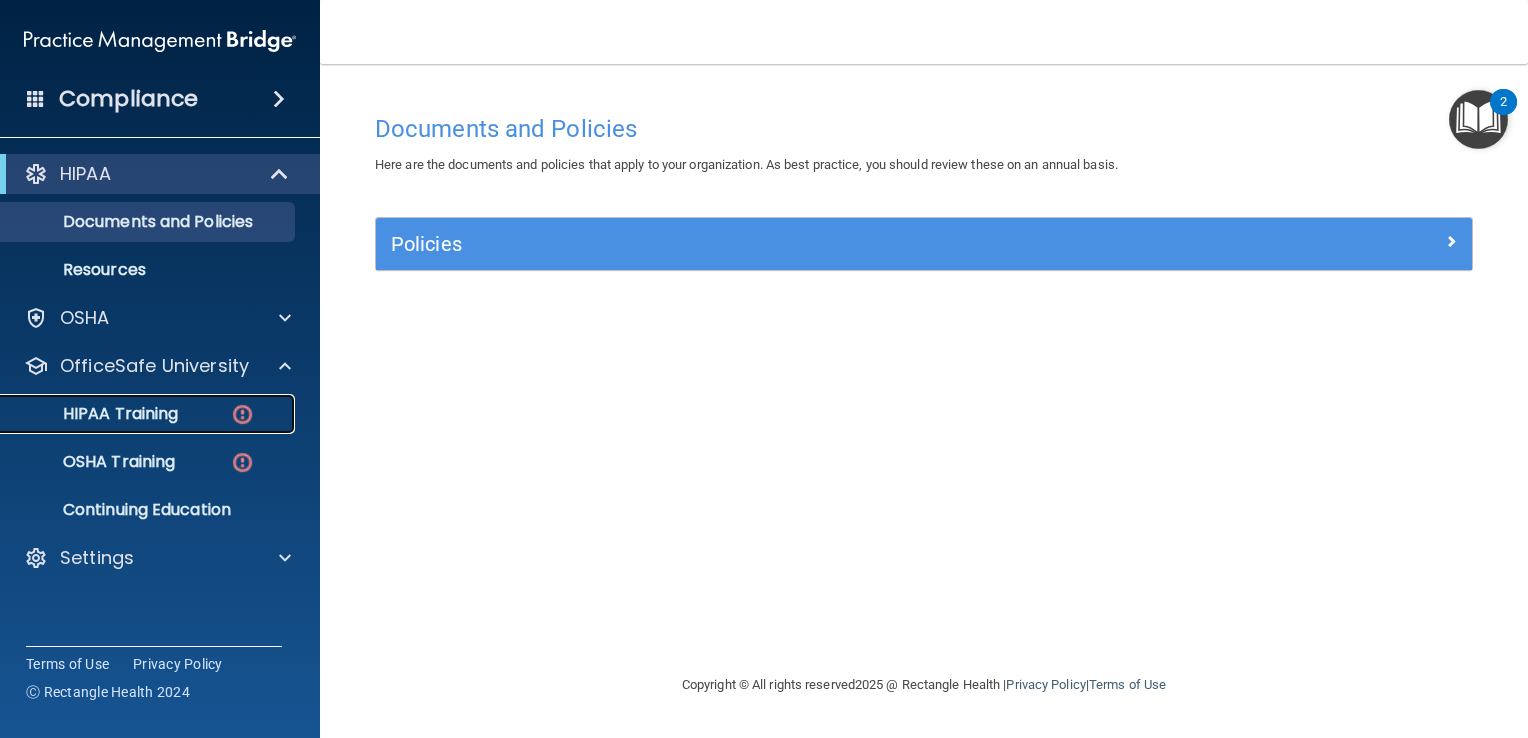 click on "HIPAA Training" at bounding box center (95, 414) 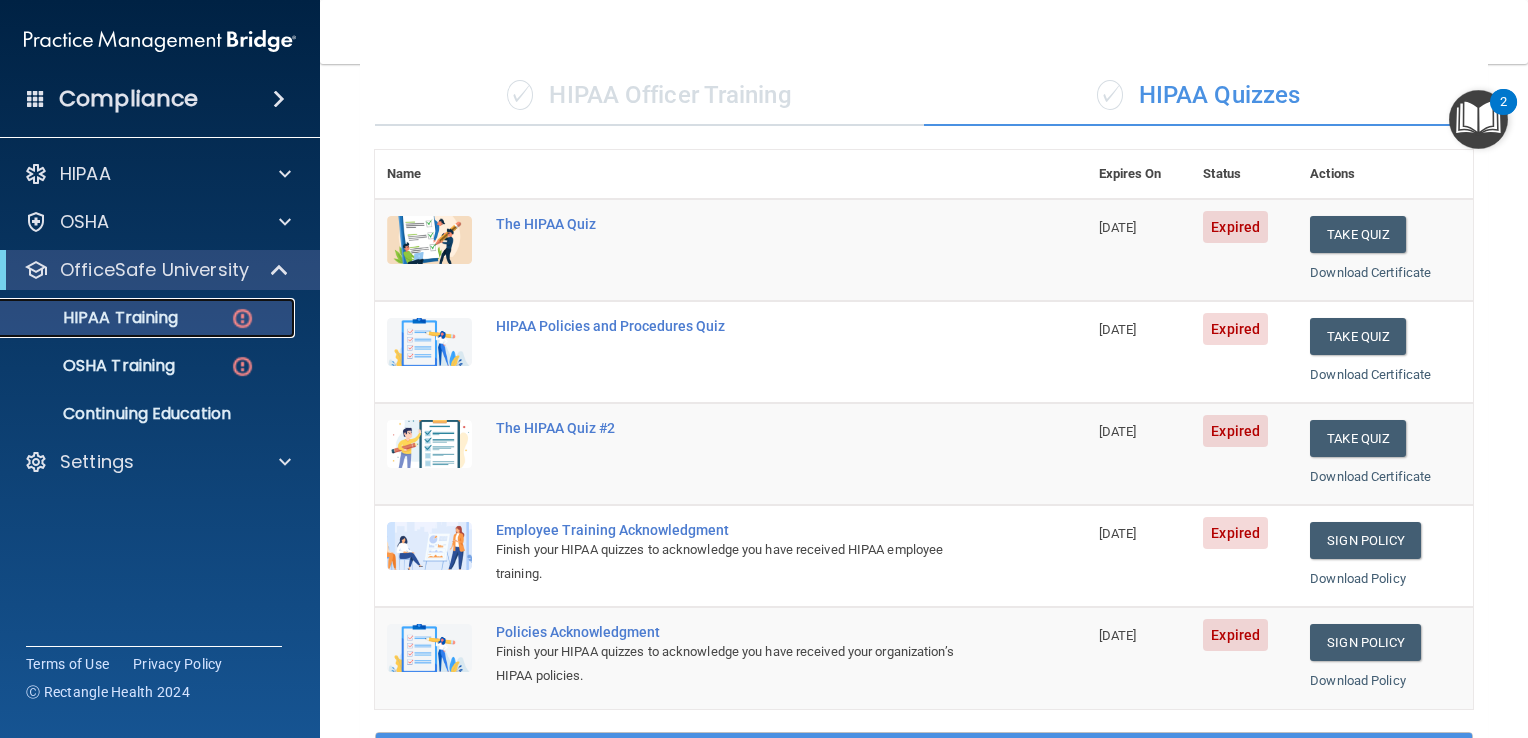 scroll, scrollTop: 121, scrollLeft: 0, axis: vertical 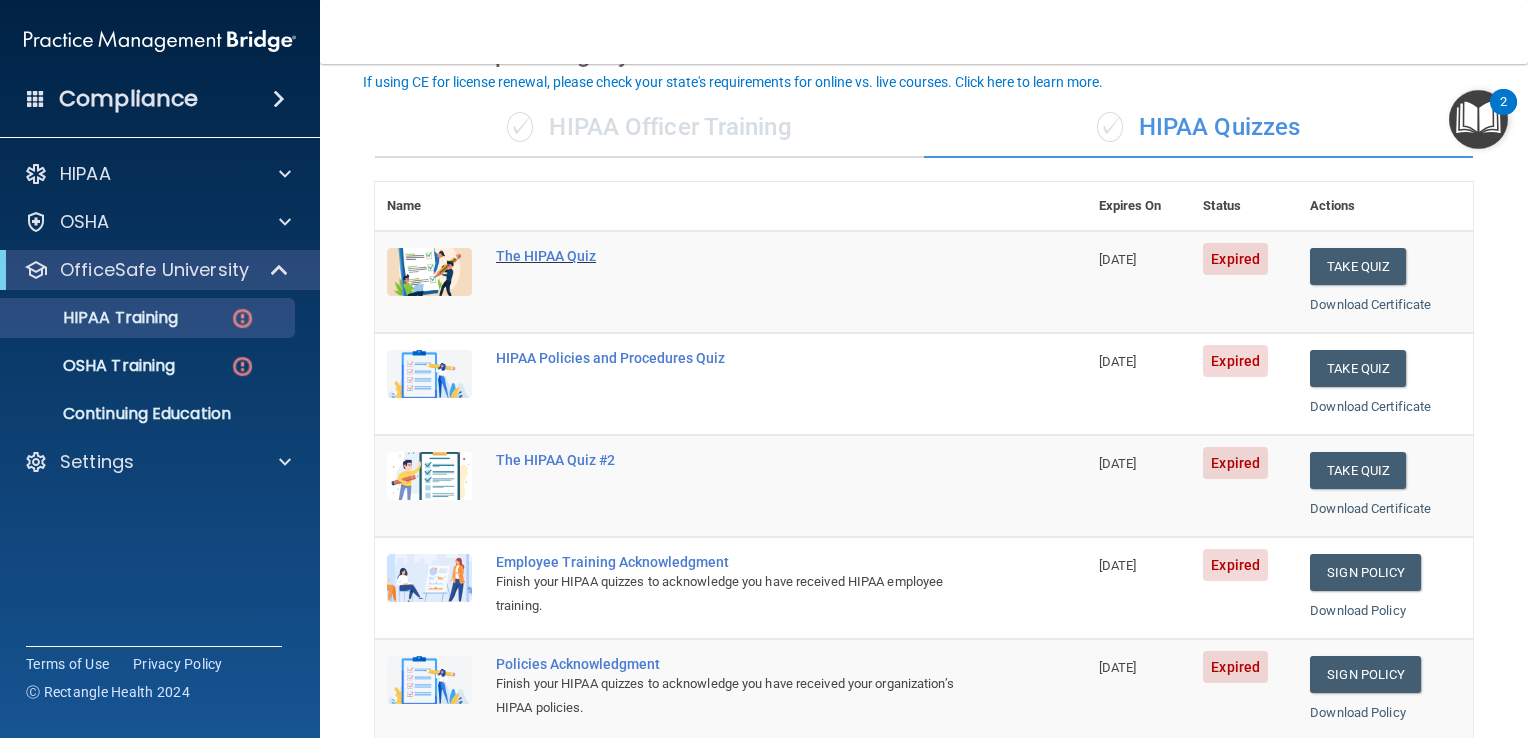 click on "The HIPAA Quiz" at bounding box center (741, 256) 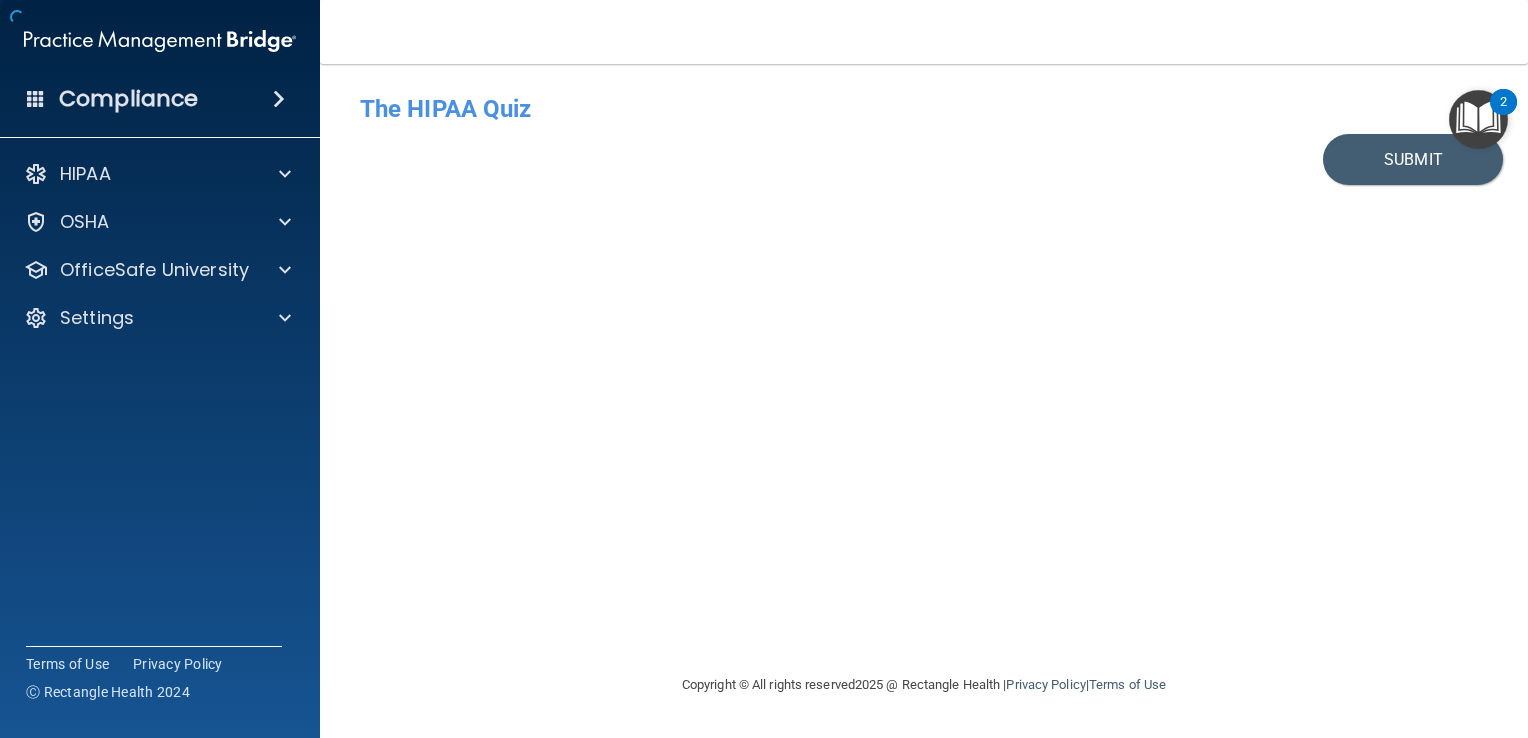 scroll, scrollTop: 0, scrollLeft: 0, axis: both 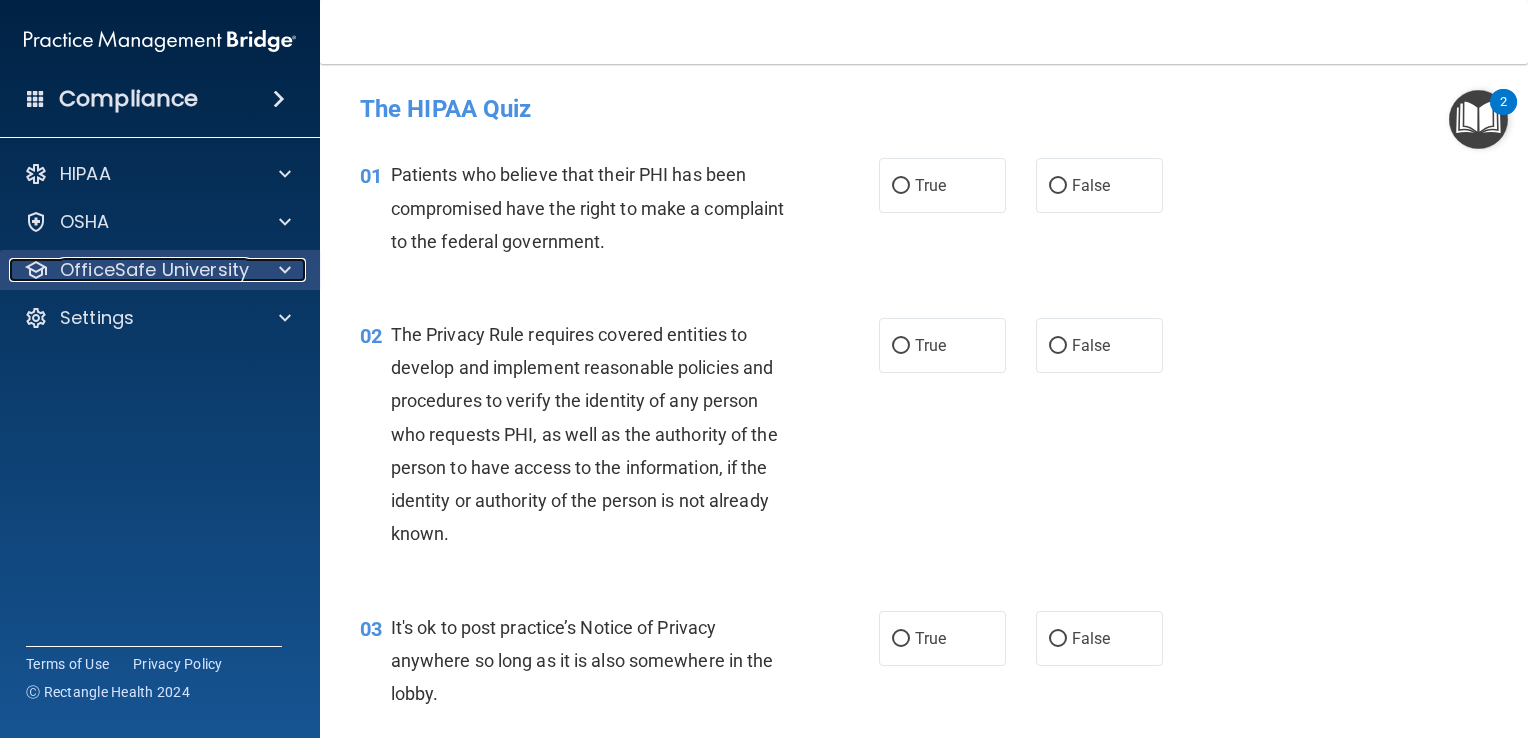 click on "OfficeSafe University" at bounding box center [154, 270] 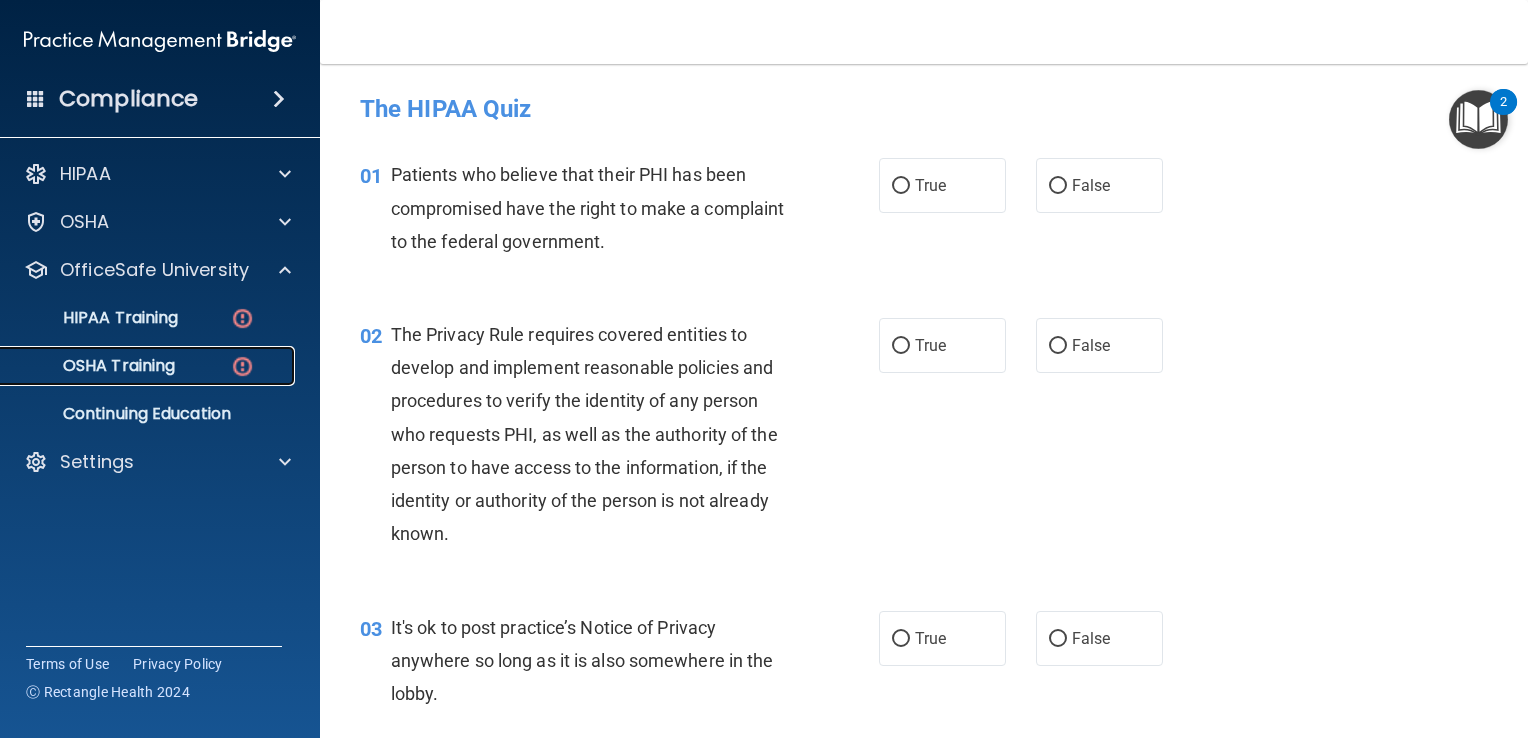 click on "OSHA Training" at bounding box center [137, 366] 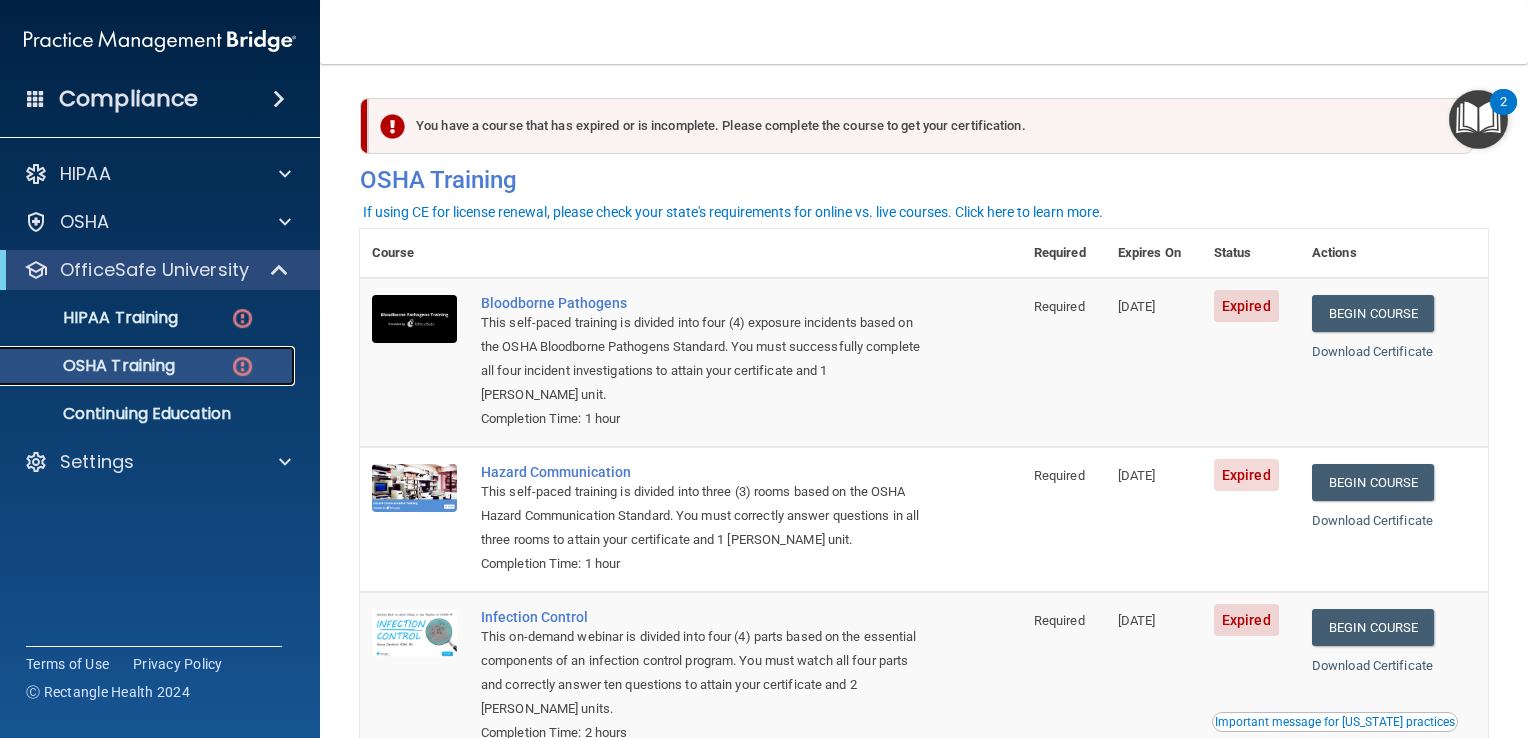 scroll, scrollTop: 4, scrollLeft: 0, axis: vertical 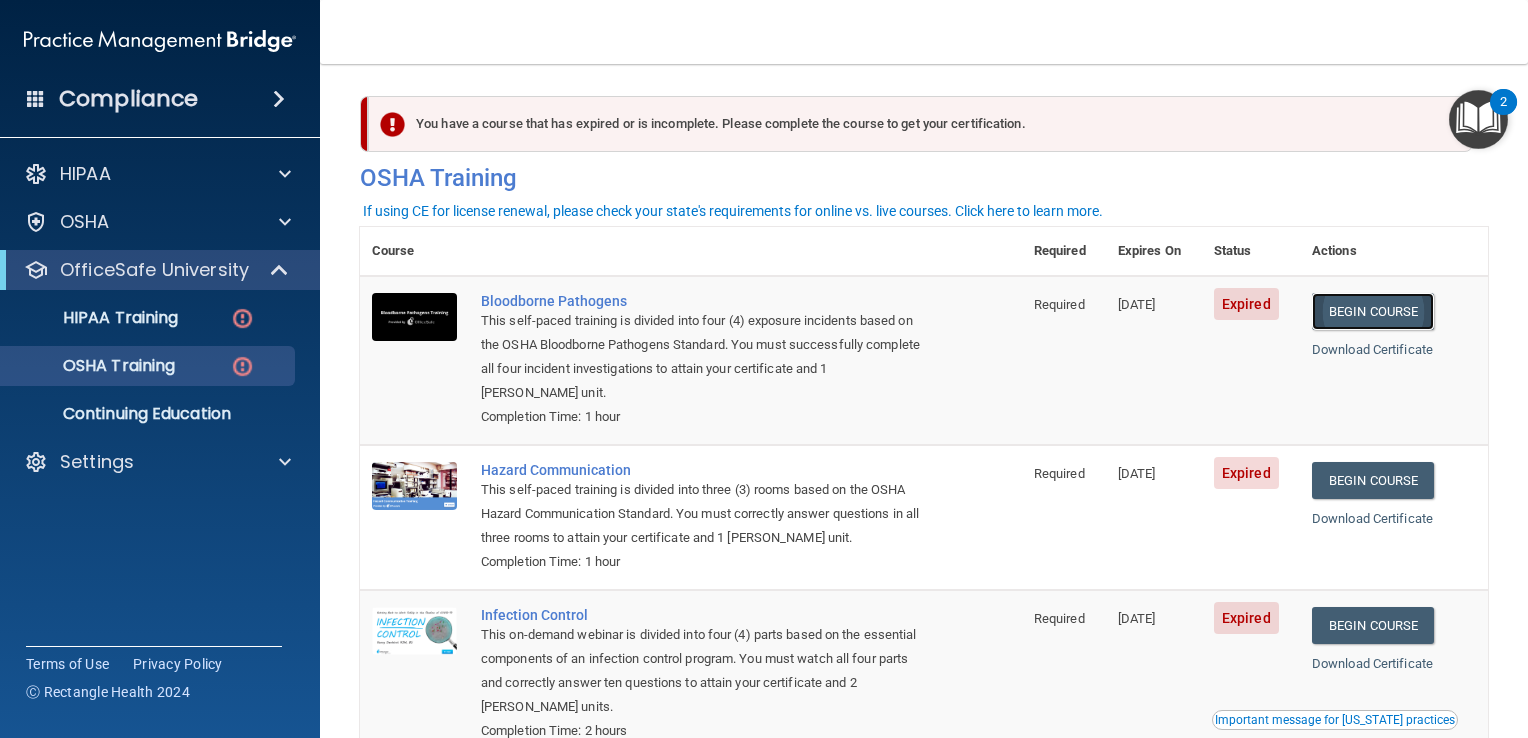 click on "Begin Course" at bounding box center (1373, 311) 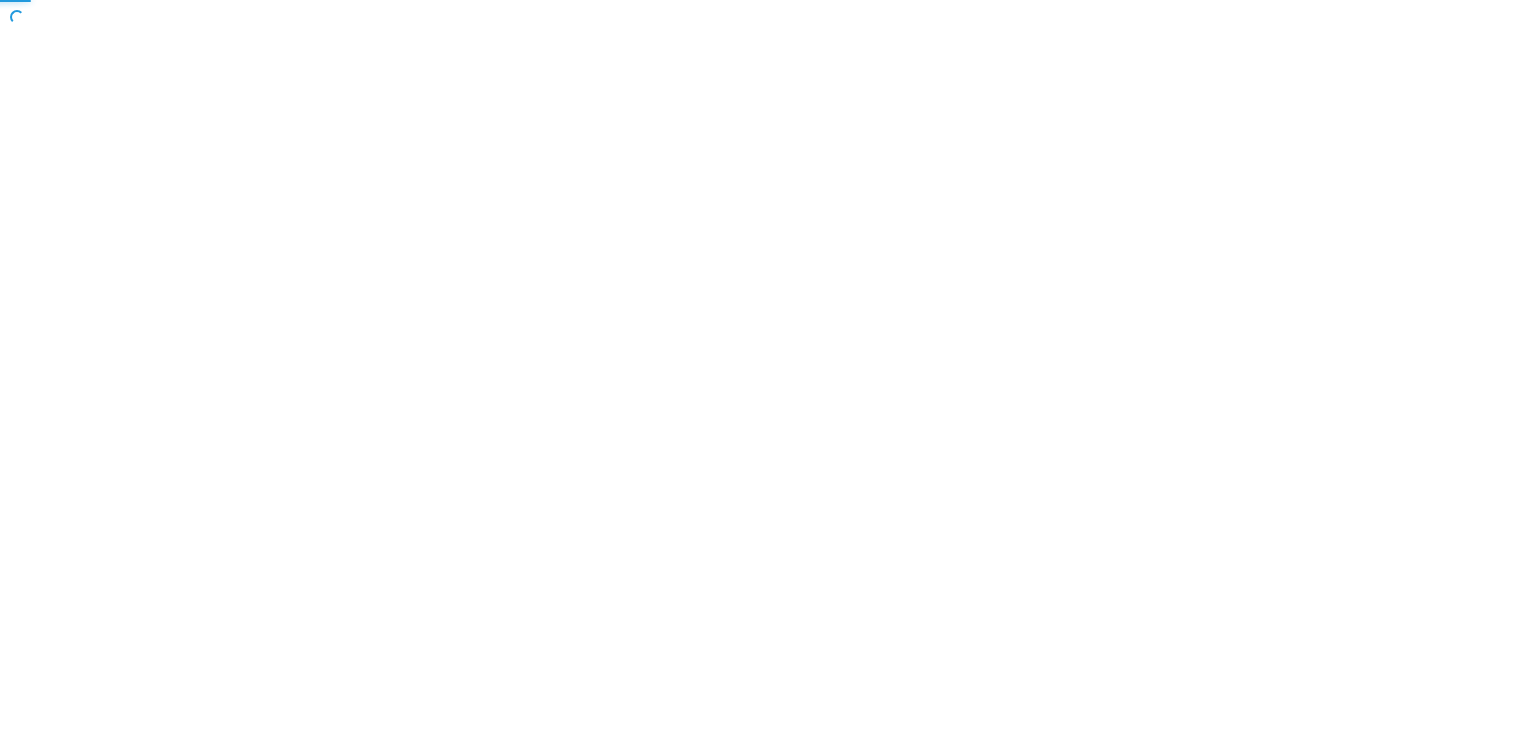 scroll, scrollTop: 0, scrollLeft: 0, axis: both 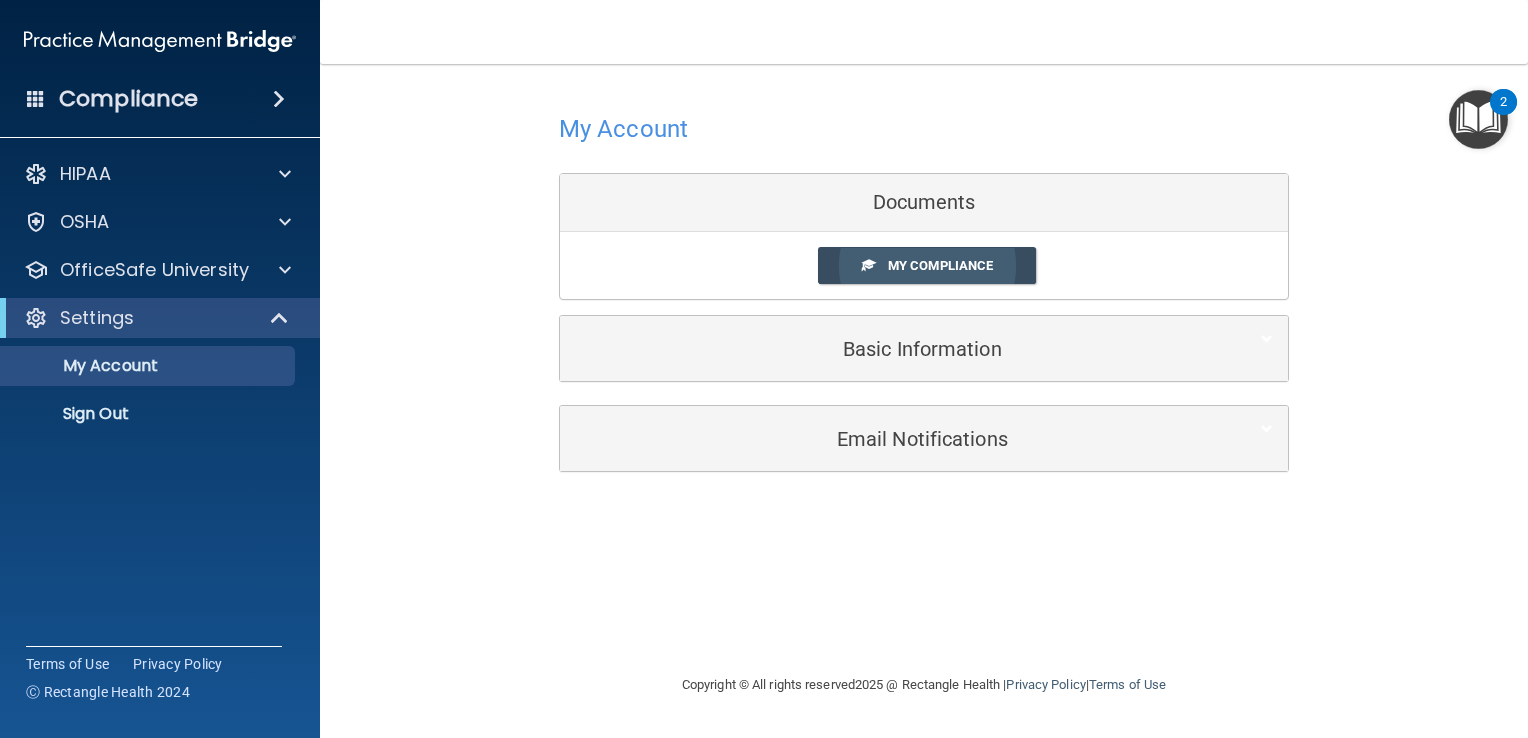 click on "My Compliance                 My Compliance             My BAA" at bounding box center (924, 265) 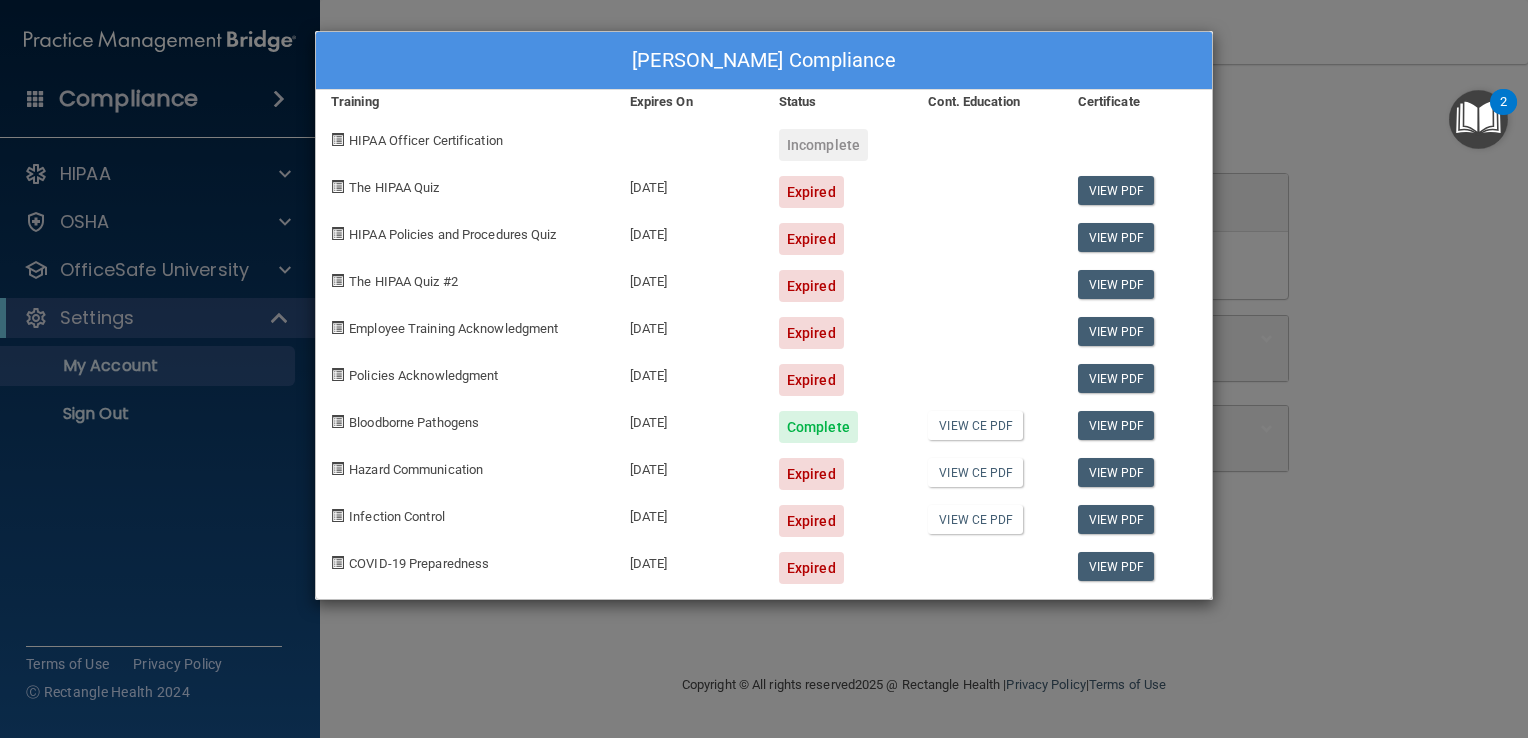 click on "Jennifer Jones's Compliance      Training   Expires On   Status   Cont. Education   Certificate         HIPAA Officer Certification             Incomplete                      The HIPAA Quiz      07/23/2025       Expired              View PDF         HIPAA Policies and Procedures Quiz      07/23/2025       Expired              View PDF         The HIPAA Quiz #2      07/23/2025       Expired              View PDF         Employee Training Acknowledgment      07/23/2025       Expired              View PDF         Policies Acknowledgment      07/23/2025       Expired              View PDF         Bloodborne Pathogens      07/28/2026       Complete        View CE PDF       View PDF         Hazard Communication      07/24/2025       Expired        View CE PDF       View PDF         Infection Control      07/24/2025       Expired        View CE PDF       View PDF         COVID-19 Preparedness      07/24/2025       Expired              View PDF" at bounding box center (764, 369) 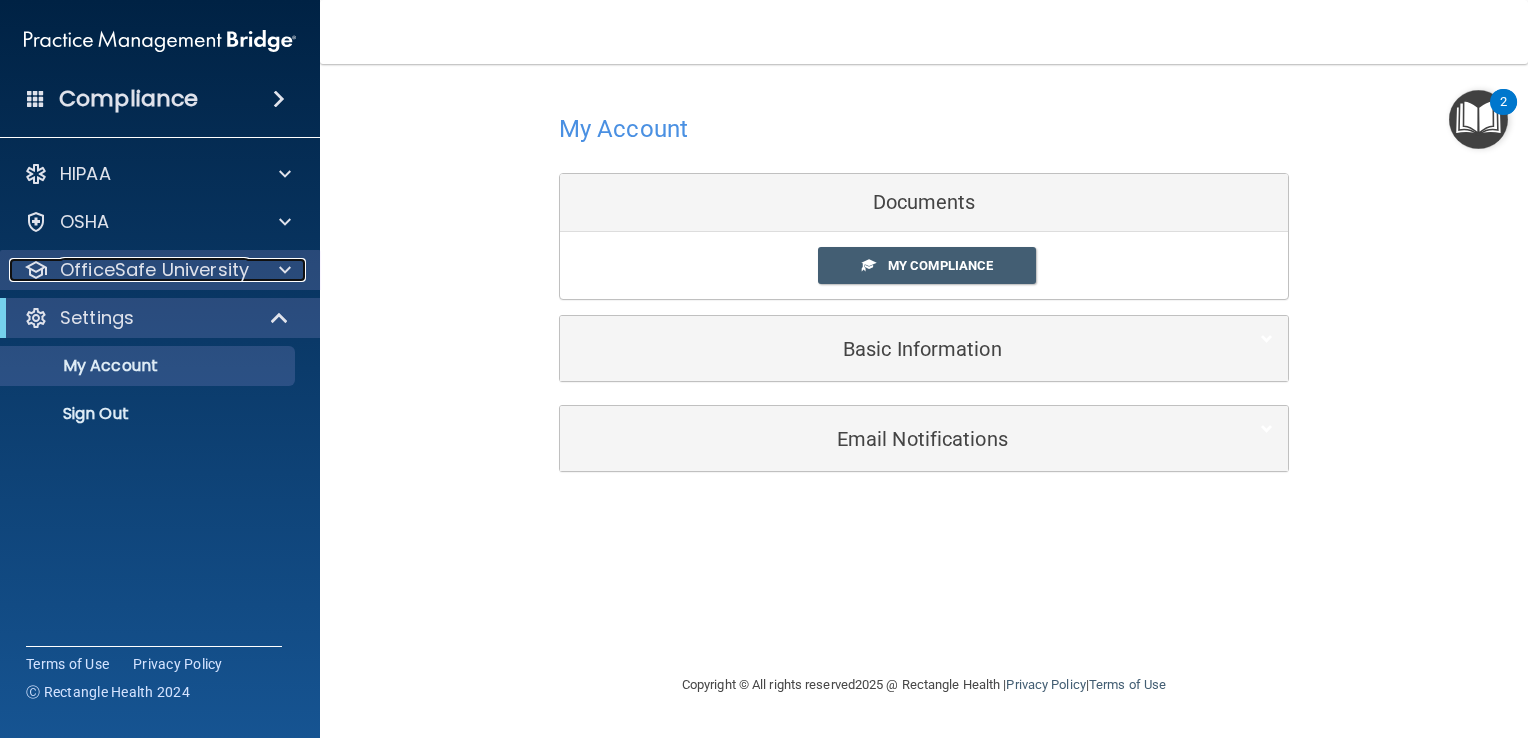 click on "OfficeSafe University" at bounding box center [154, 270] 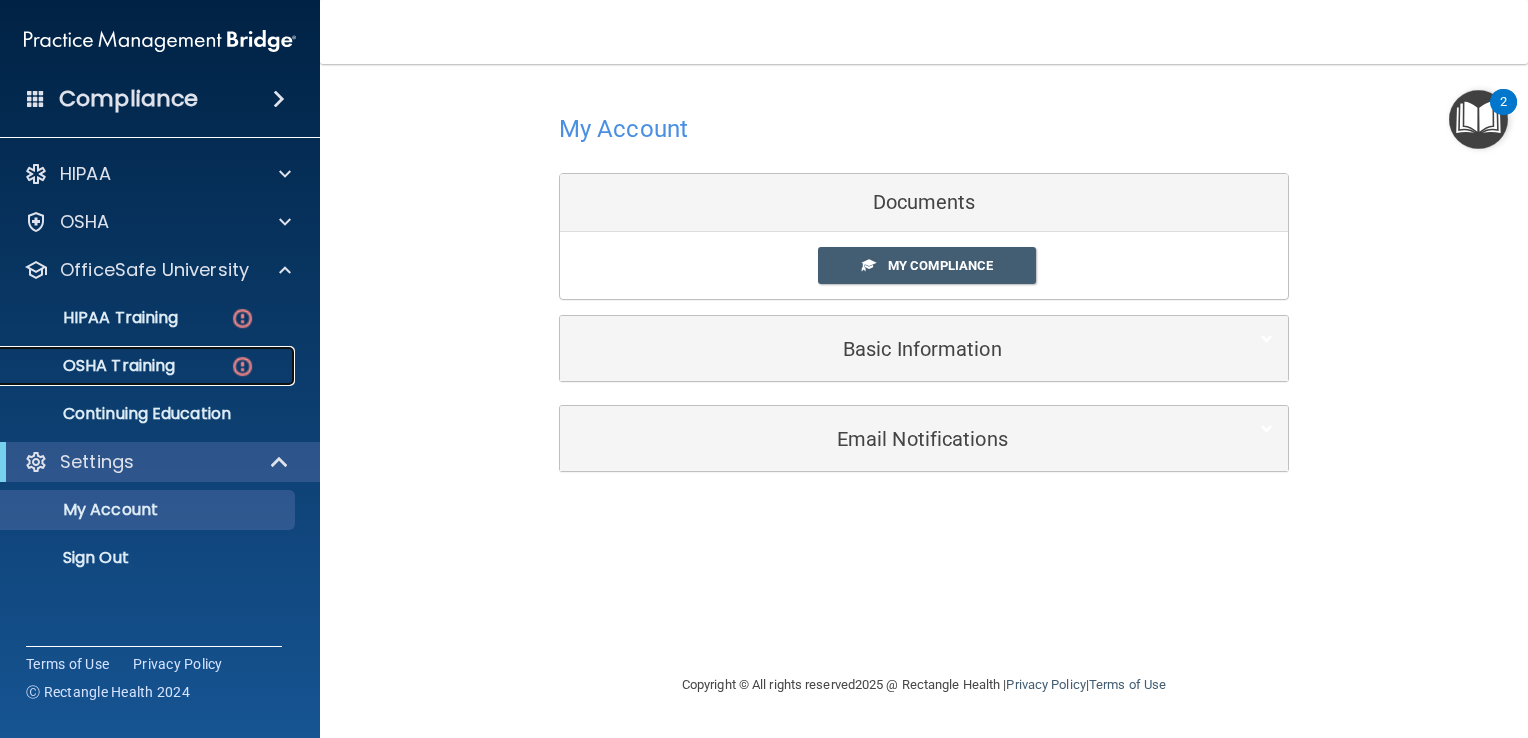 click on "OSHA Training" at bounding box center [94, 366] 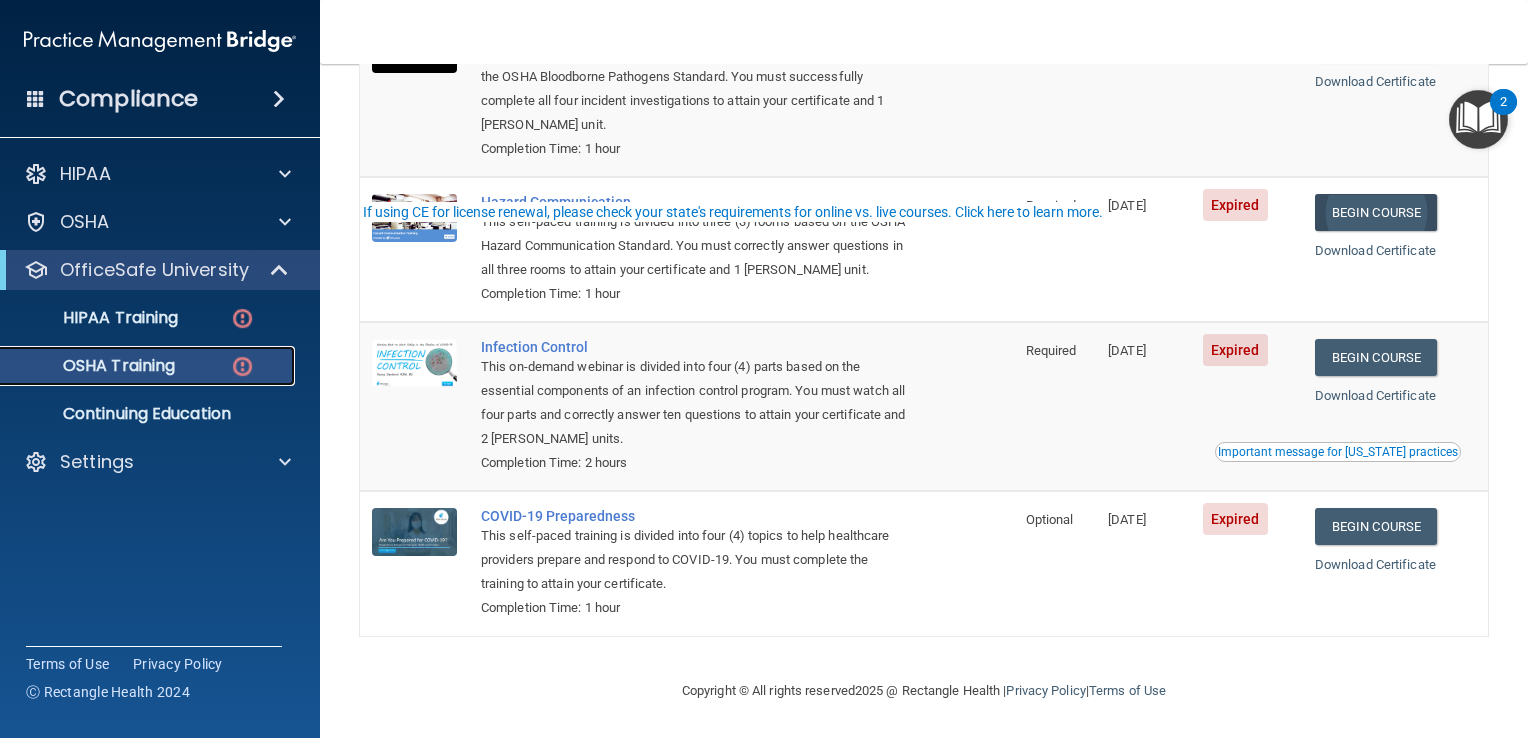 scroll, scrollTop: 276, scrollLeft: 0, axis: vertical 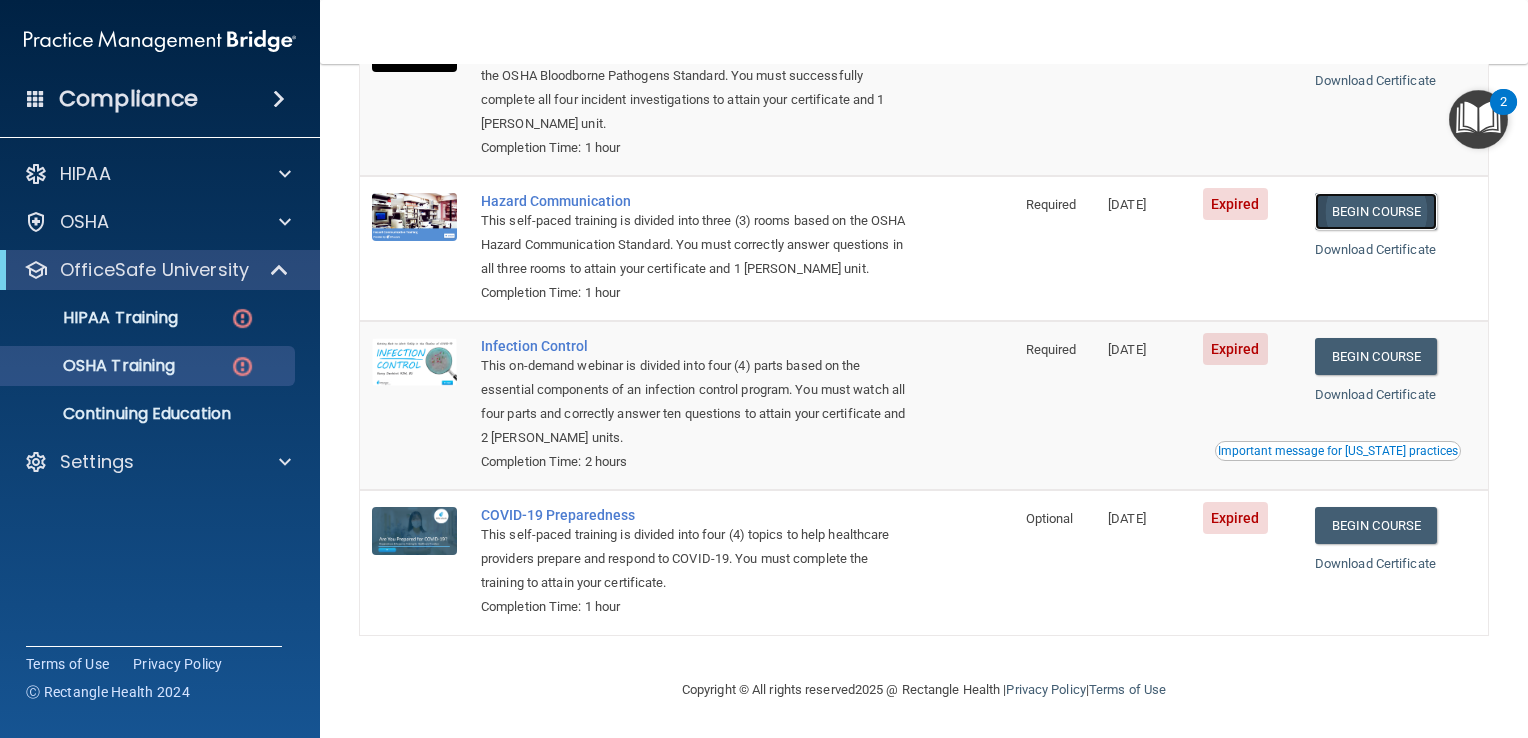 click on "Begin Course" at bounding box center (1376, 211) 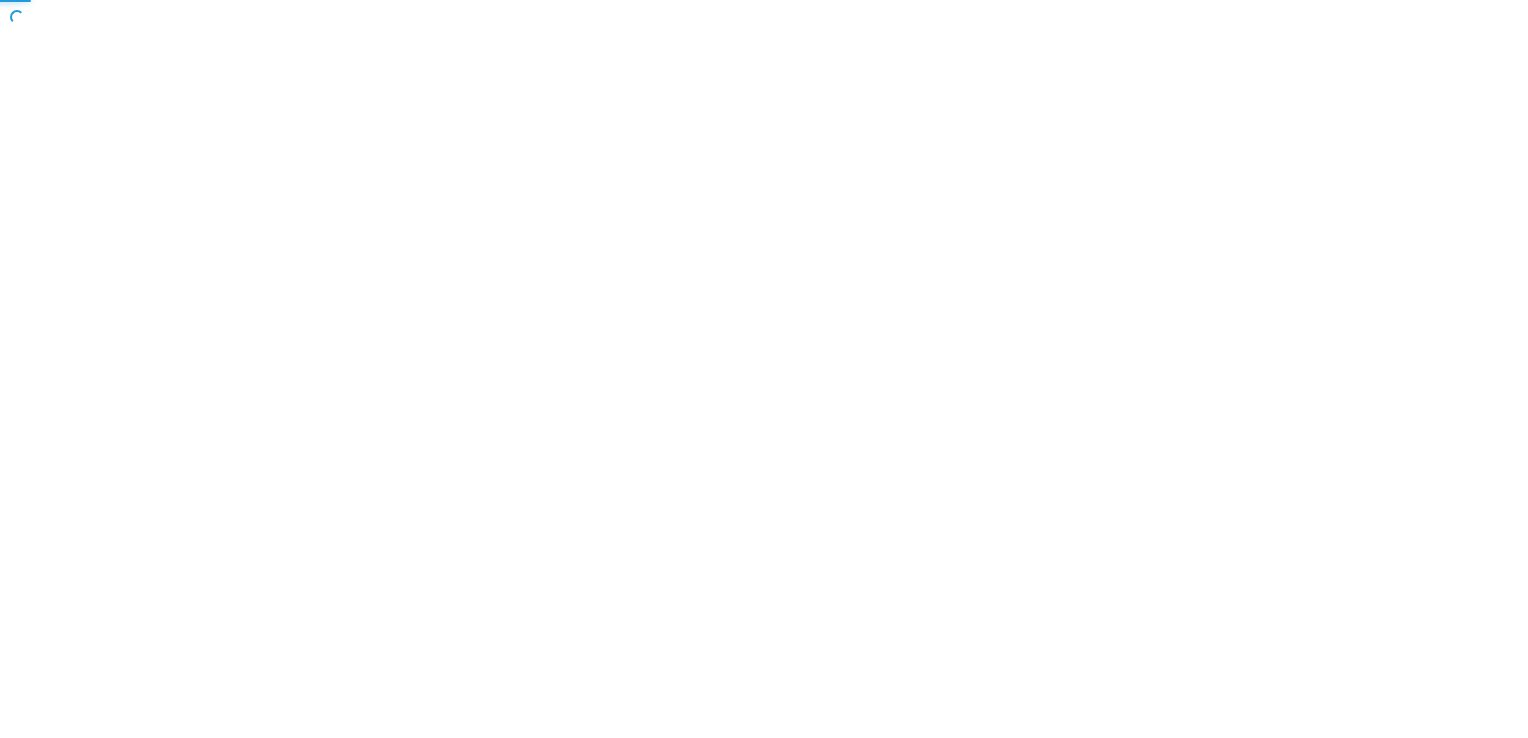 scroll, scrollTop: 0, scrollLeft: 0, axis: both 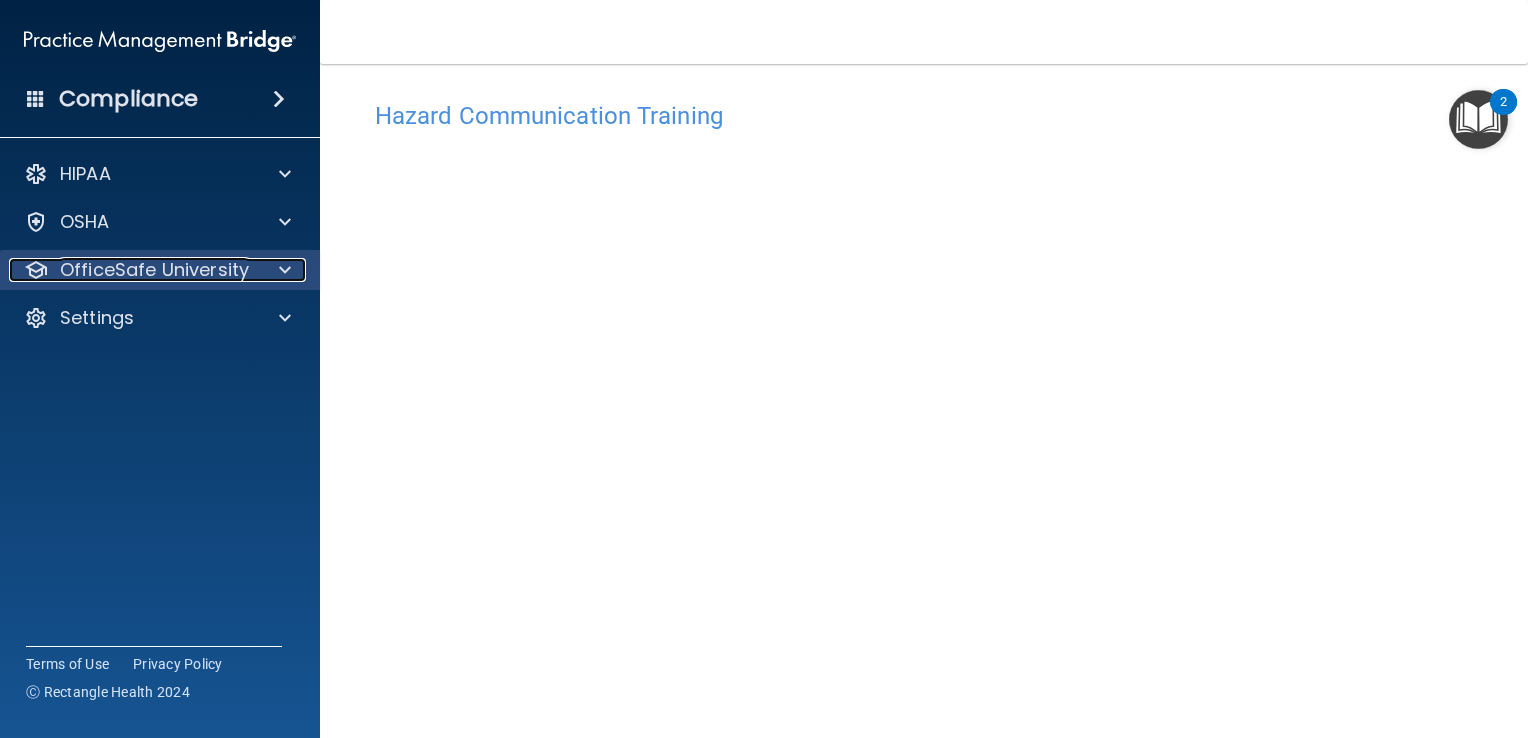click at bounding box center (282, 270) 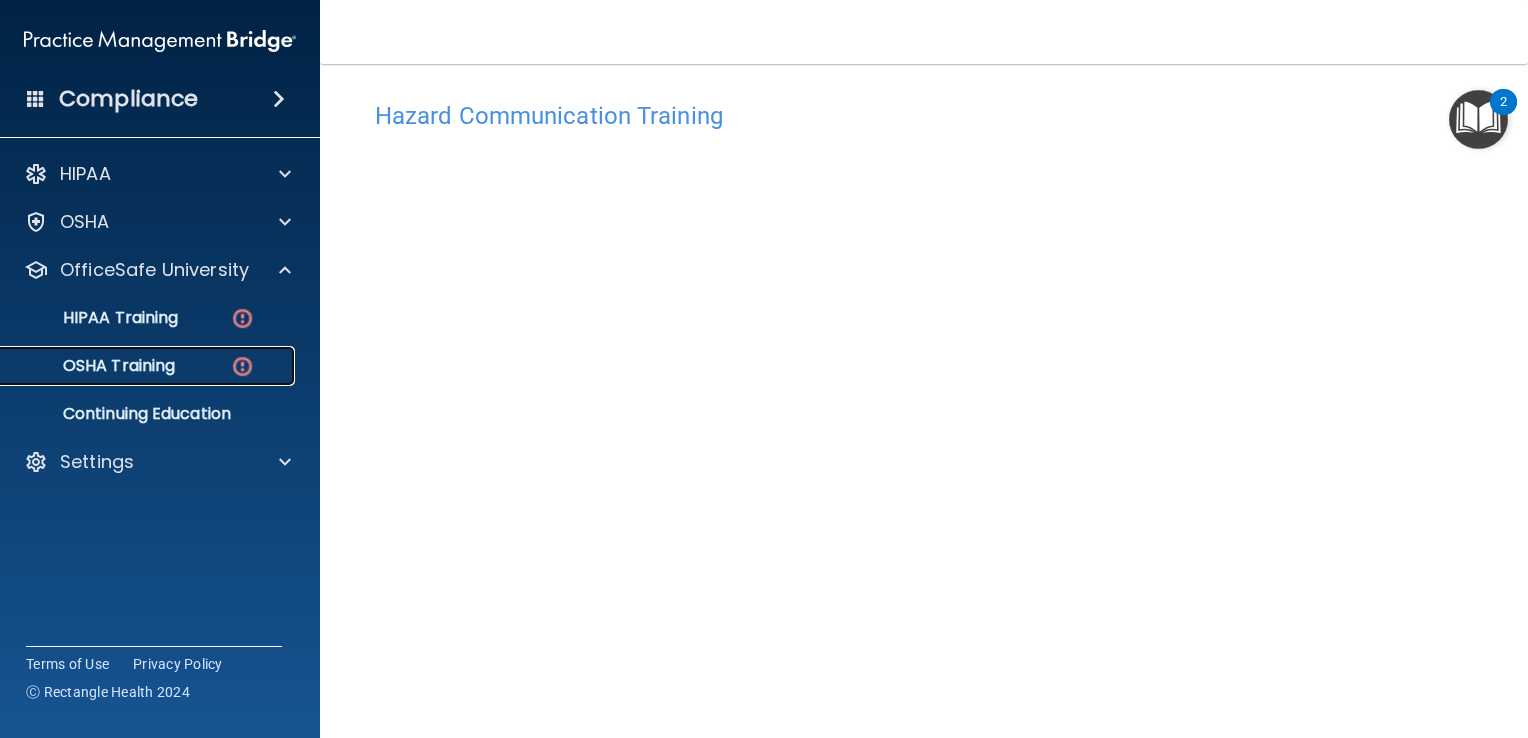 click on "OSHA Training" at bounding box center (94, 366) 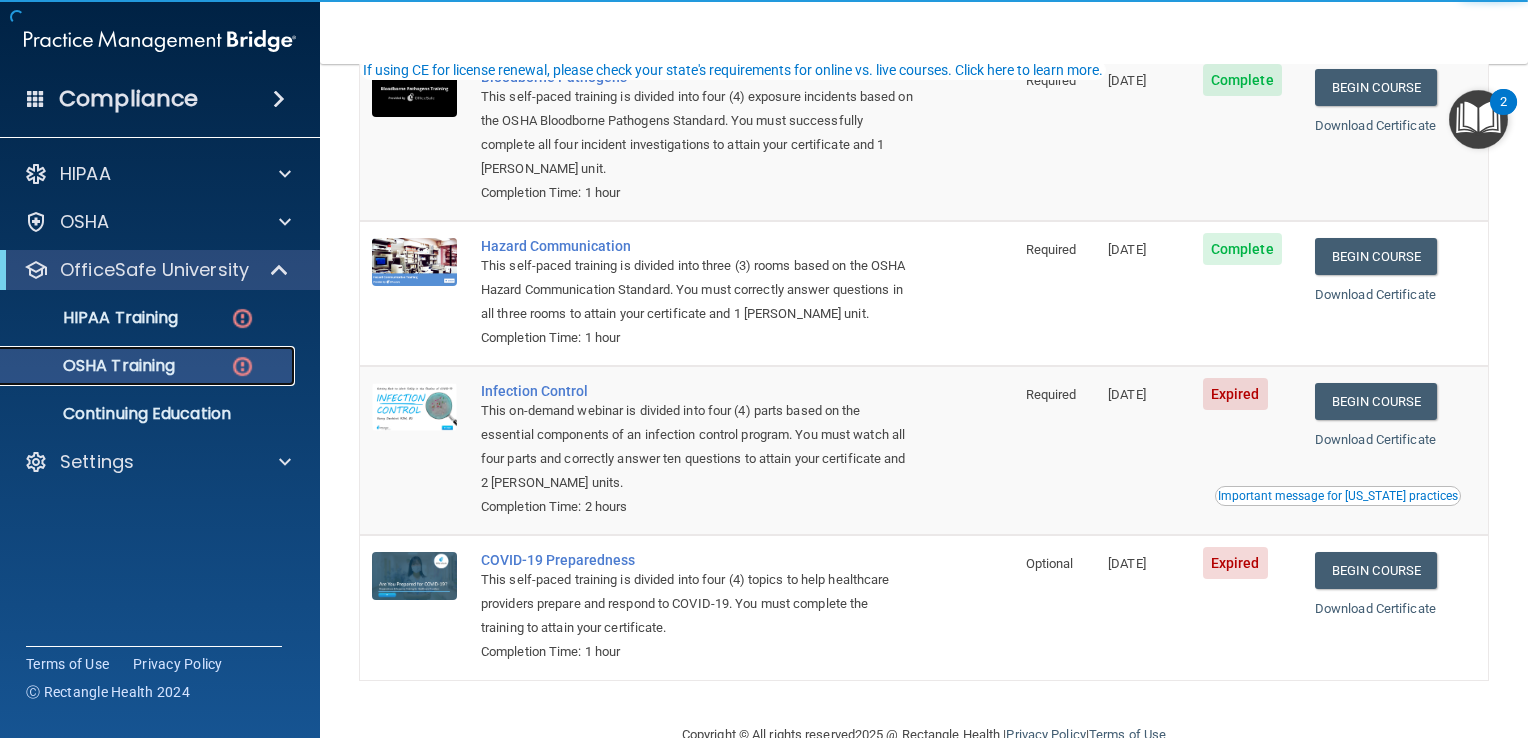 scroll, scrollTop: 236, scrollLeft: 0, axis: vertical 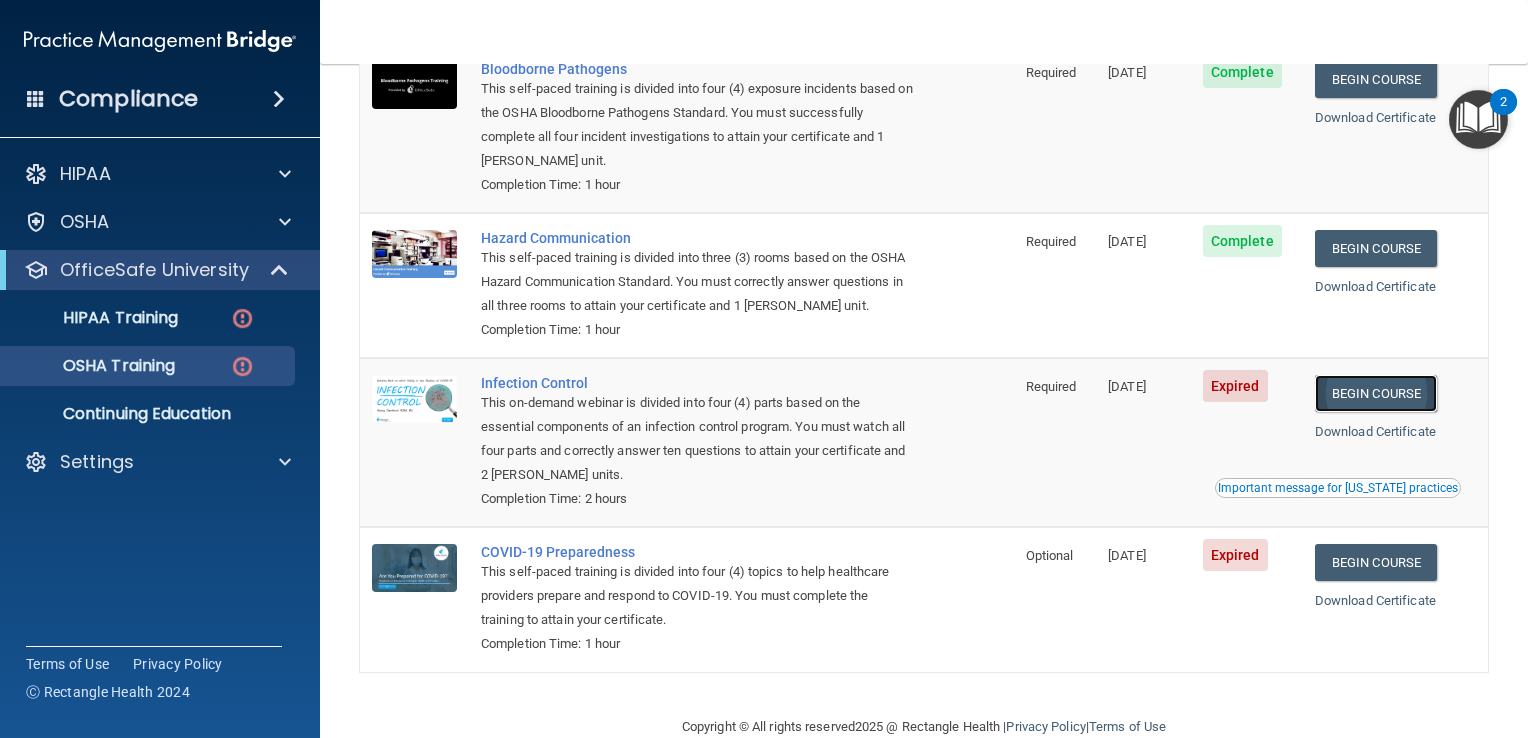 click on "Begin Course" at bounding box center [1376, 393] 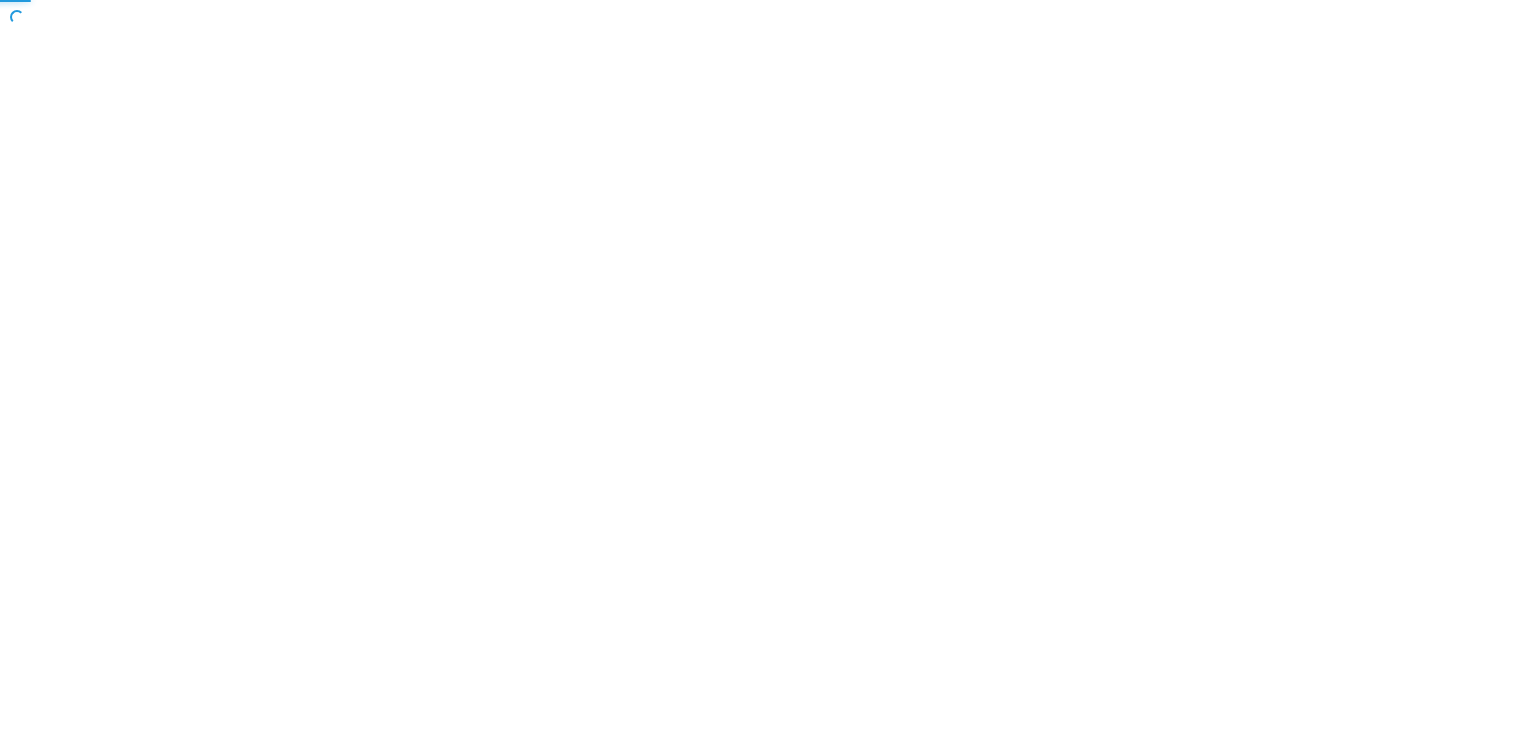 scroll, scrollTop: 0, scrollLeft: 0, axis: both 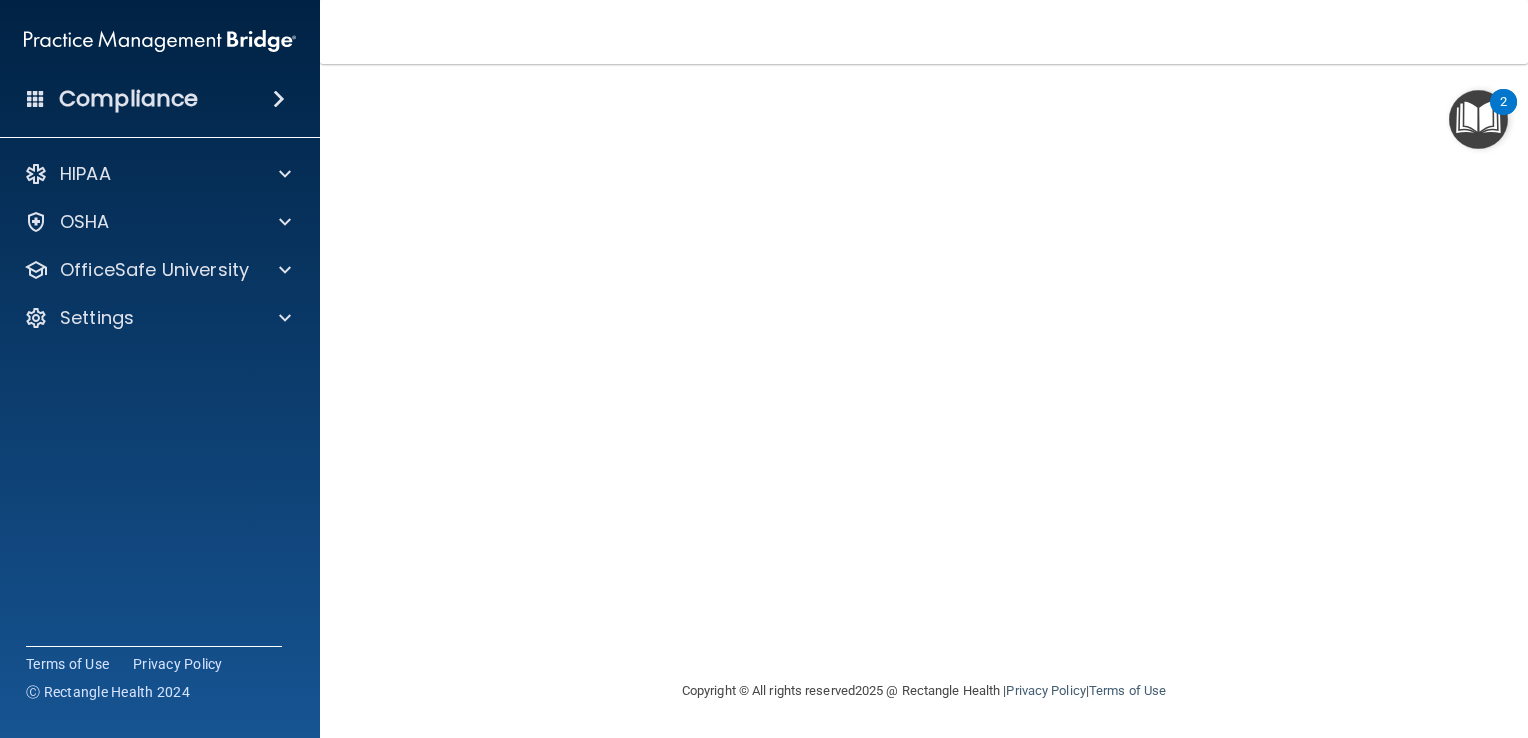 click on "Infection Control Training         This course doesn’t expire until [DATE]. Are you sure you want to take this course now?   Take the course anyway!" at bounding box center [924, 333] 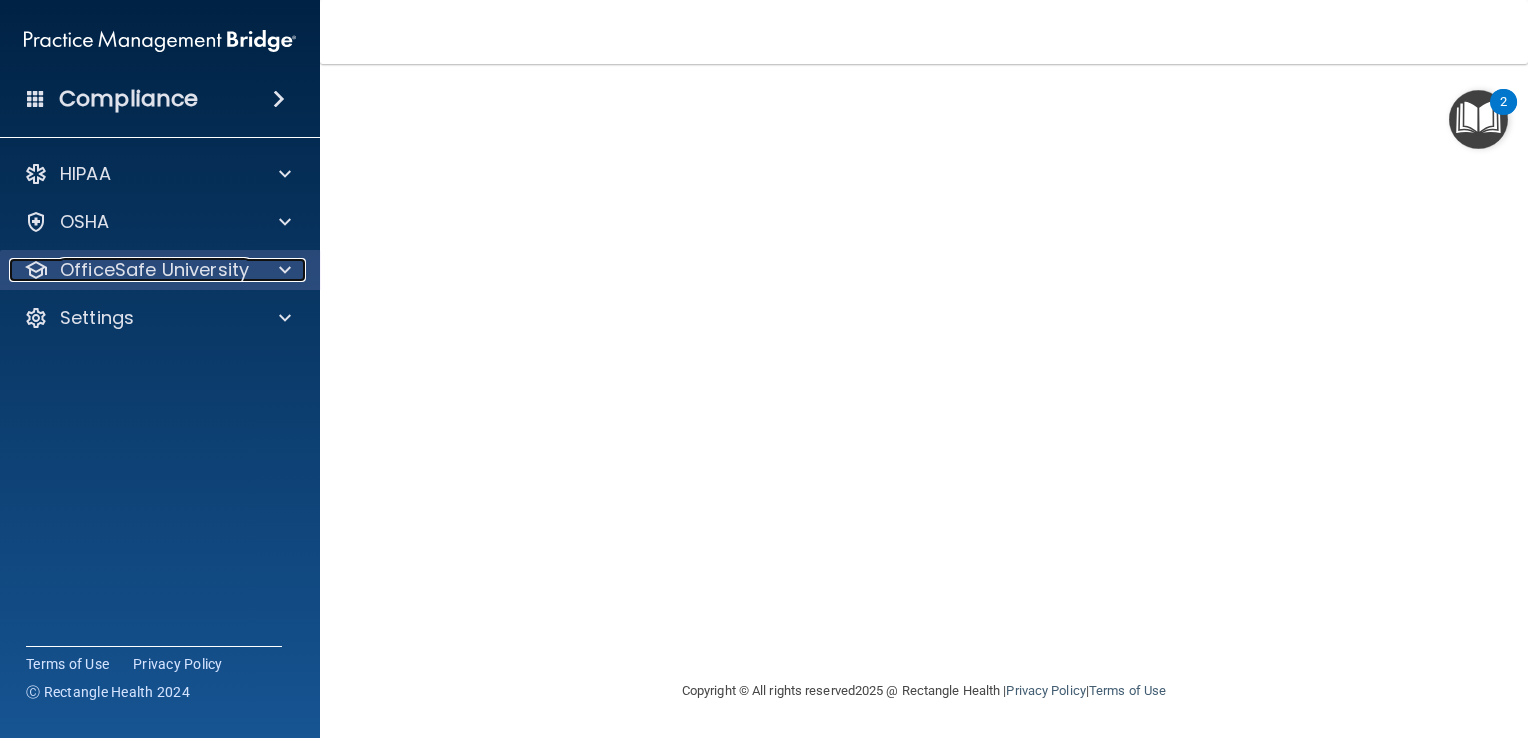 click on "OfficeSafe University" at bounding box center [154, 270] 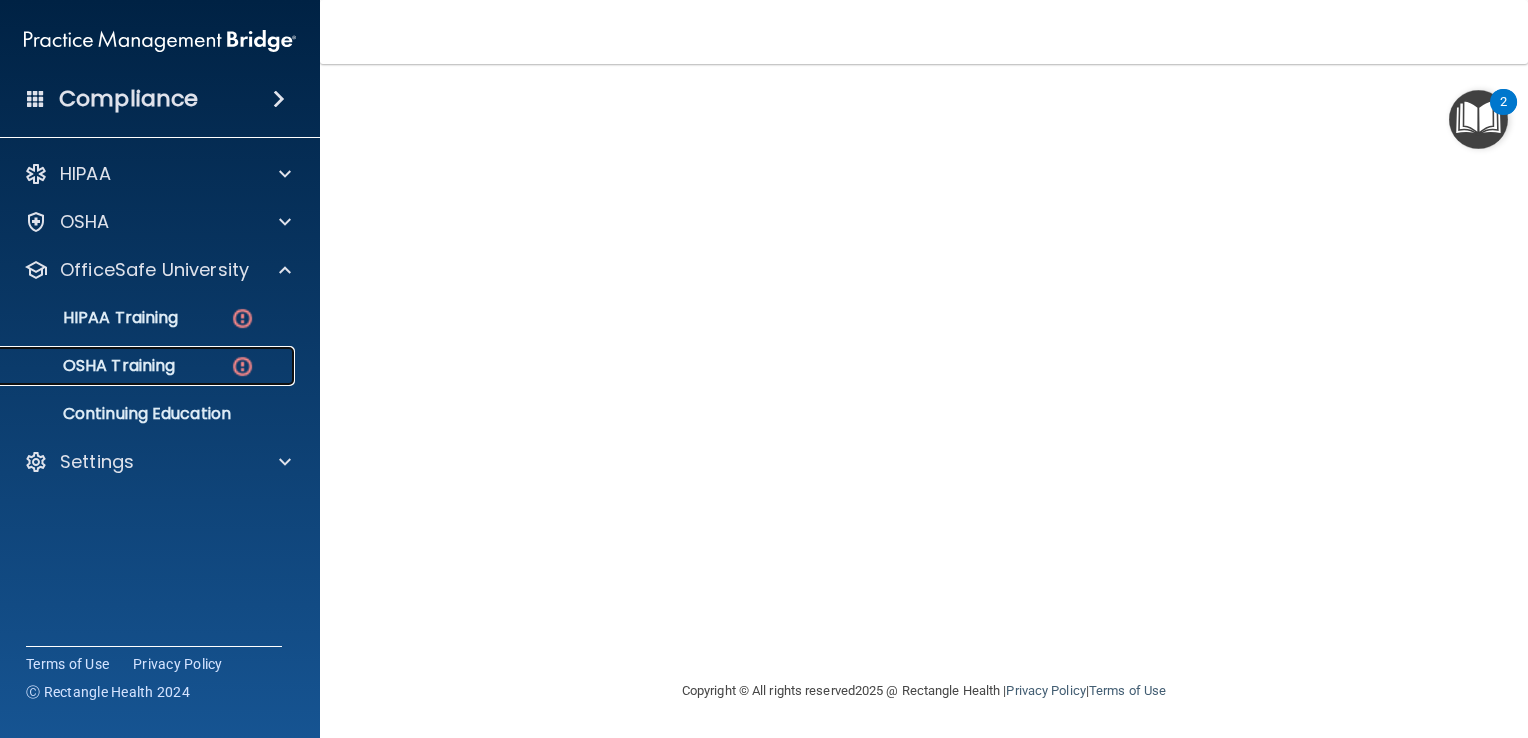 click on "OSHA Training" at bounding box center (94, 366) 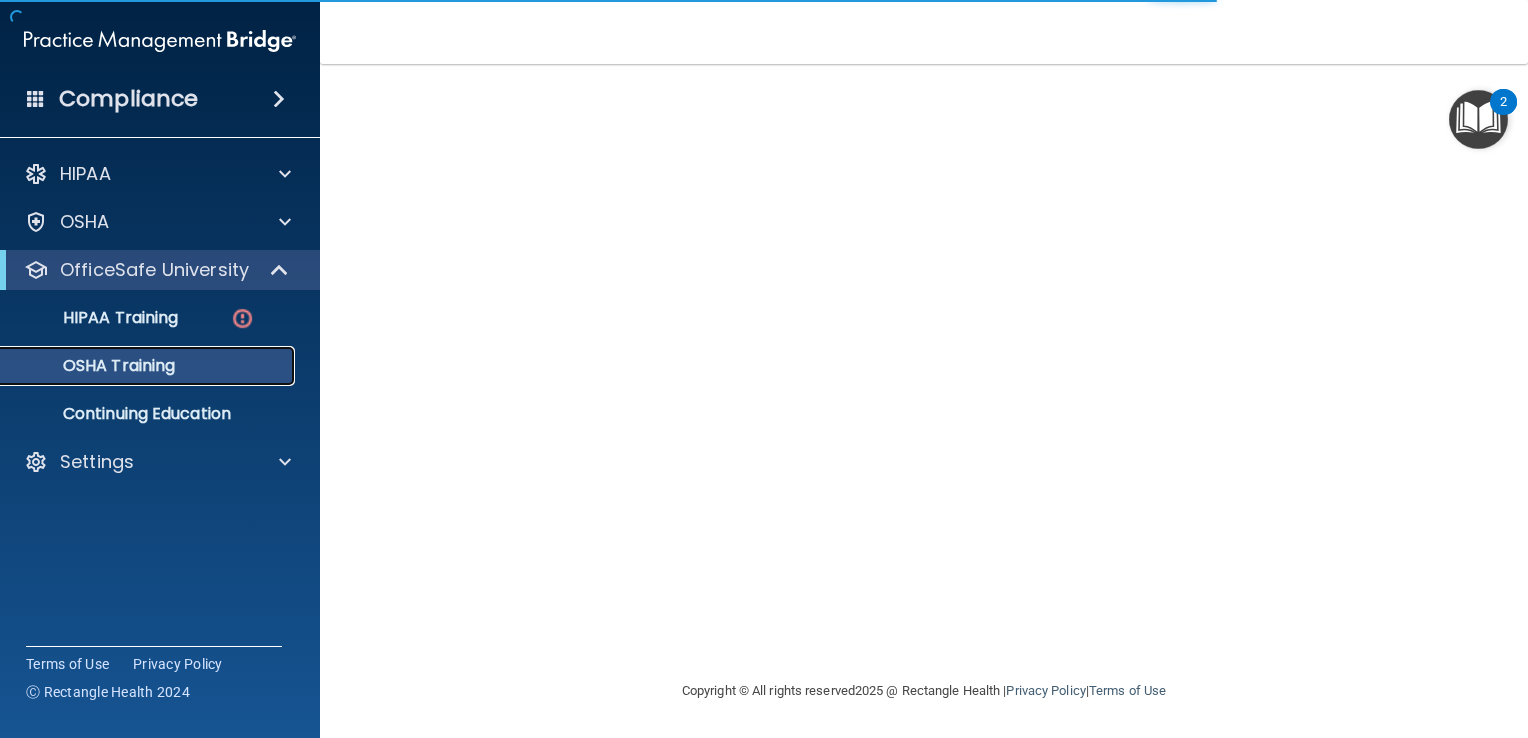 scroll, scrollTop: 220, scrollLeft: 0, axis: vertical 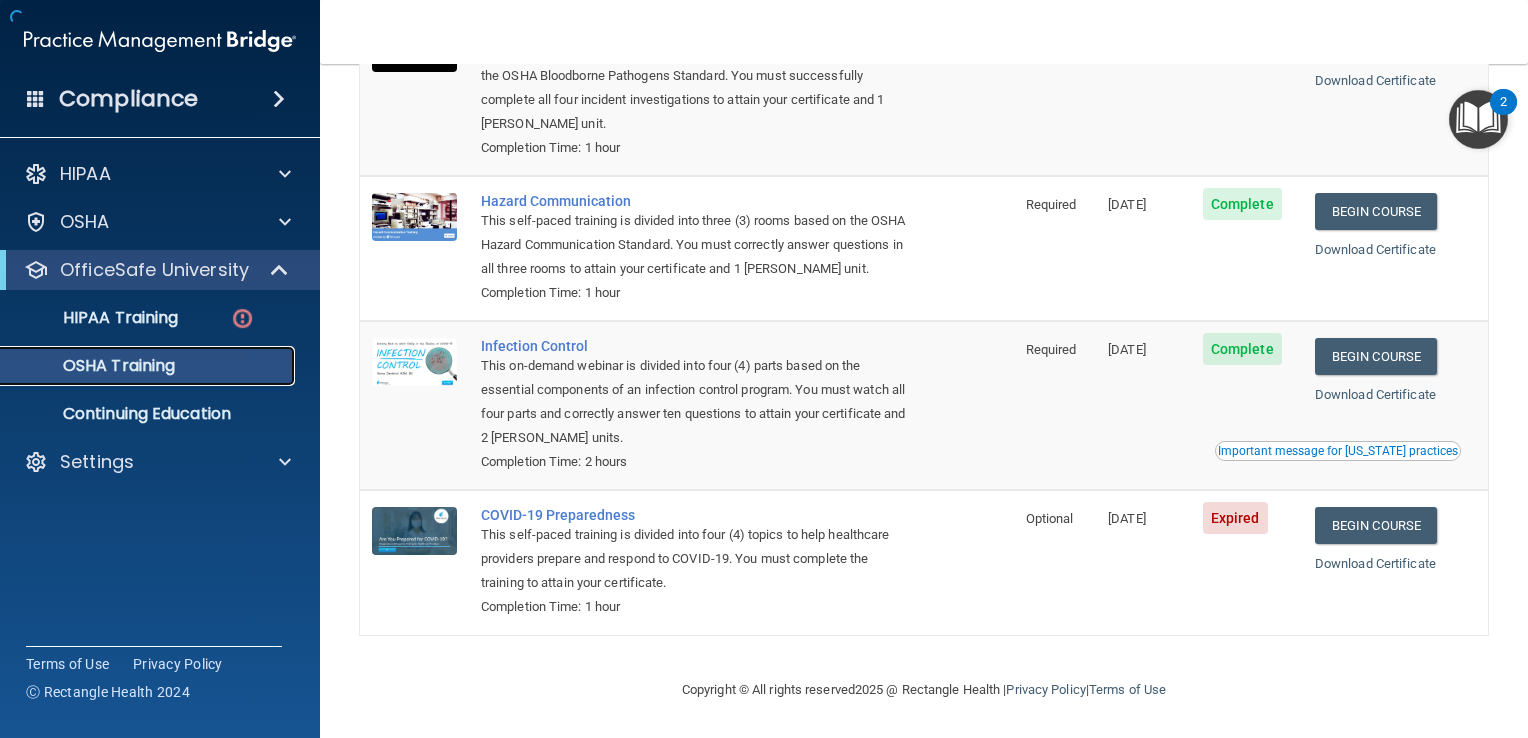 click on "OSHA Training" at bounding box center (94, 366) 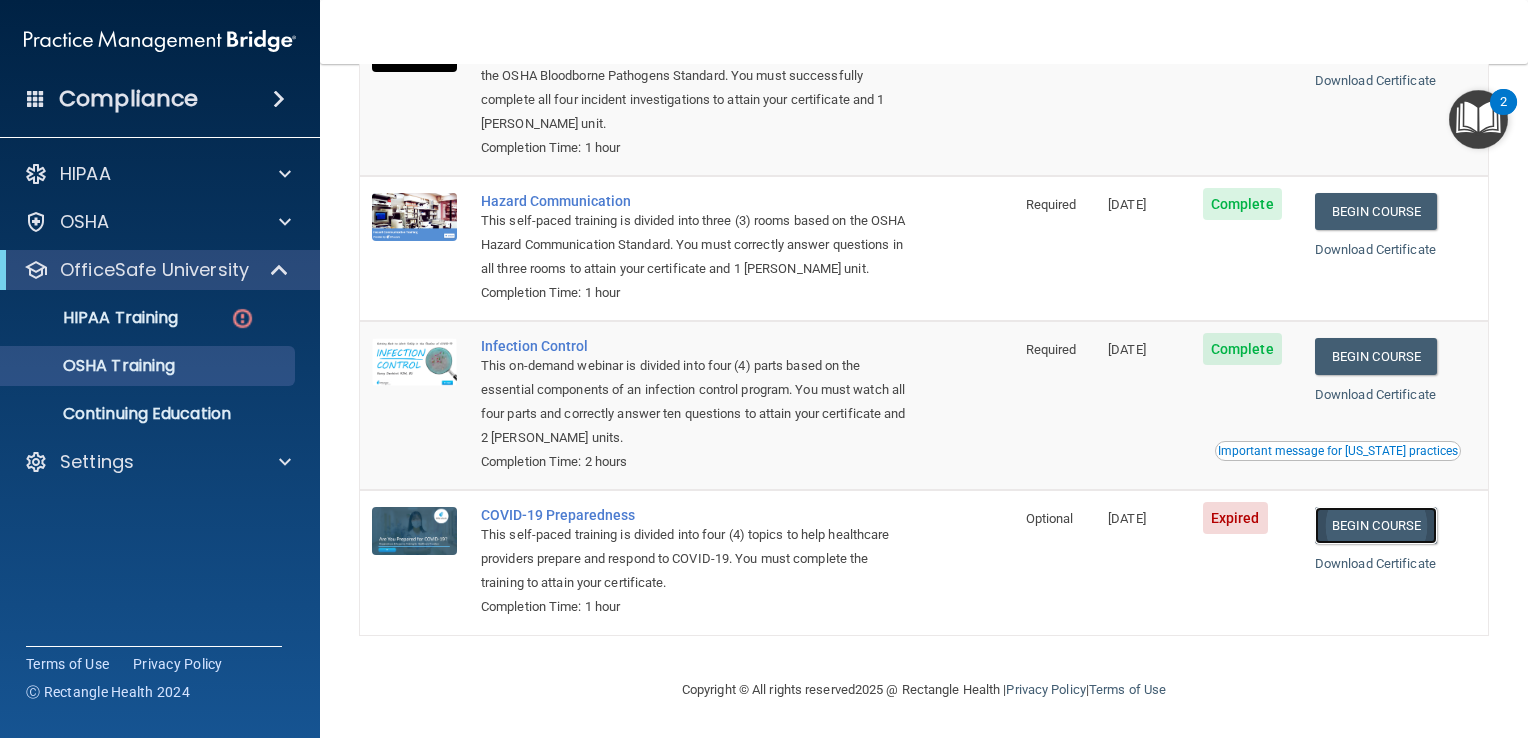 click on "Begin Course" at bounding box center (1376, 525) 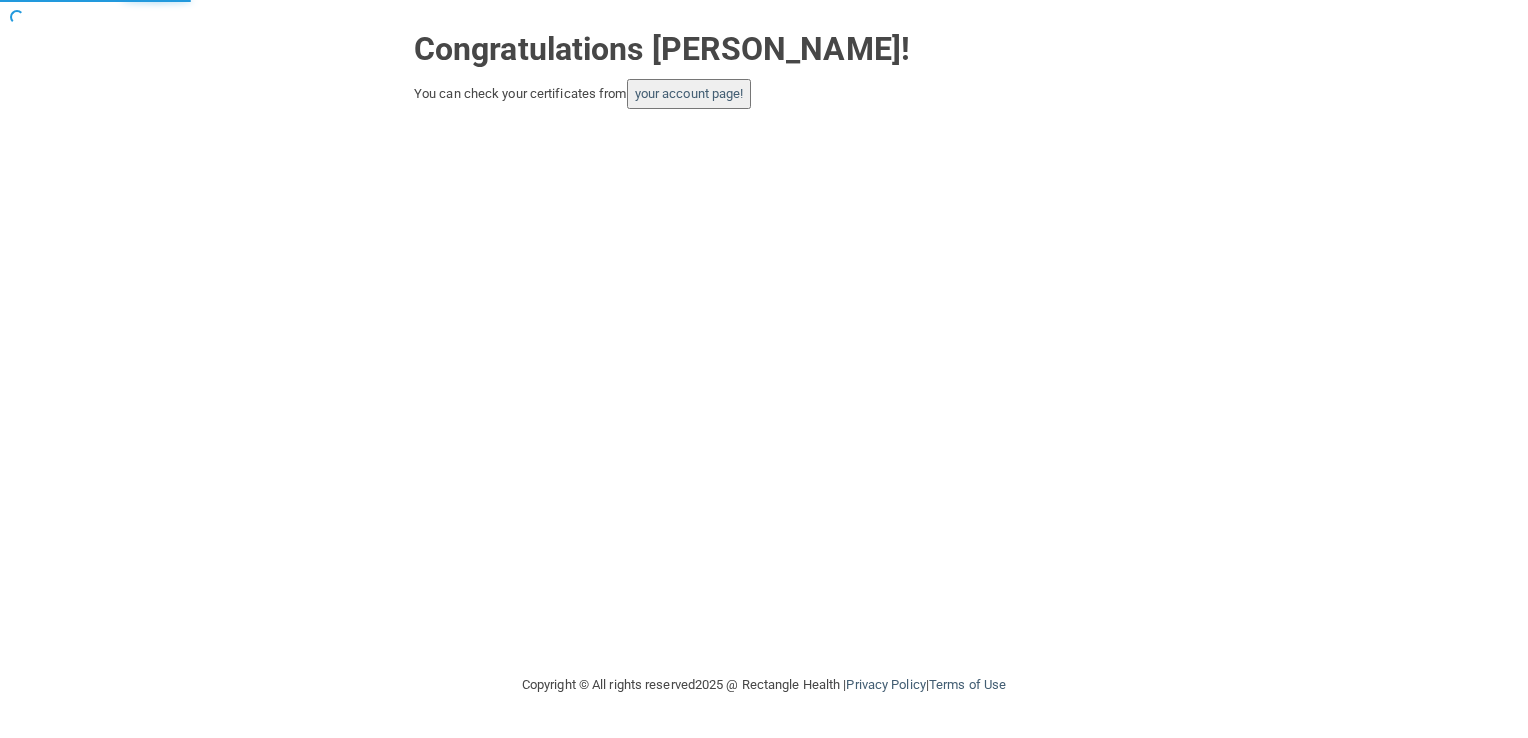 scroll, scrollTop: 0, scrollLeft: 0, axis: both 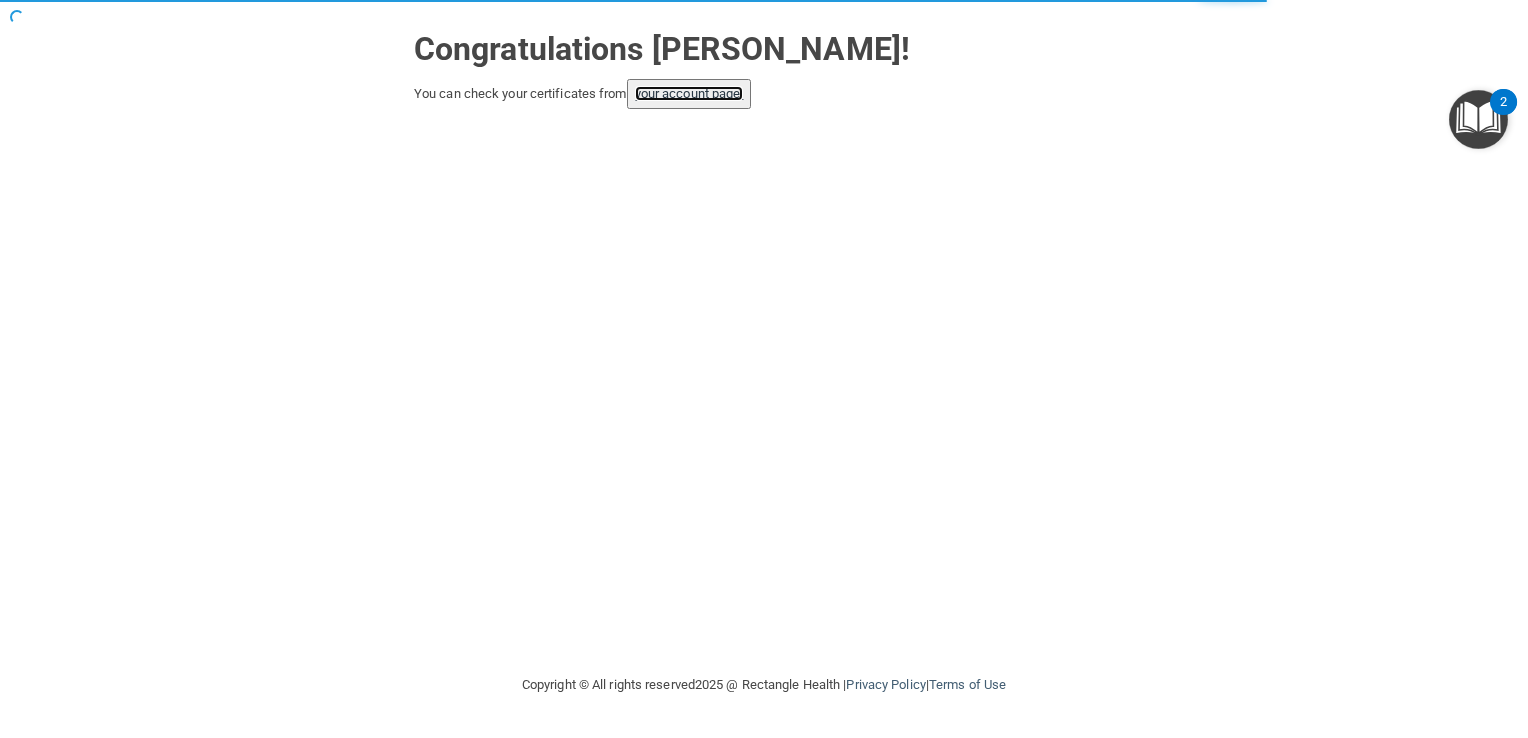 click on "your account page!" at bounding box center (689, 93) 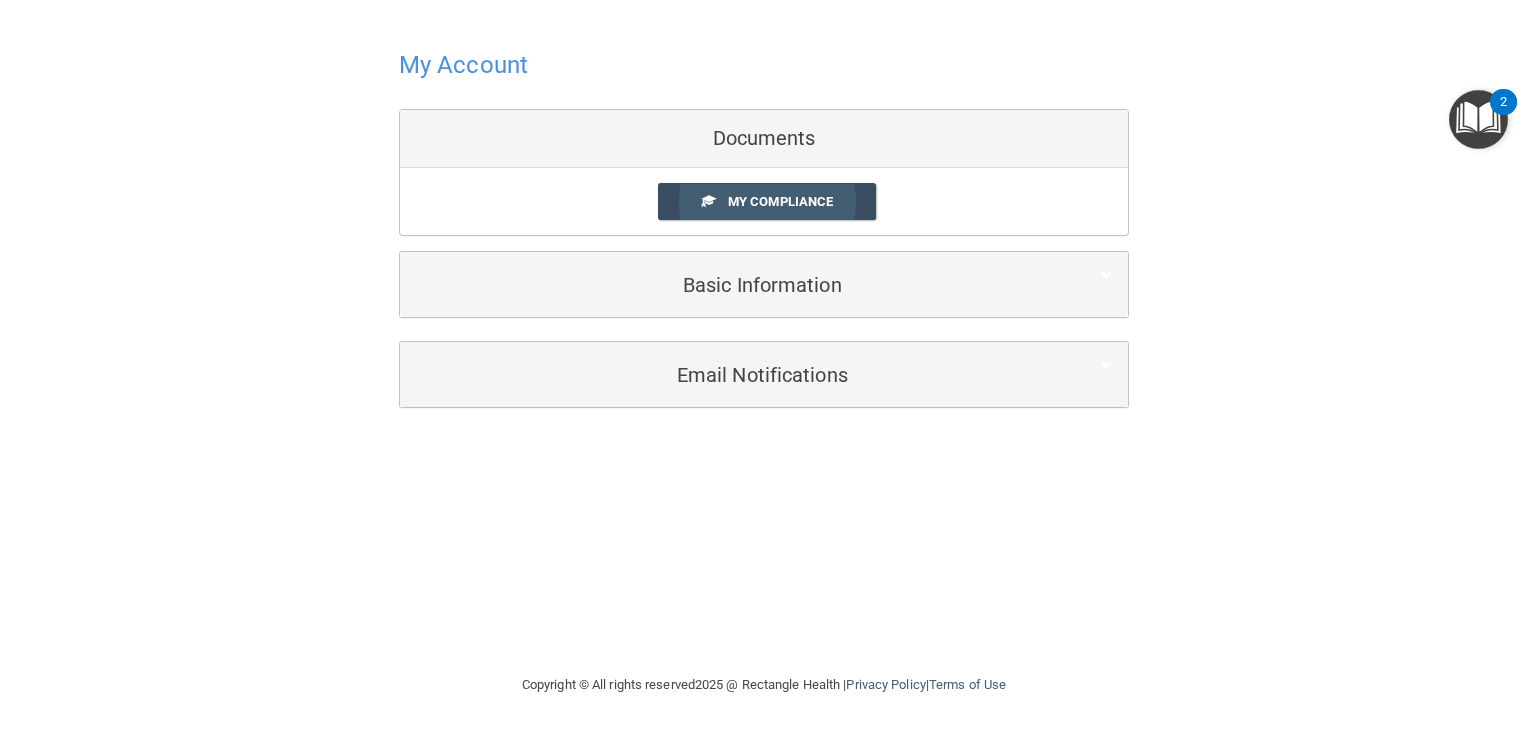 drag, startPoint x: 776, startPoint y: 201, endPoint x: 765, endPoint y: 206, distance: 12.083046 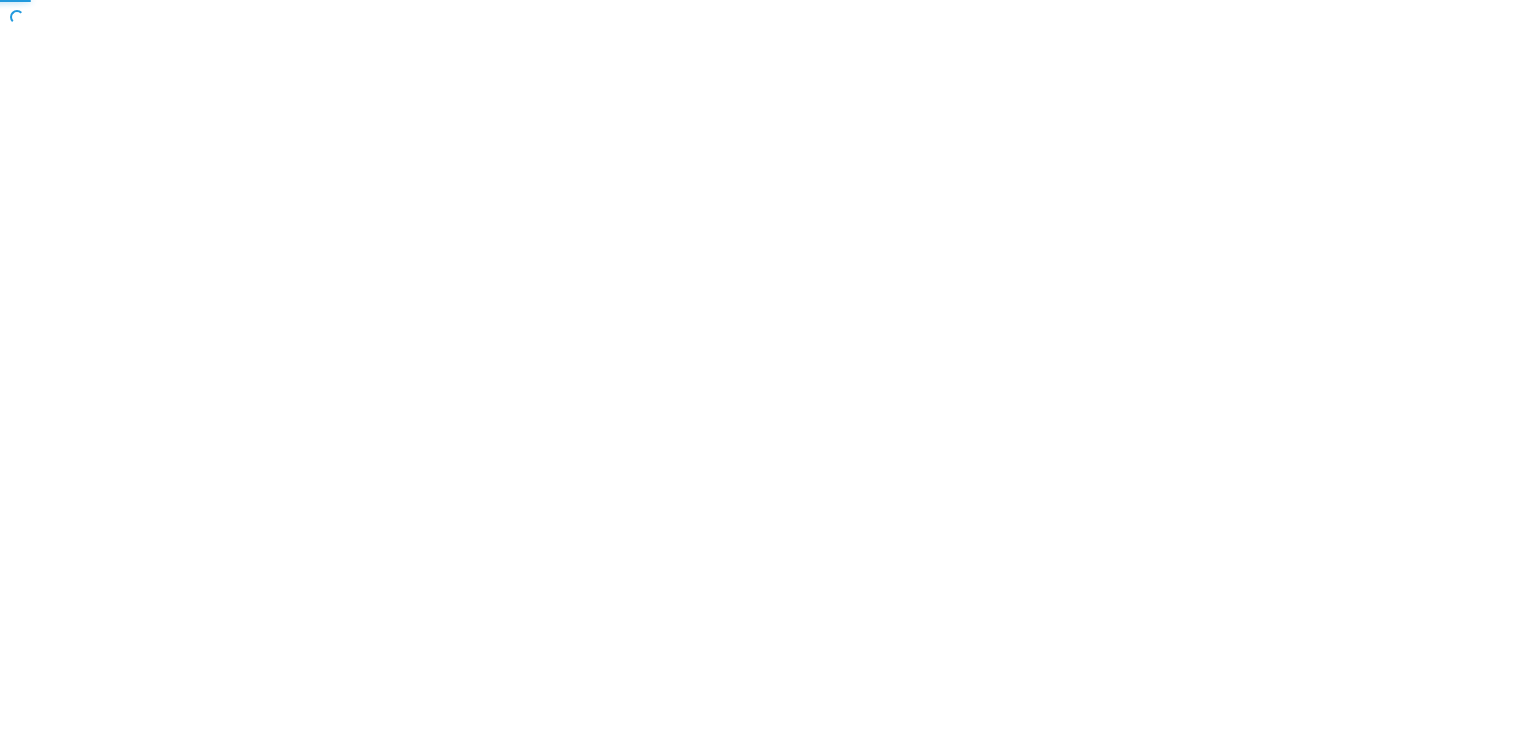 scroll, scrollTop: 0, scrollLeft: 0, axis: both 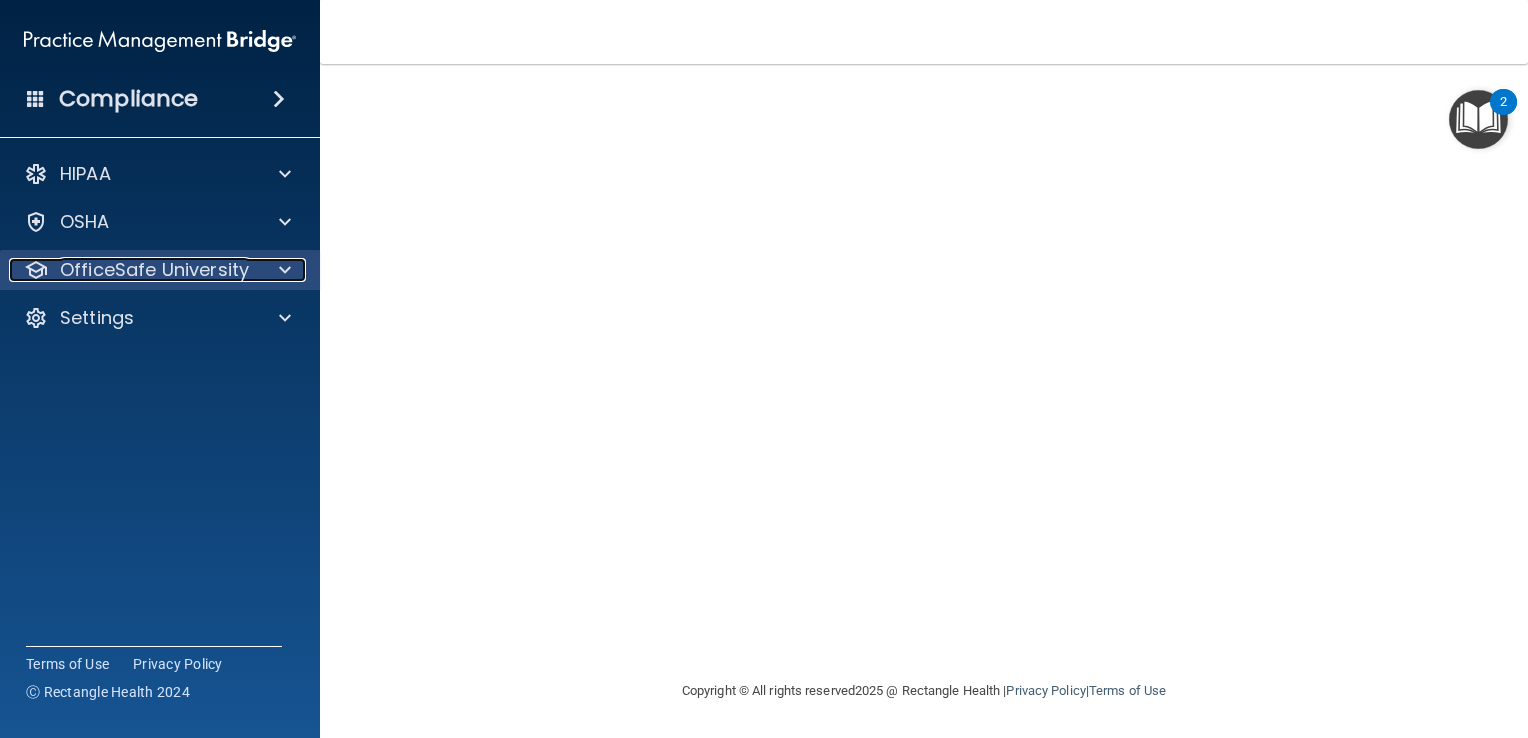 click on "OfficeSafe University" at bounding box center (154, 270) 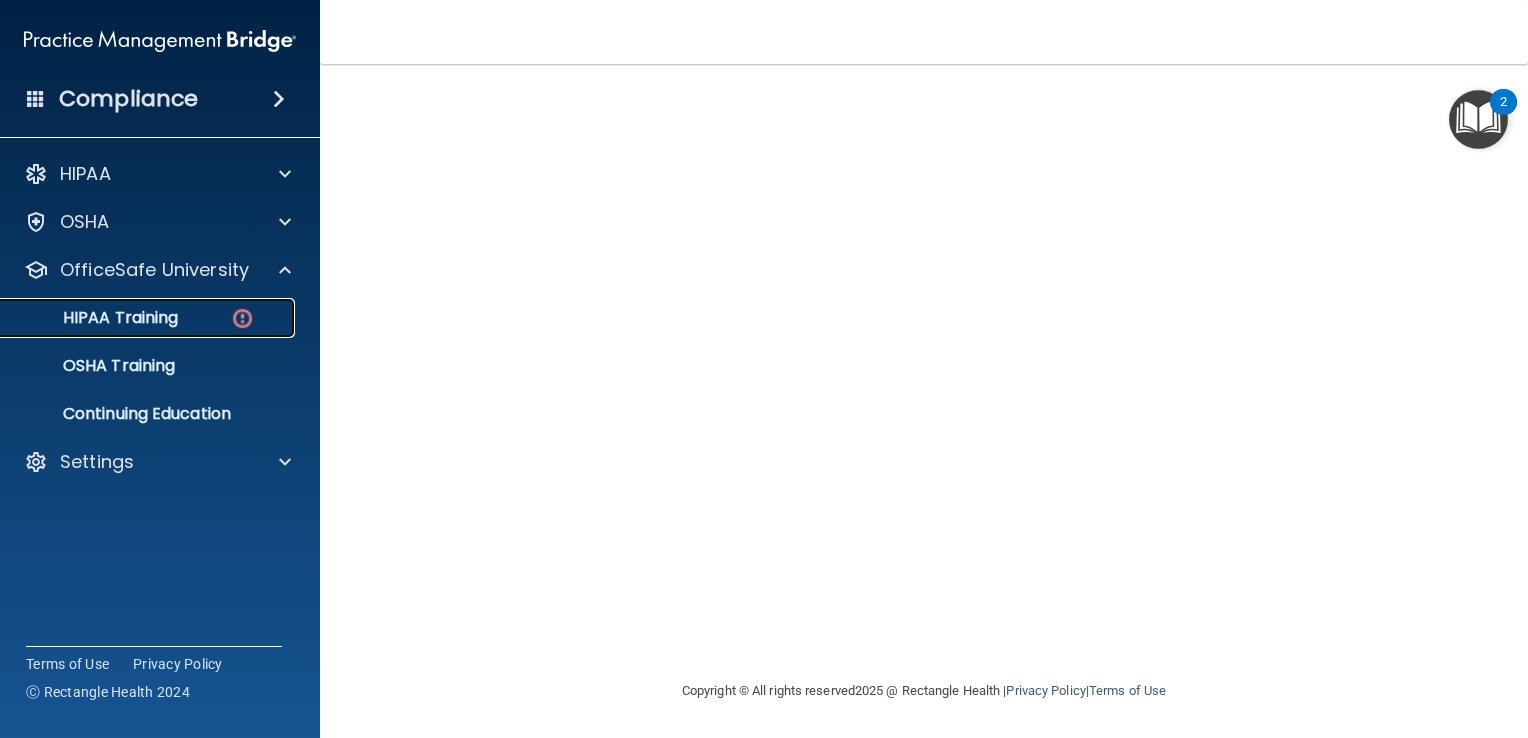 click on "HIPAA Training" at bounding box center (95, 318) 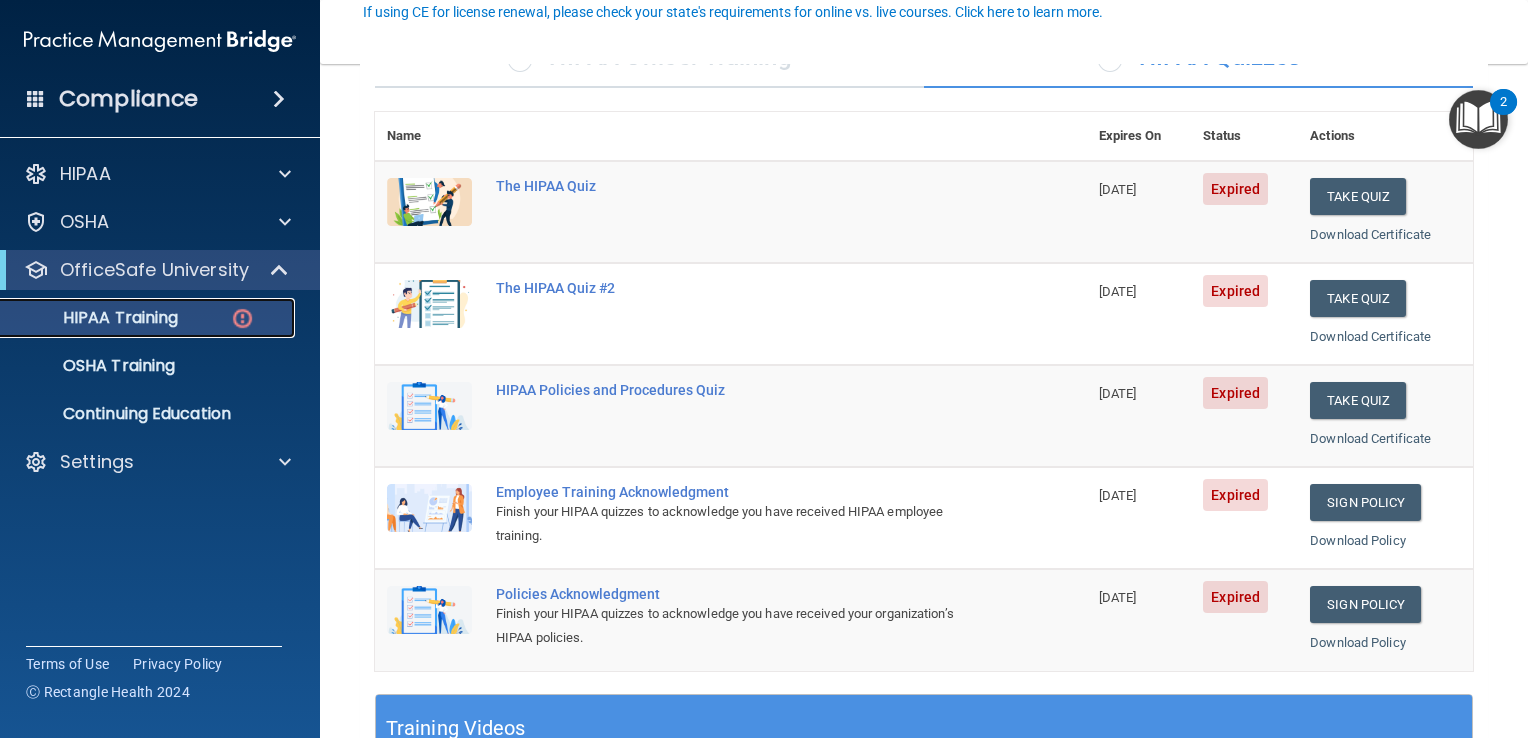 scroll, scrollTop: 190, scrollLeft: 0, axis: vertical 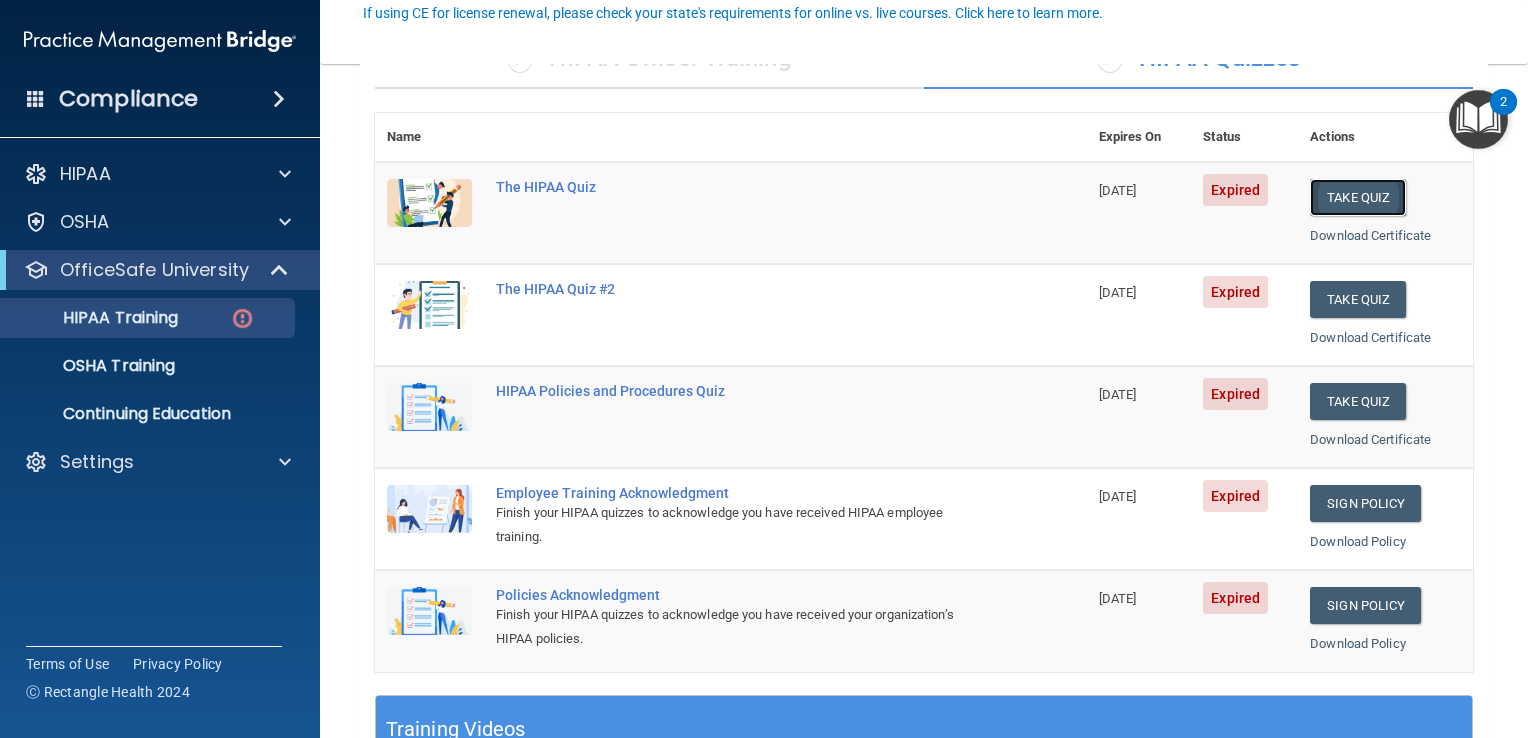 click on "Take Quiz" at bounding box center [1358, 197] 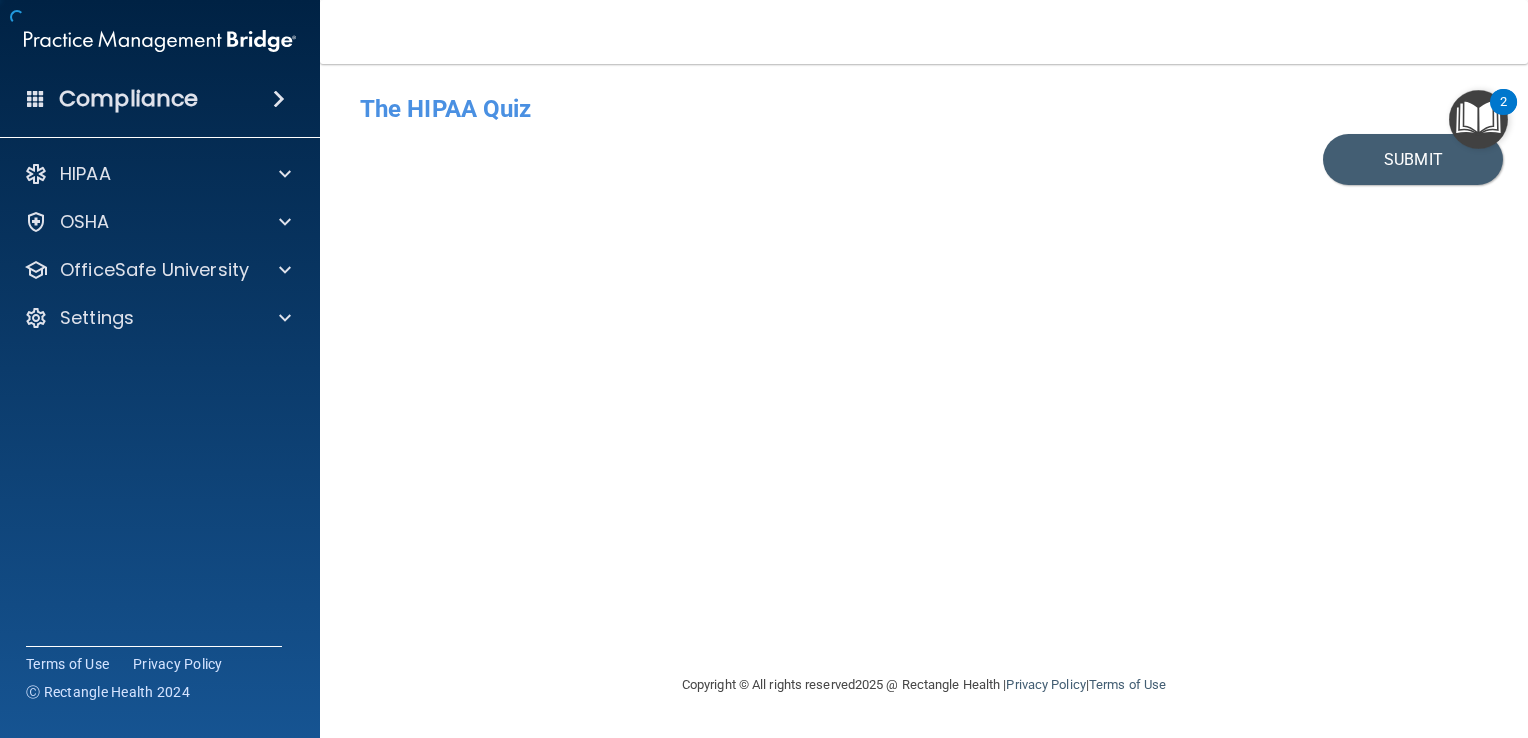 scroll, scrollTop: 0, scrollLeft: 0, axis: both 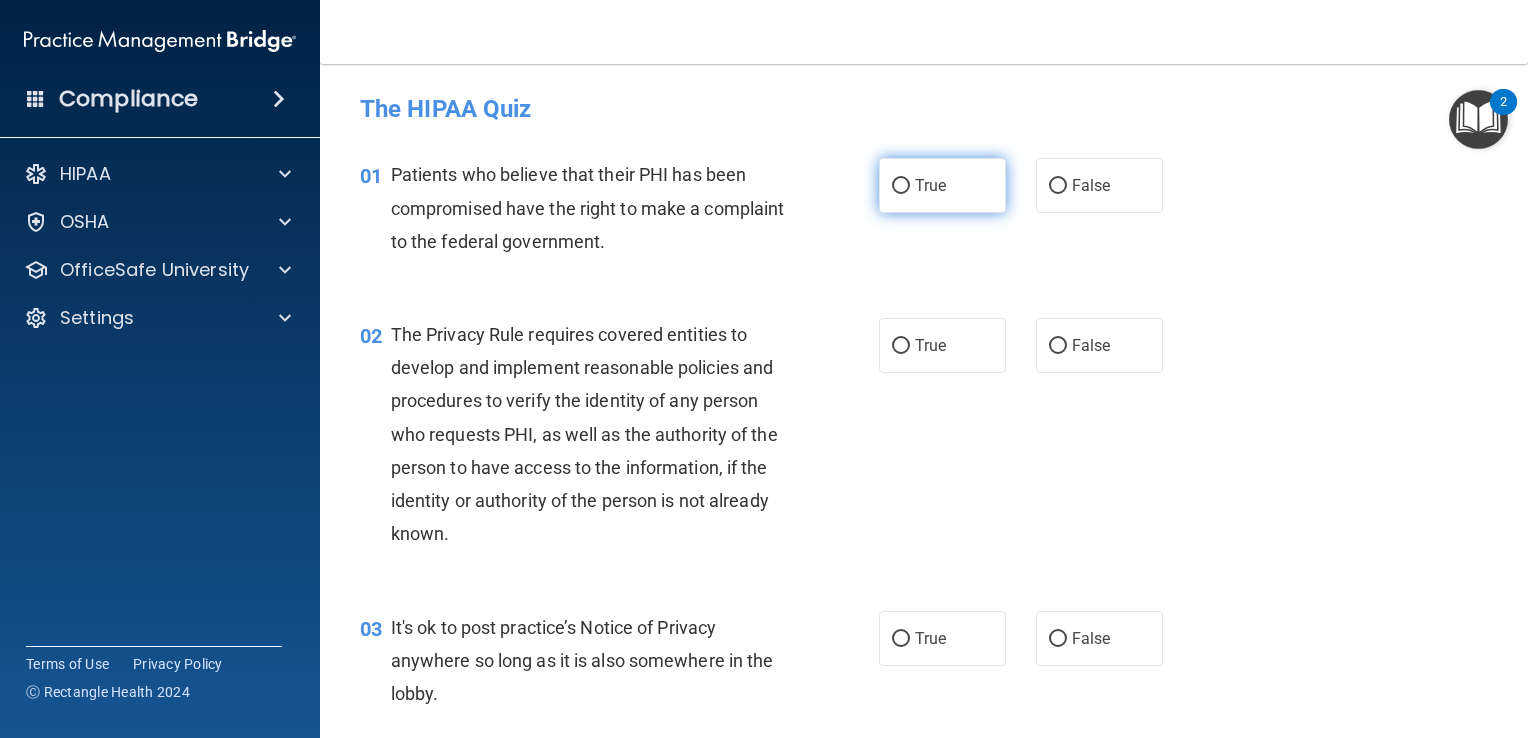 click on "True" at bounding box center [942, 185] 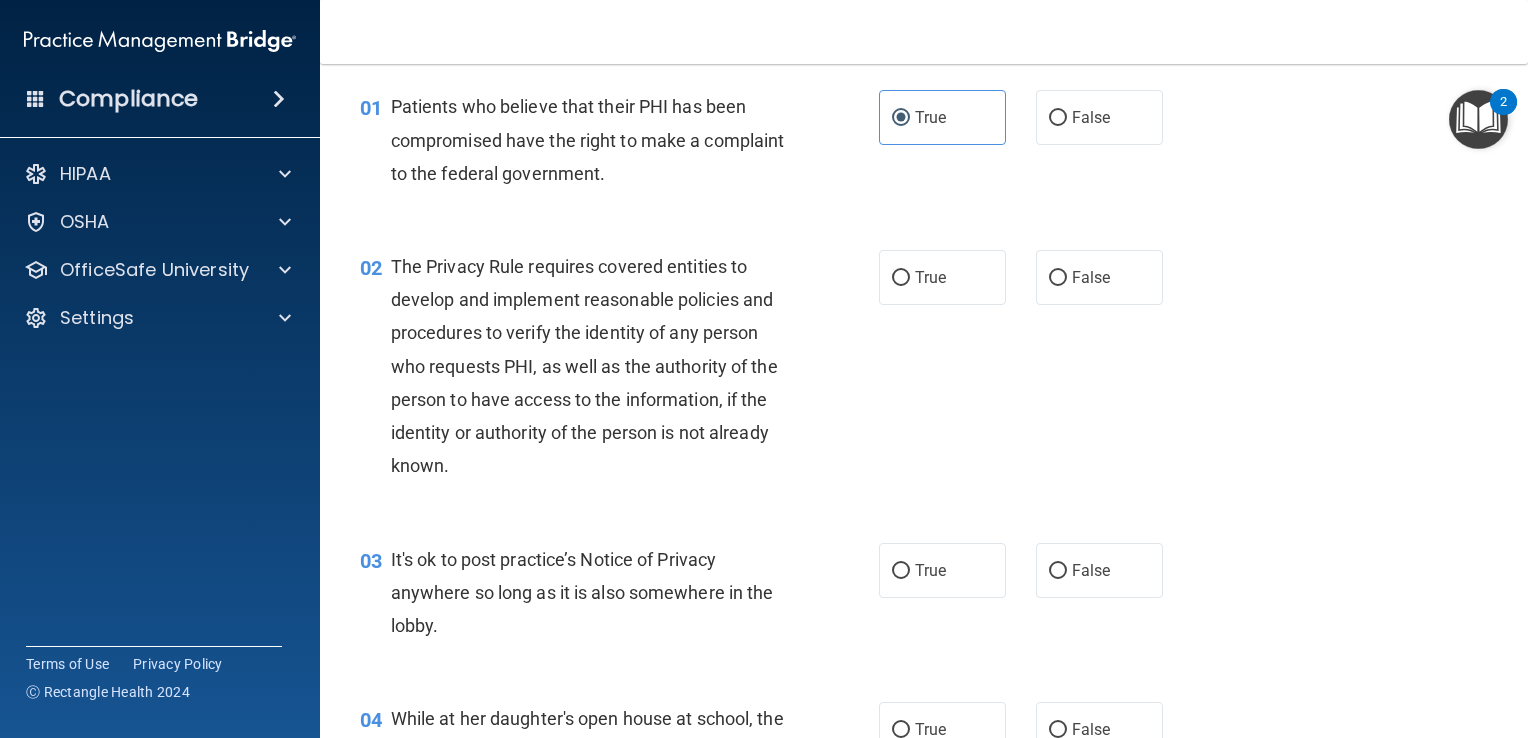 scroll, scrollTop: 67, scrollLeft: 0, axis: vertical 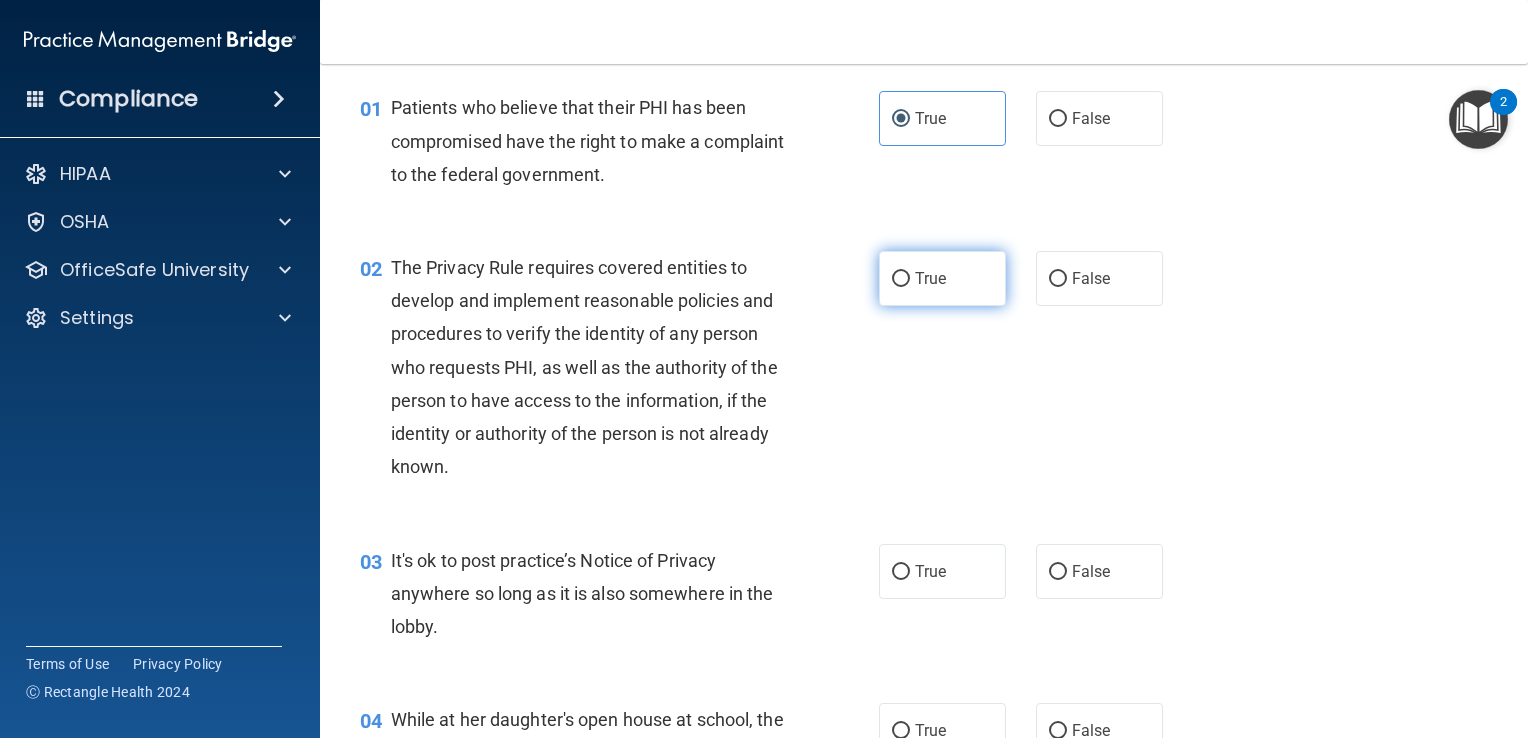 click on "True" at bounding box center [930, 278] 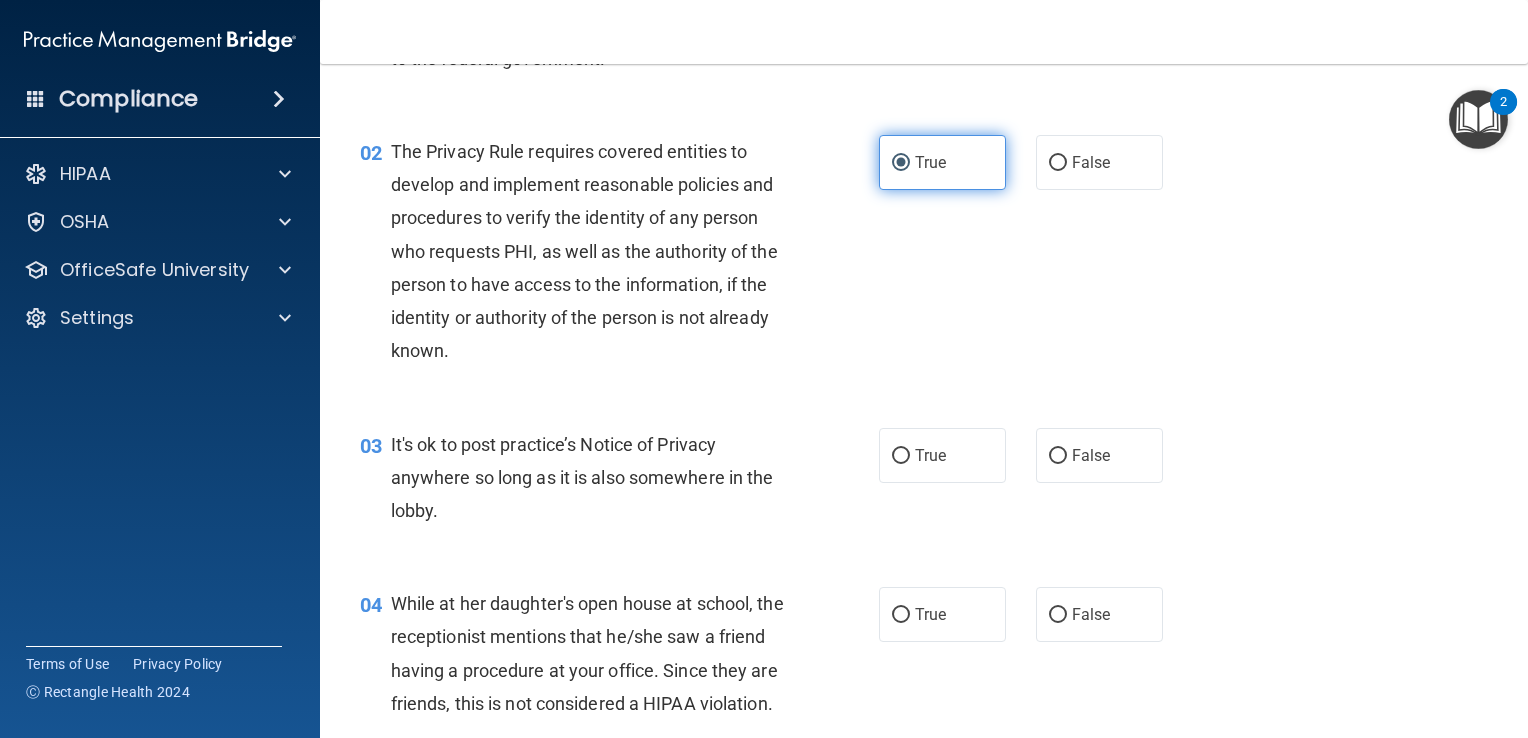 scroll, scrollTop: 184, scrollLeft: 0, axis: vertical 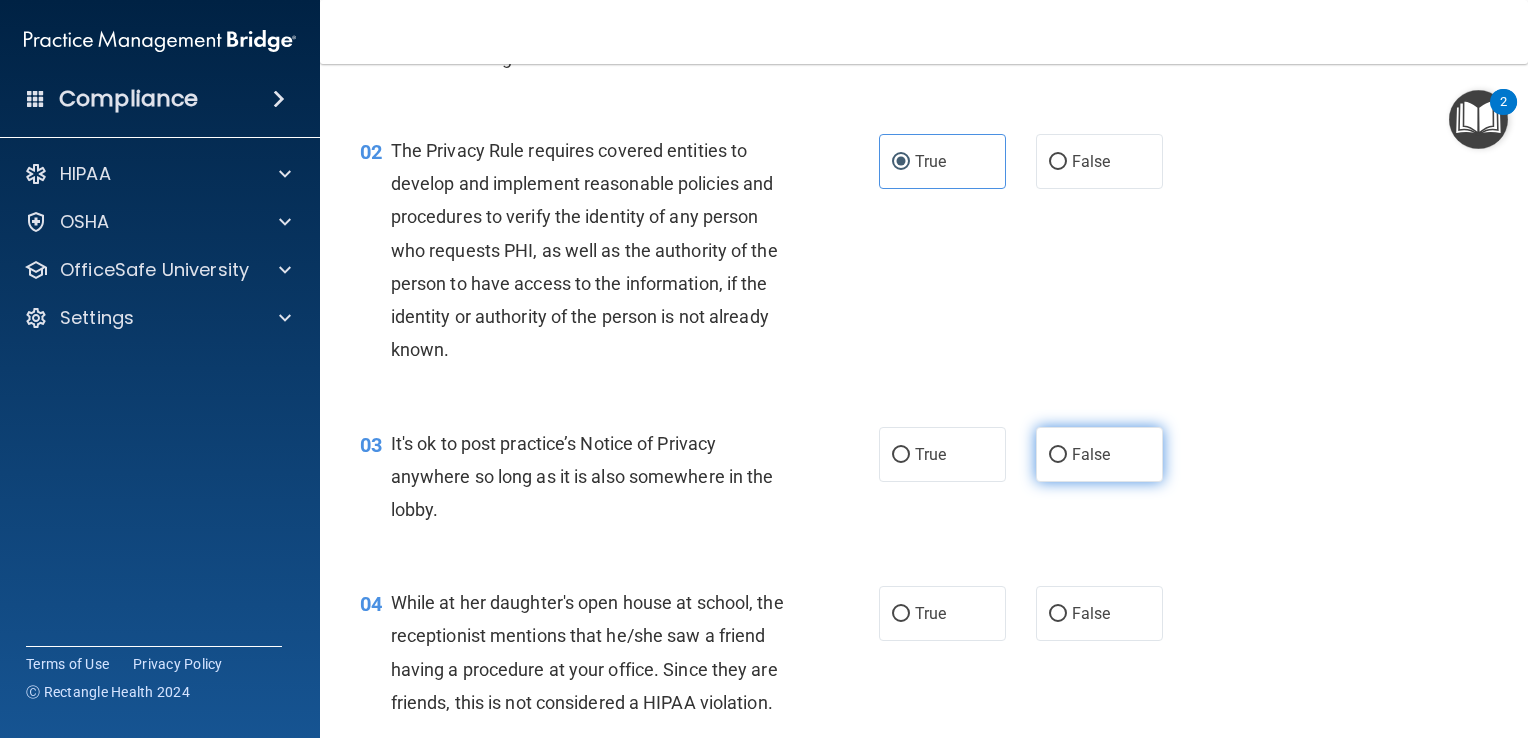 click on "False" at bounding box center (1058, 455) 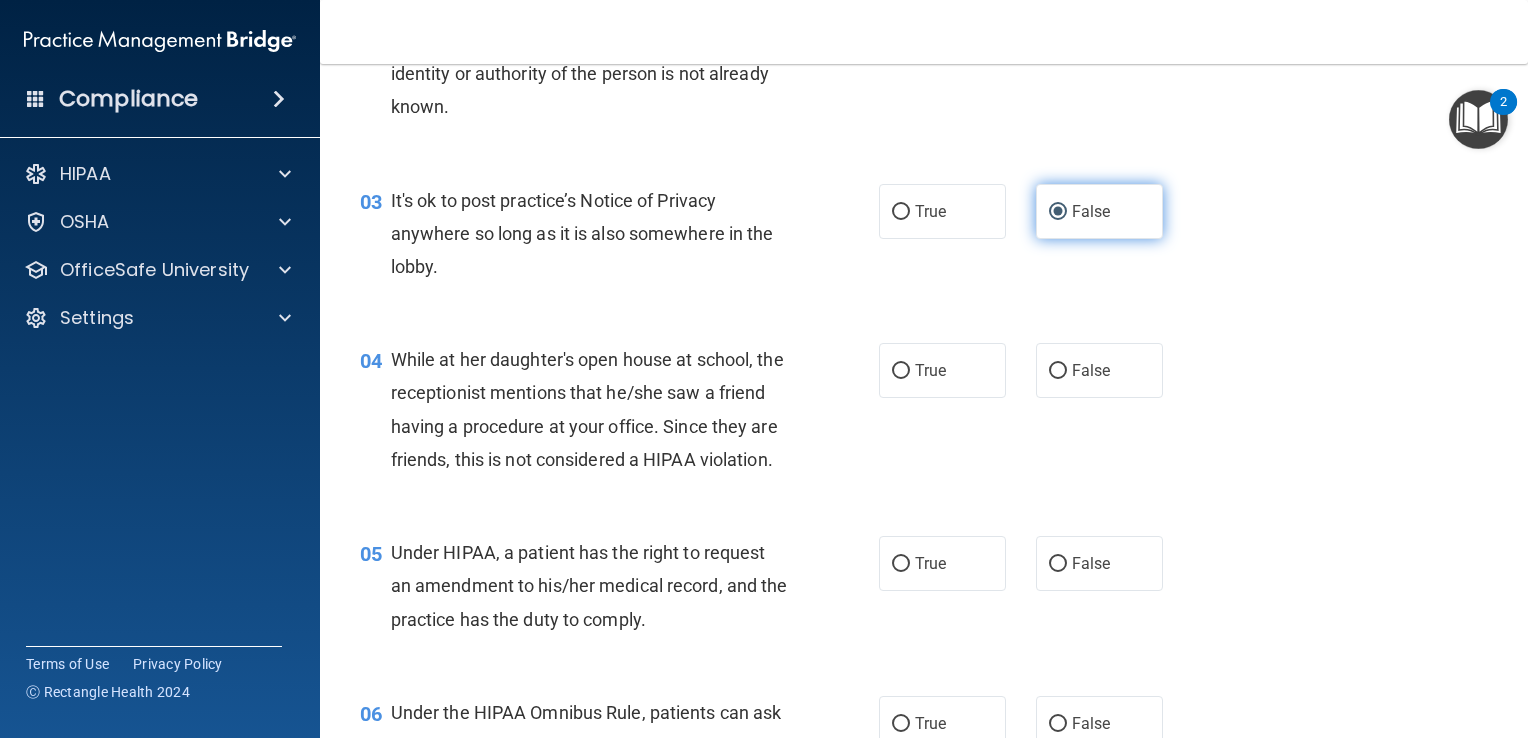 scroll, scrollTop: 428, scrollLeft: 0, axis: vertical 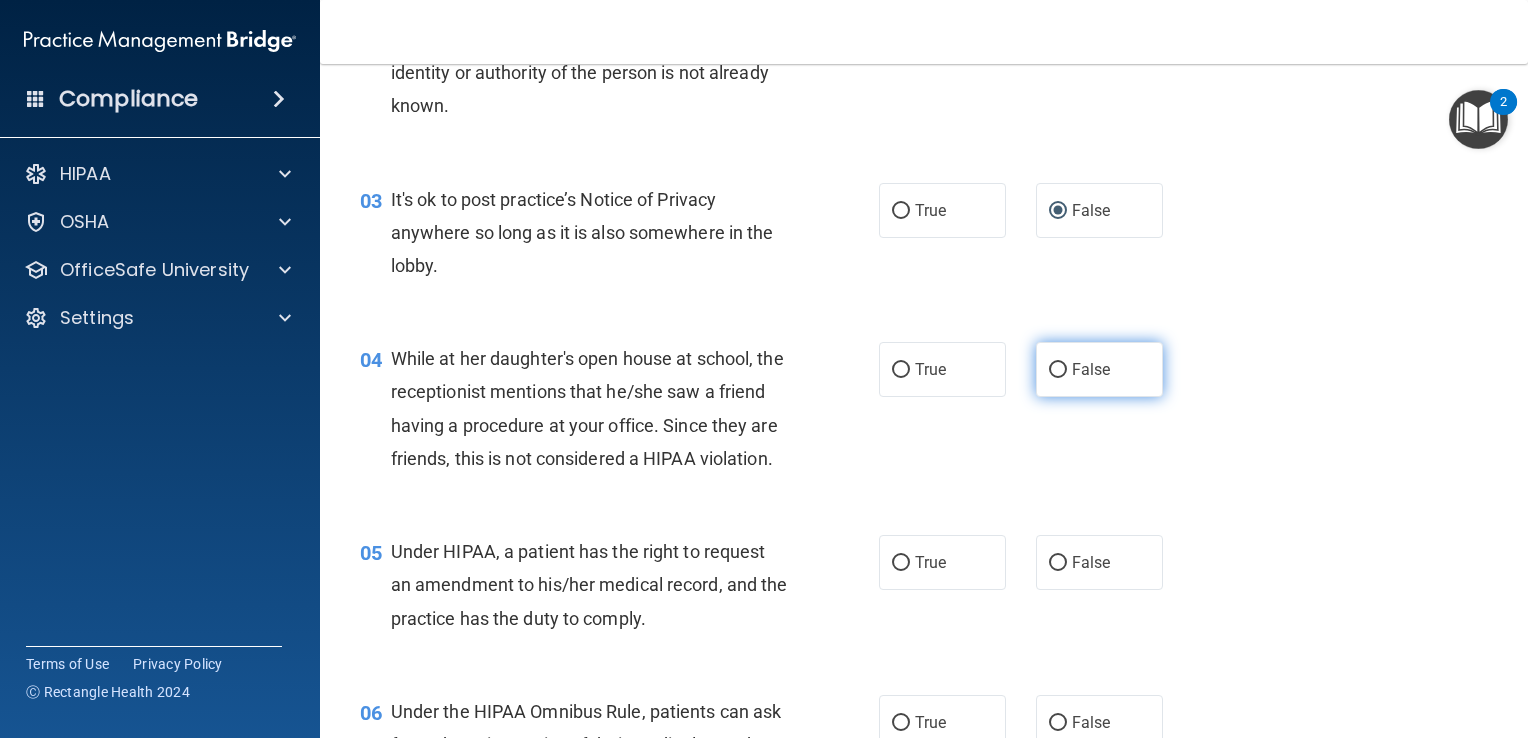 click on "False" at bounding box center (1058, 370) 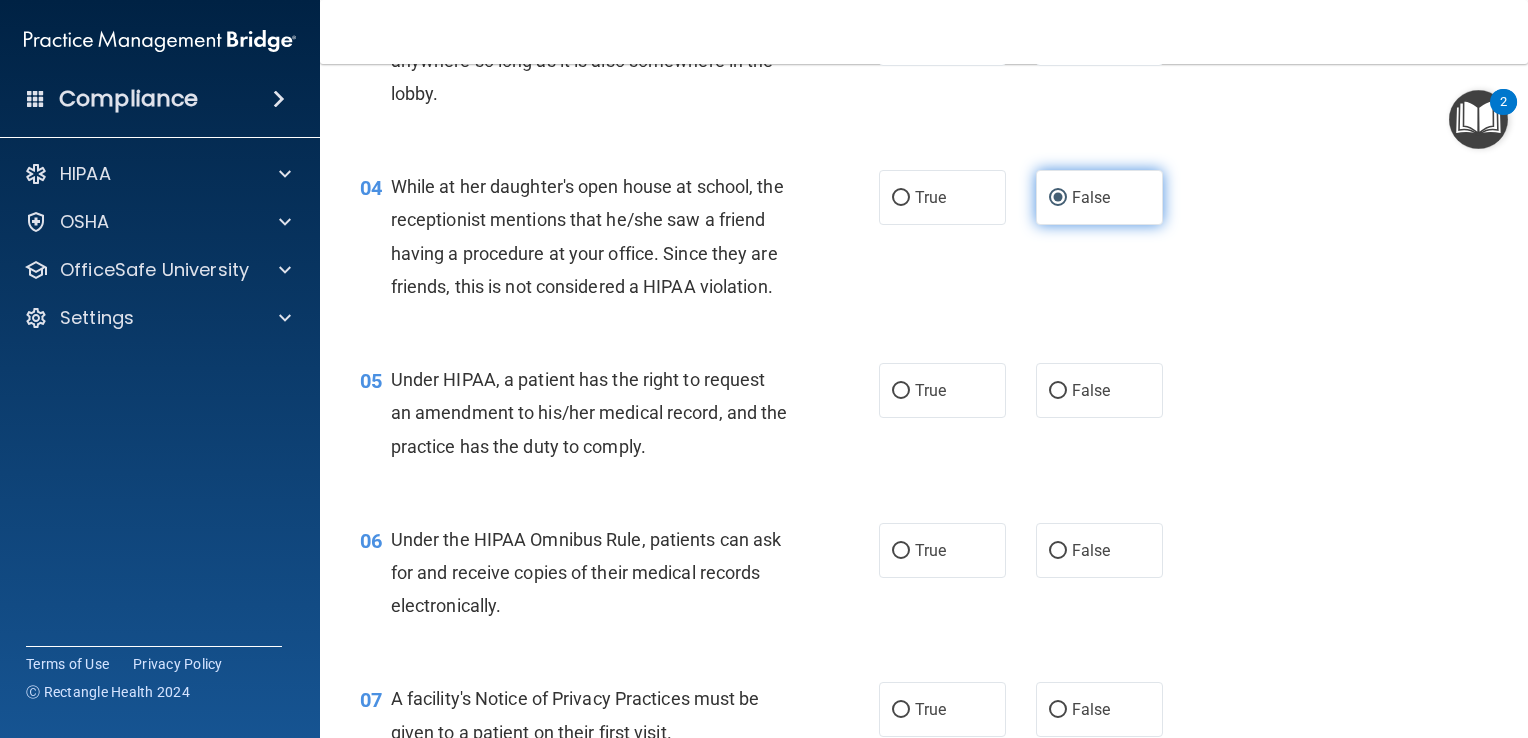 scroll, scrollTop: 602, scrollLeft: 0, axis: vertical 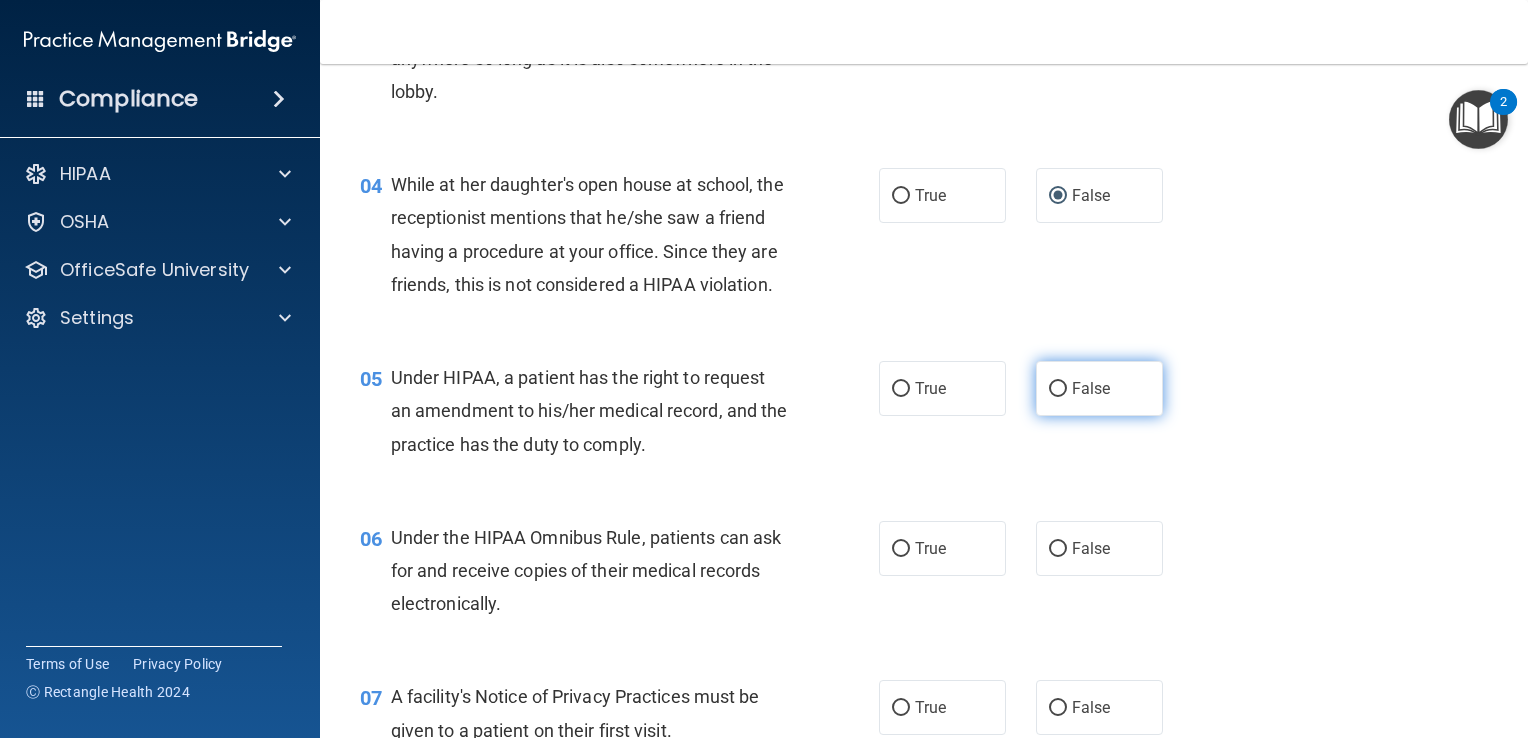 click on "False" at bounding box center [1099, 388] 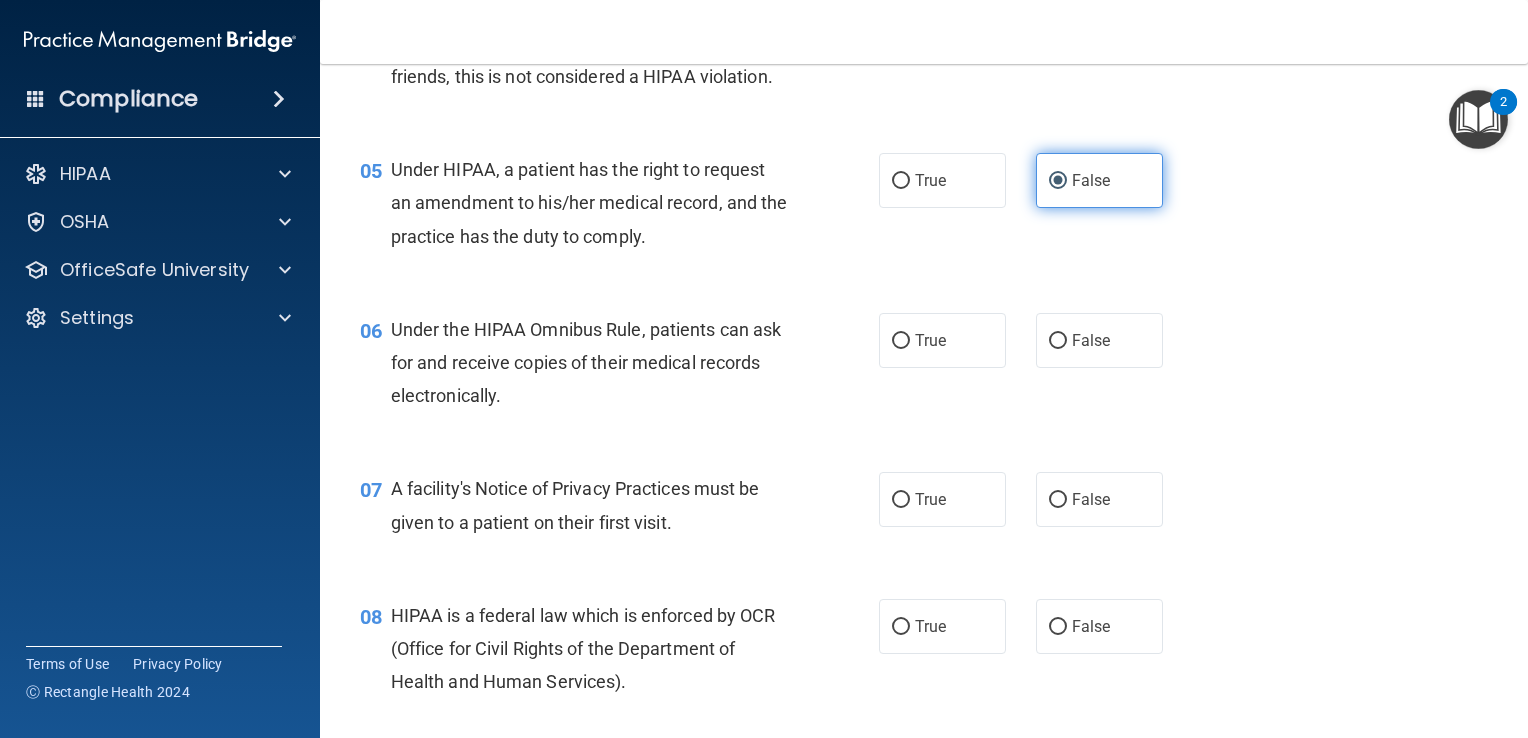 scroll, scrollTop: 811, scrollLeft: 0, axis: vertical 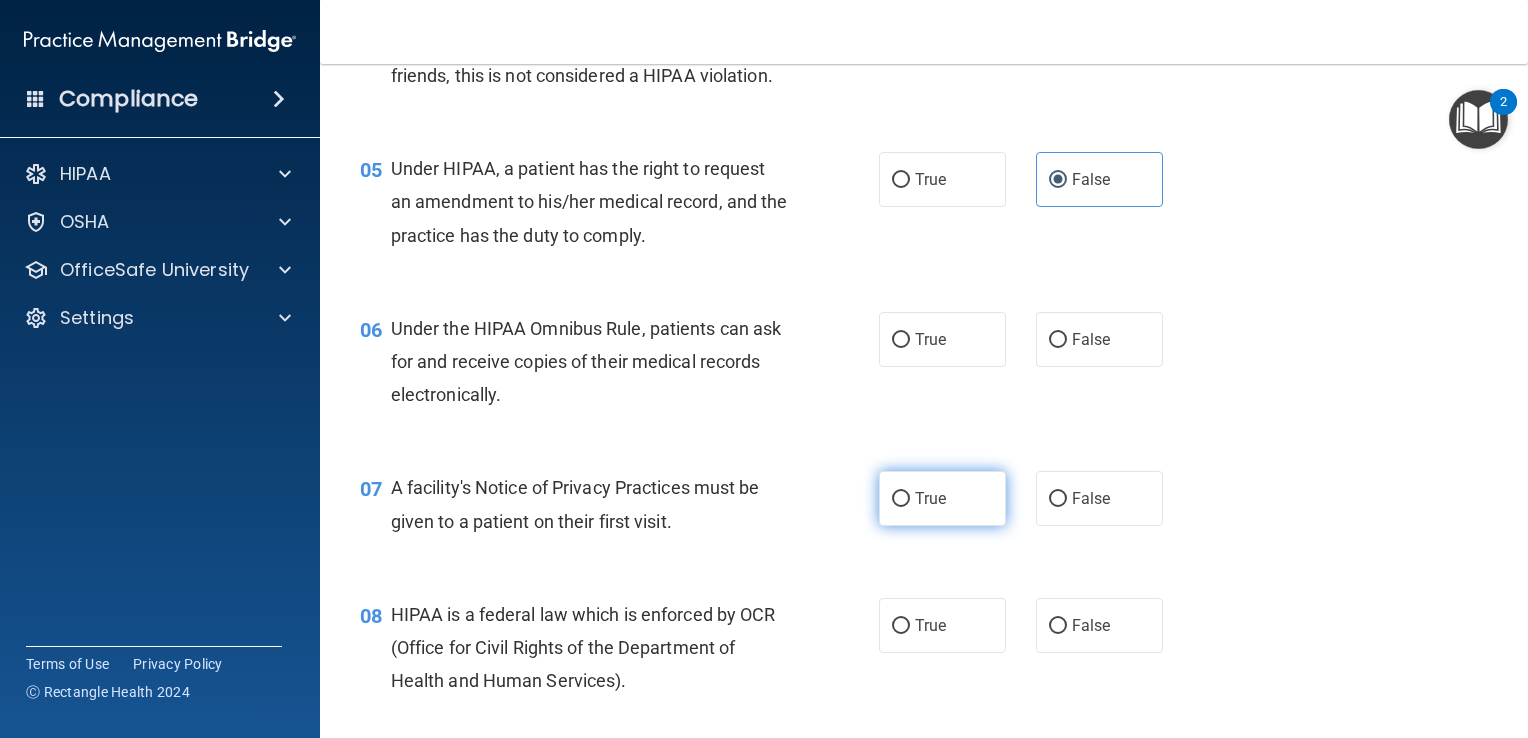 click on "True" at bounding box center (901, 499) 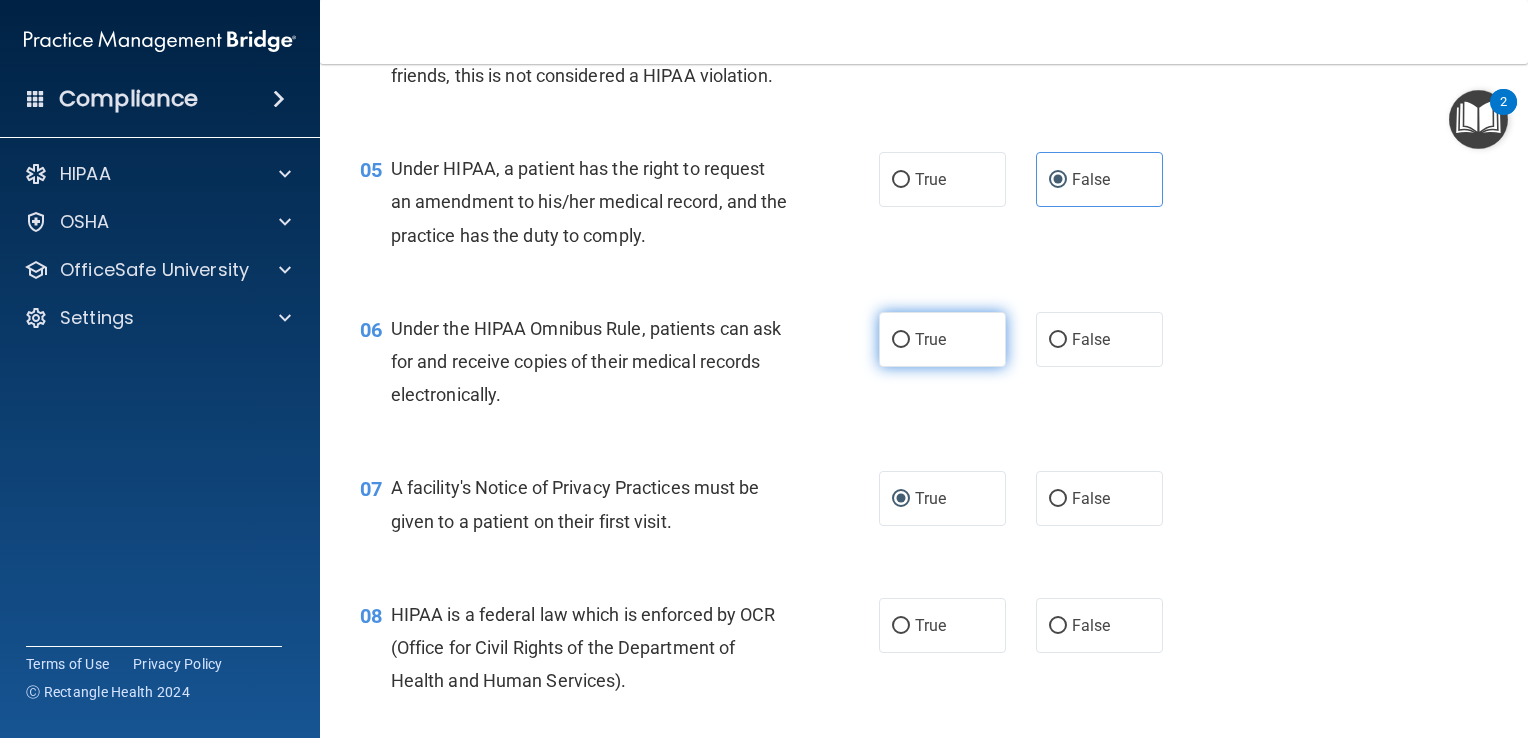 click on "True" at bounding box center (901, 340) 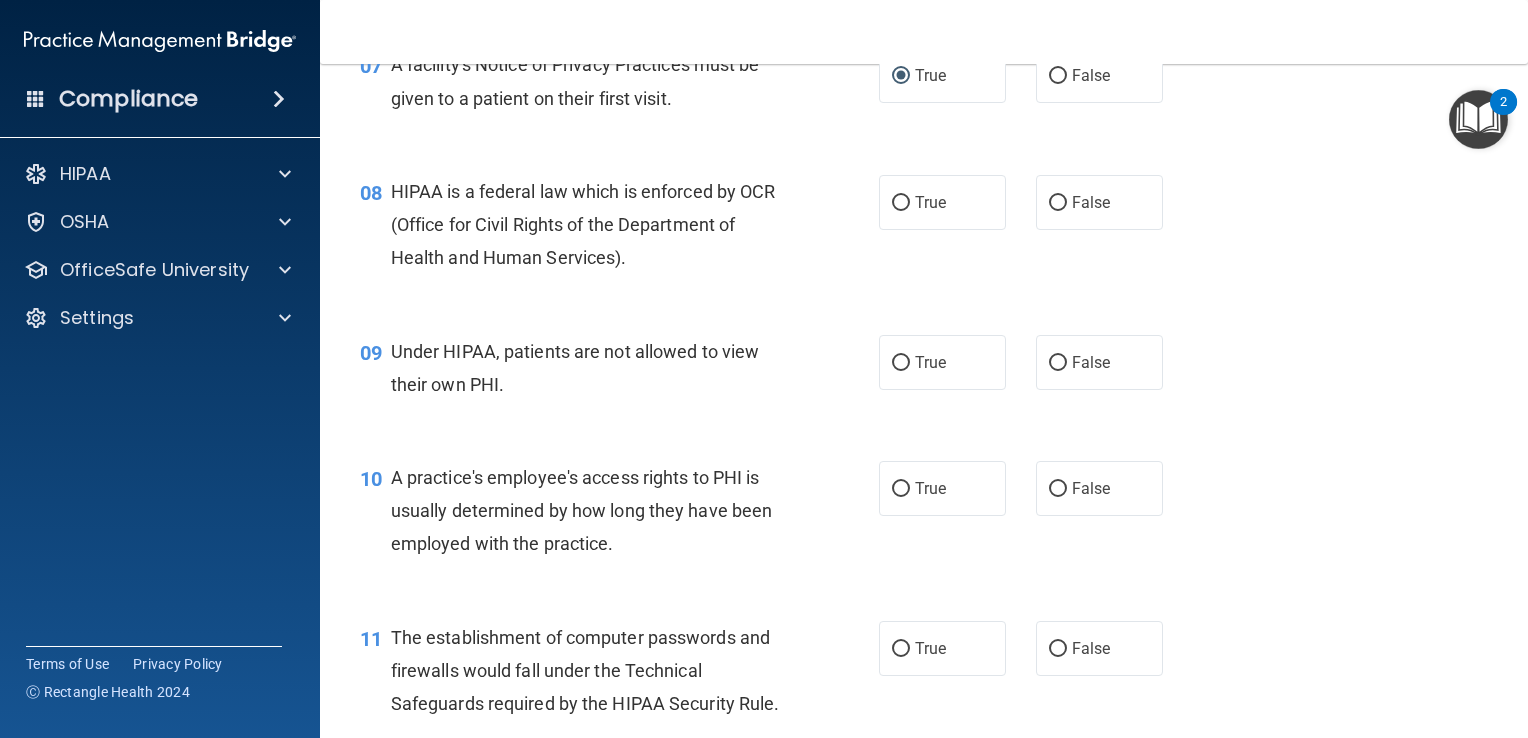 scroll, scrollTop: 1236, scrollLeft: 0, axis: vertical 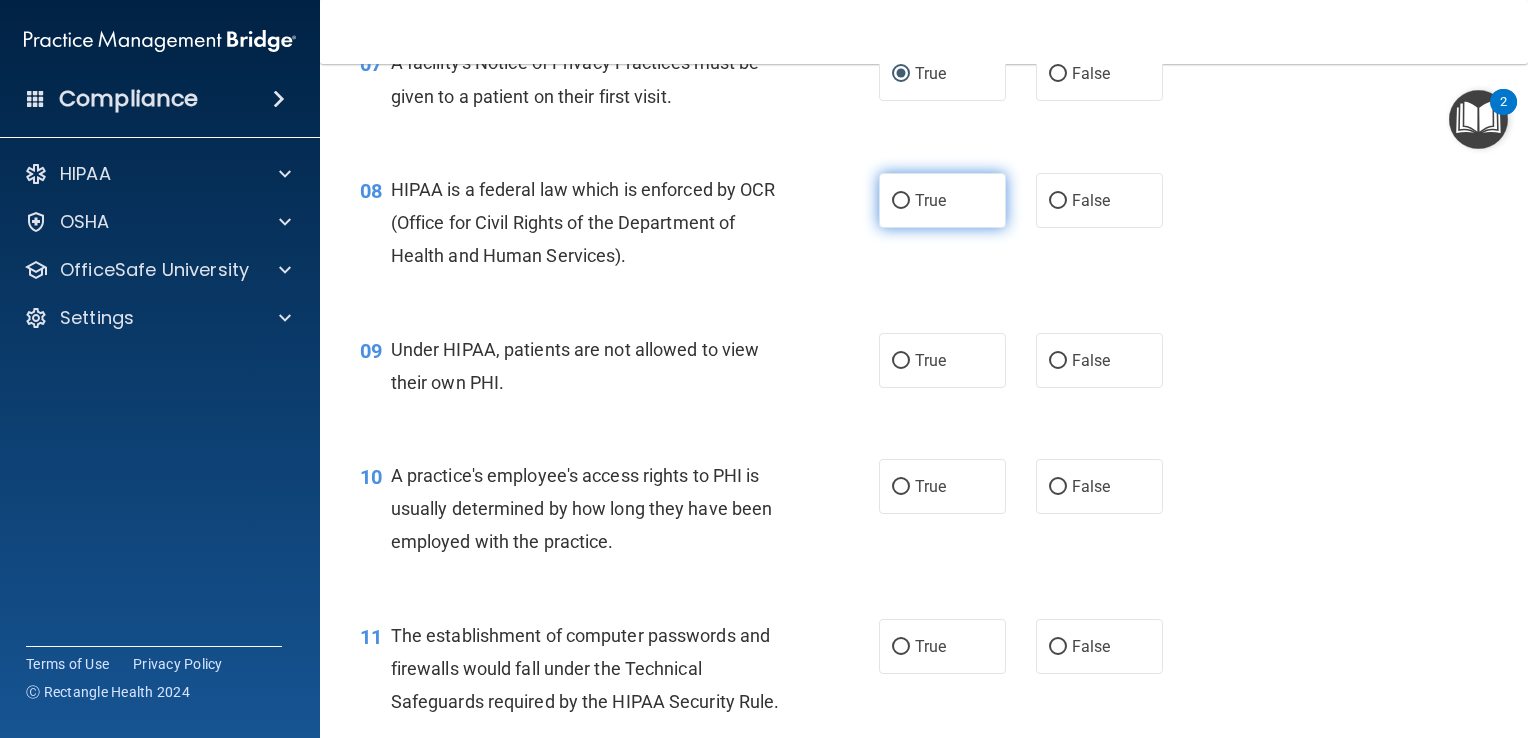 click on "True" at bounding box center (930, 200) 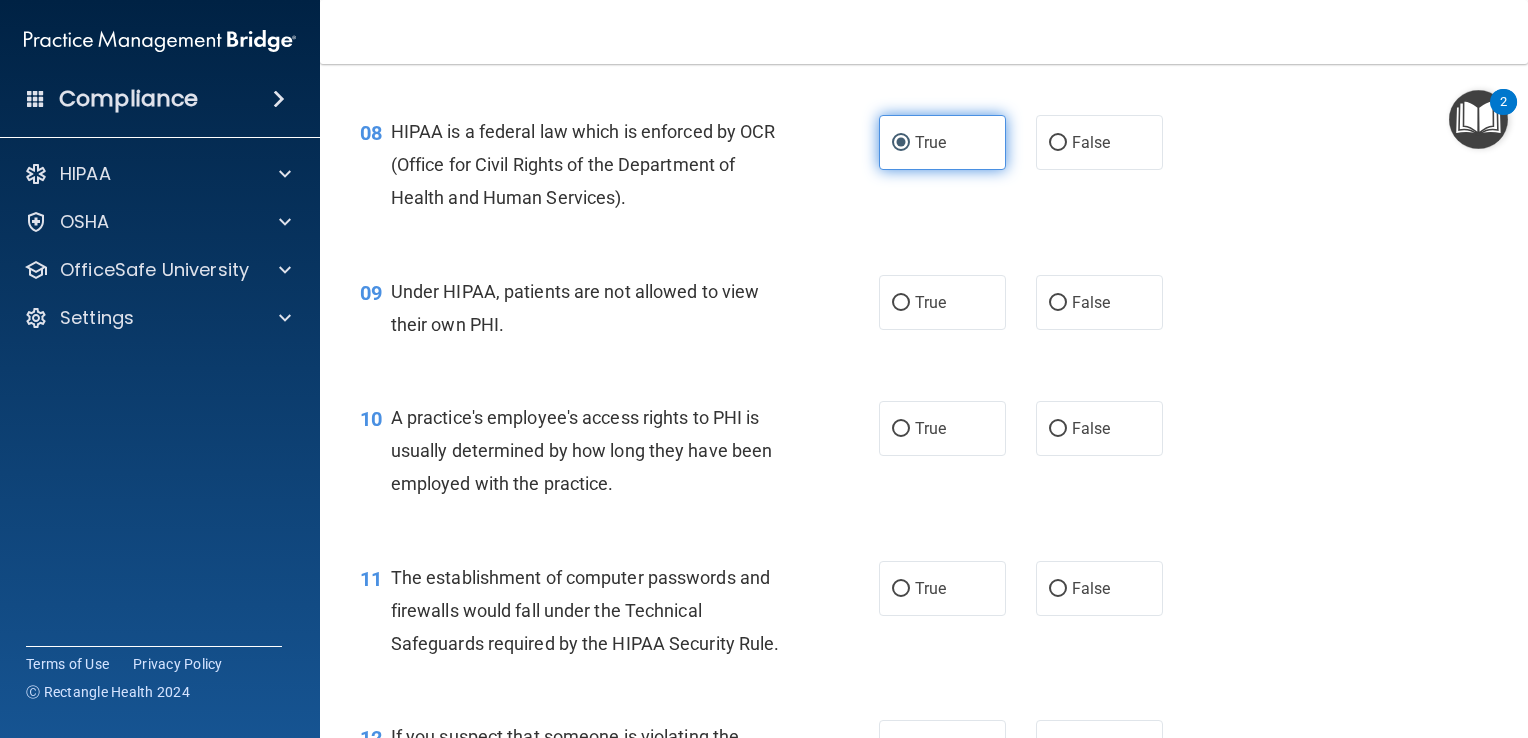 scroll, scrollTop: 1295, scrollLeft: 0, axis: vertical 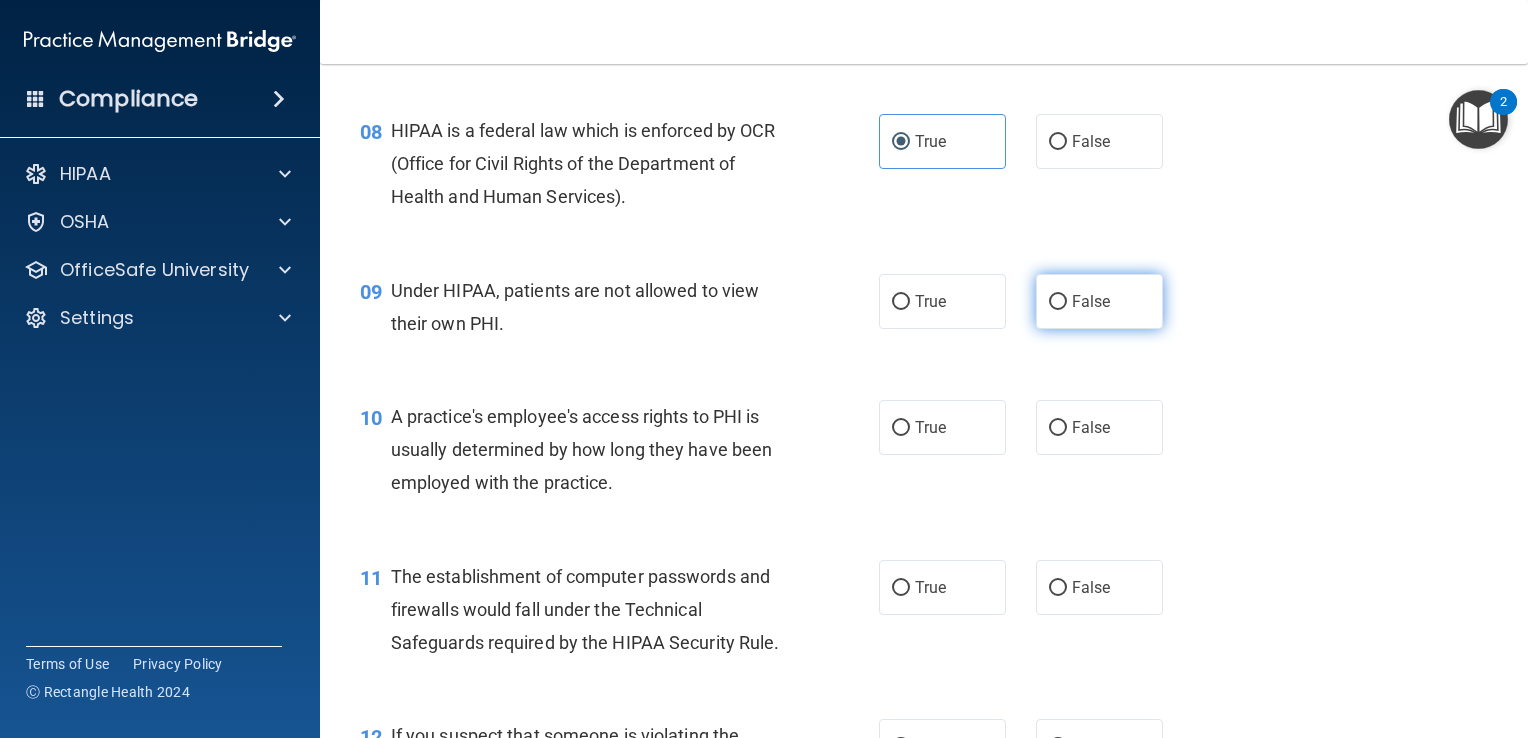 click on "False" at bounding box center (1058, 302) 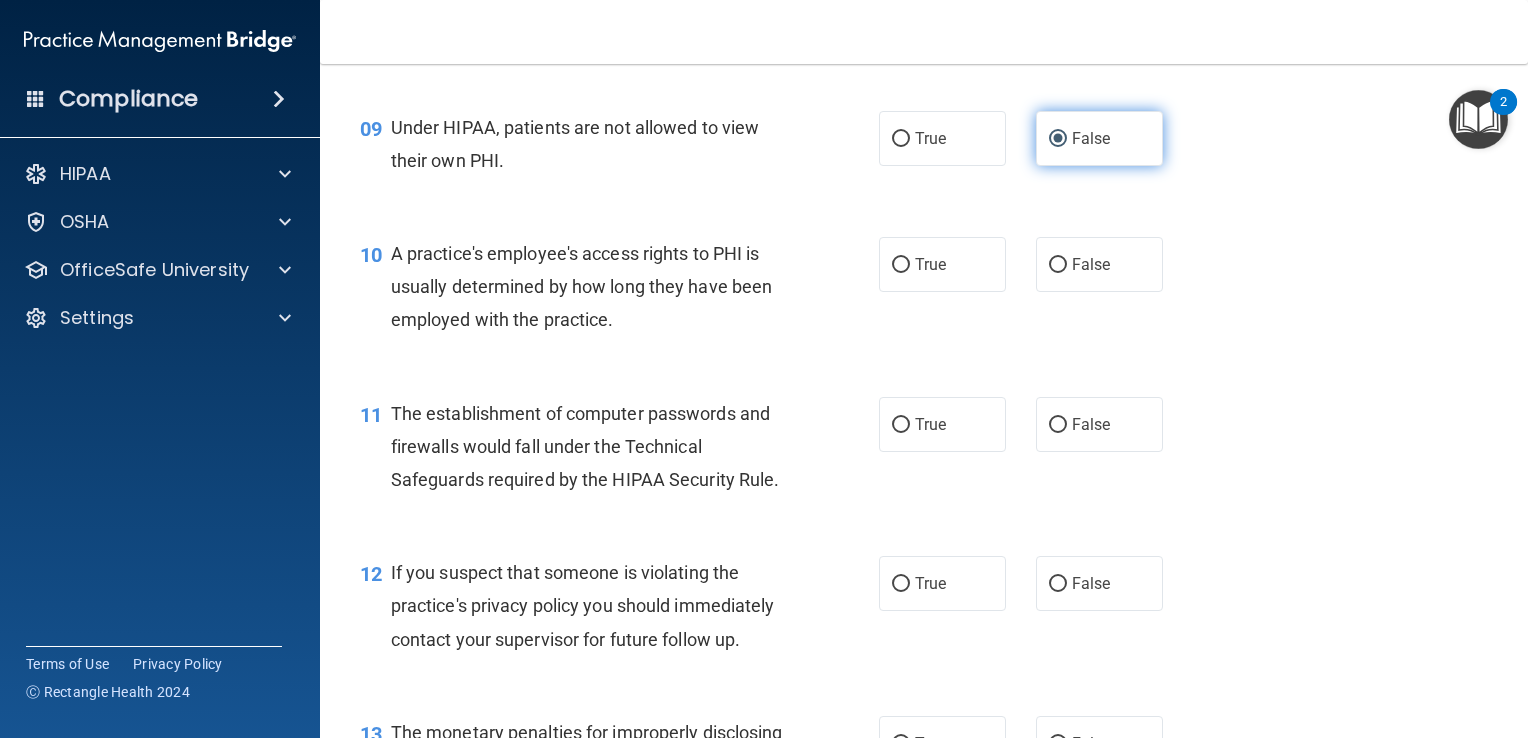 scroll, scrollTop: 1459, scrollLeft: 0, axis: vertical 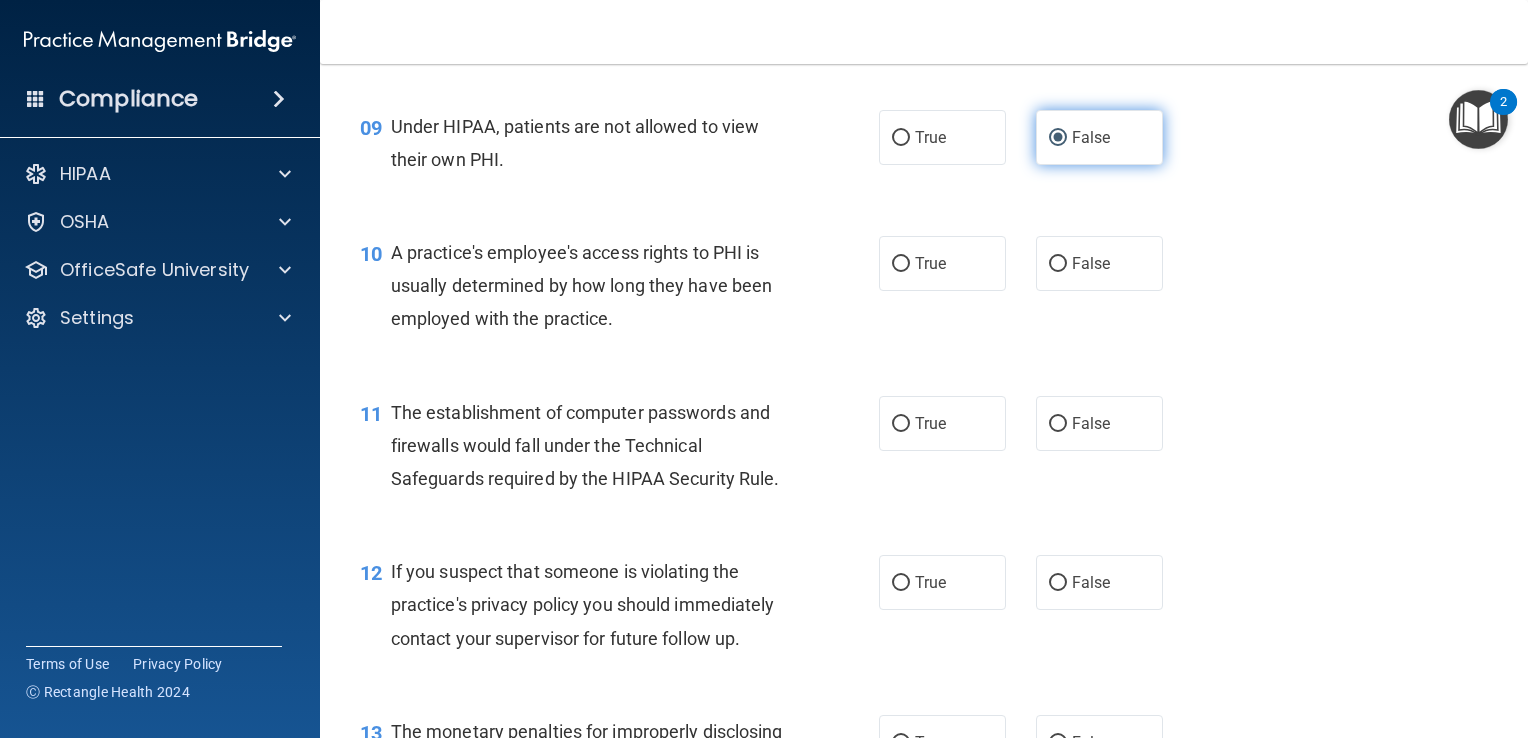 click on "10       A practice's employee's access rights to PHI is usually determined by how long they have been employed with the practice.                 True           False" at bounding box center (924, 291) 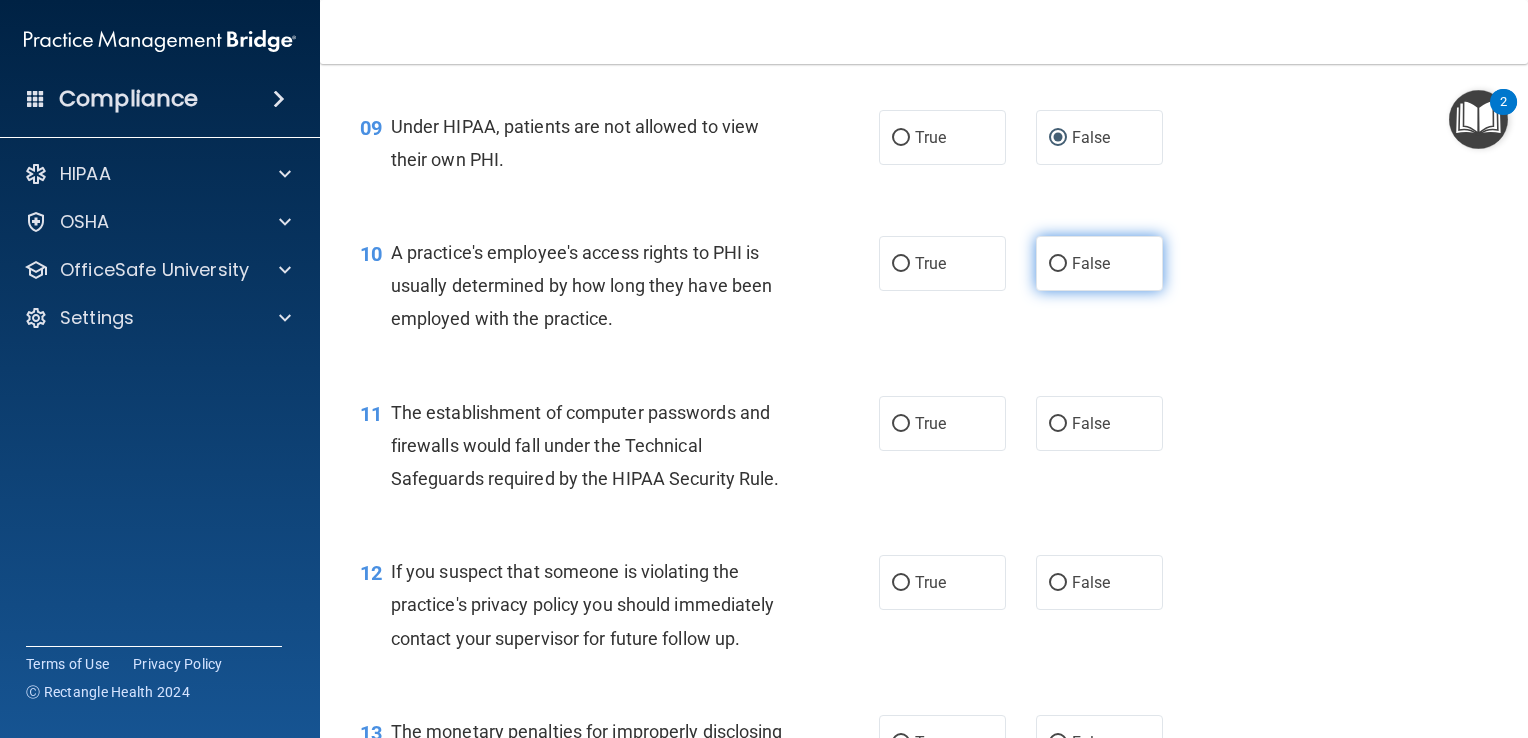click on "False" at bounding box center (1099, 263) 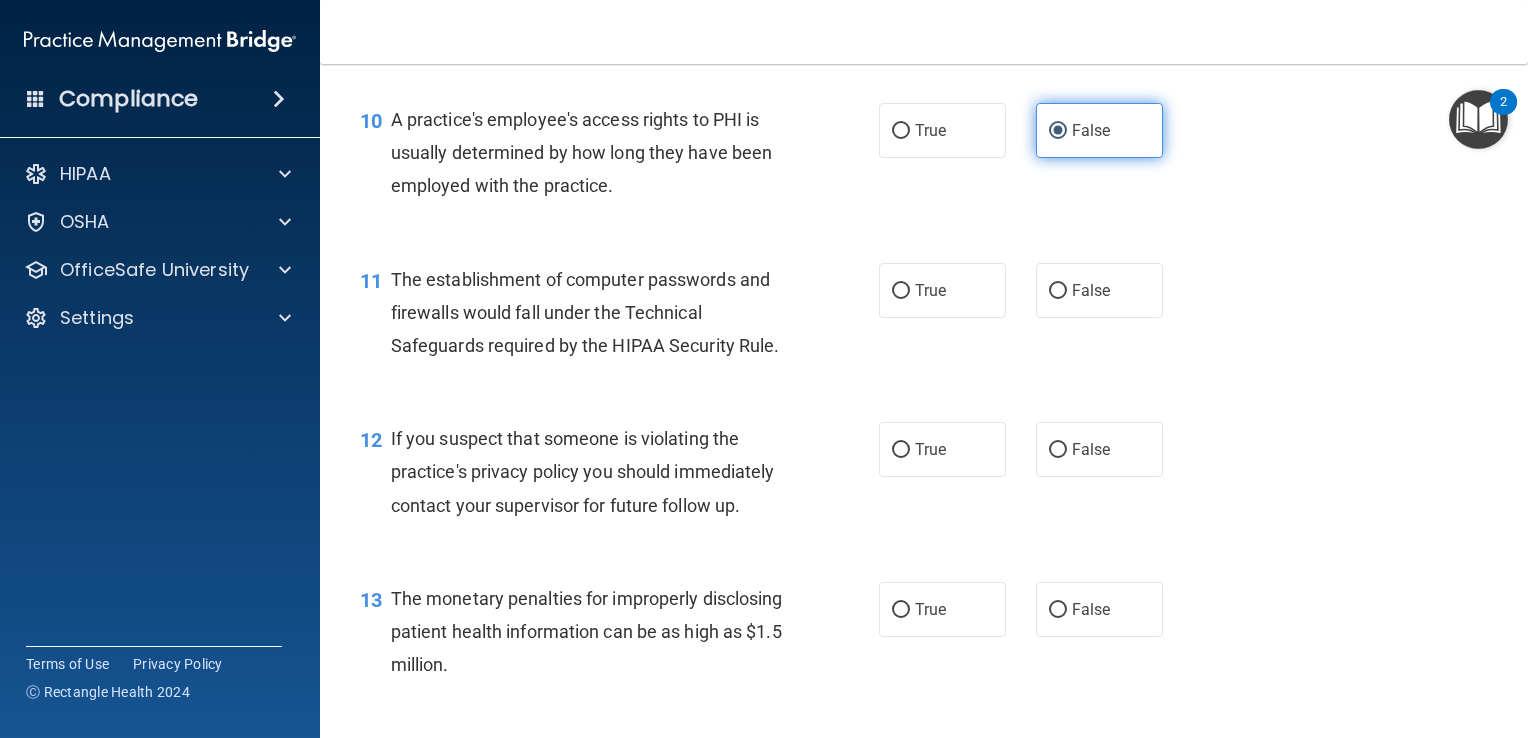 scroll, scrollTop: 1594, scrollLeft: 0, axis: vertical 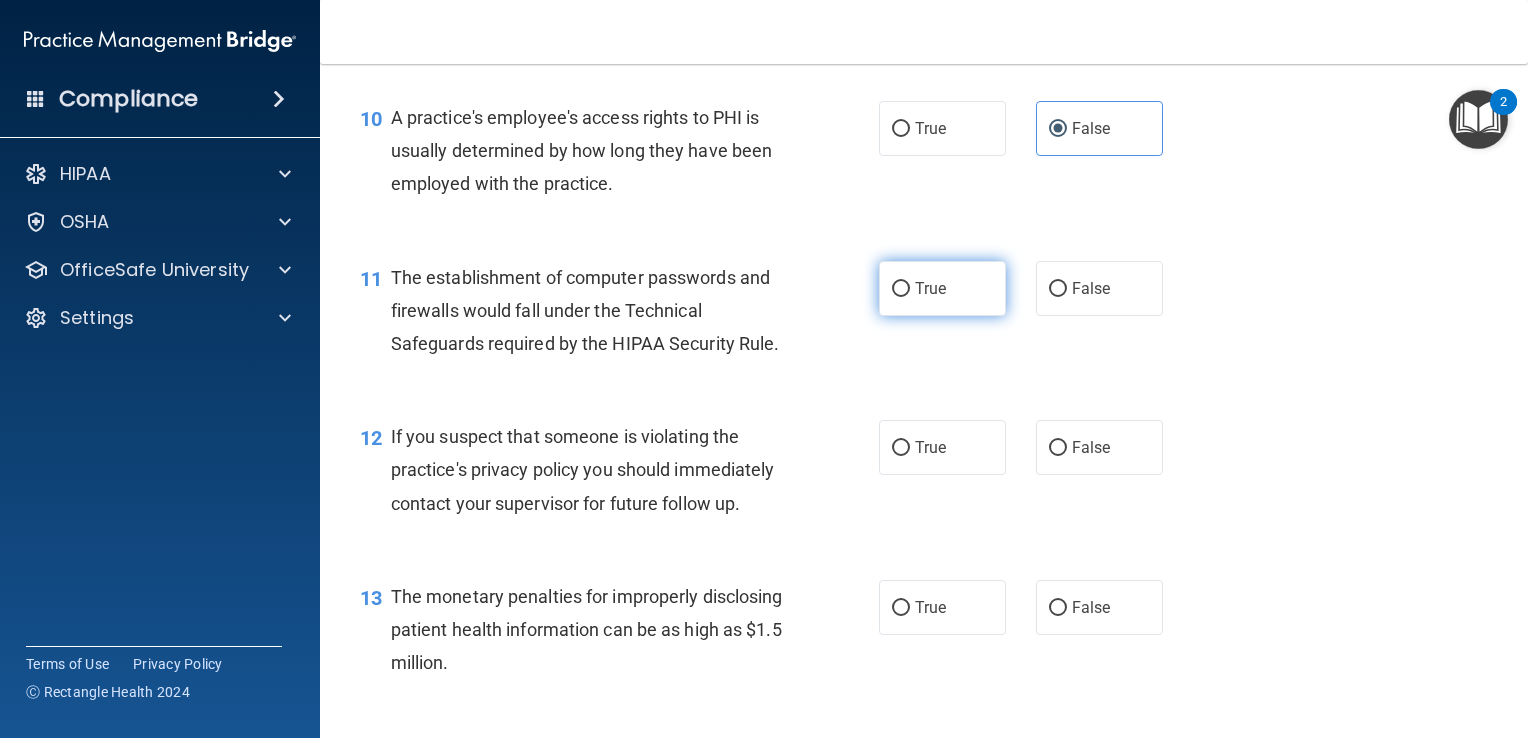 click on "True" at bounding box center [942, 288] 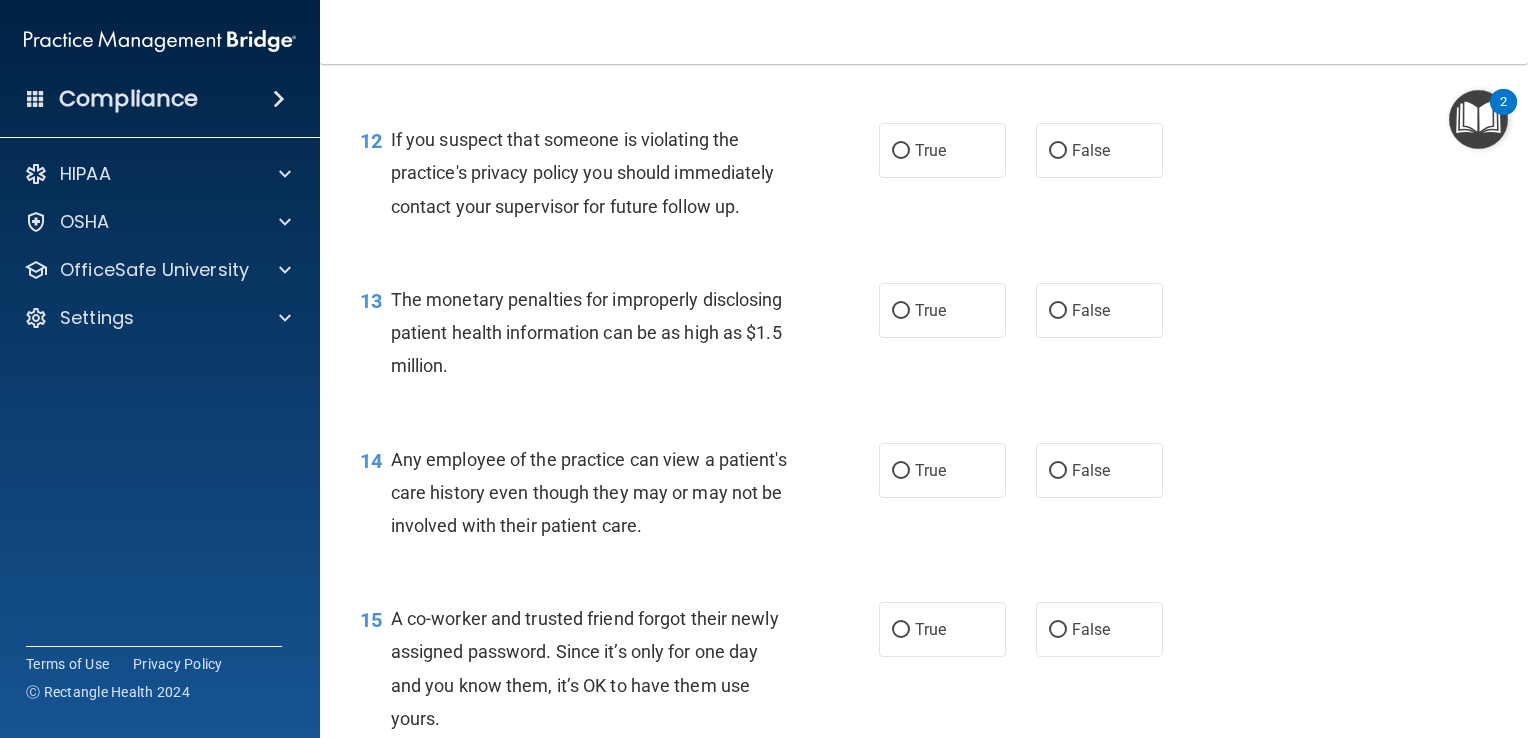 scroll, scrollTop: 1896, scrollLeft: 0, axis: vertical 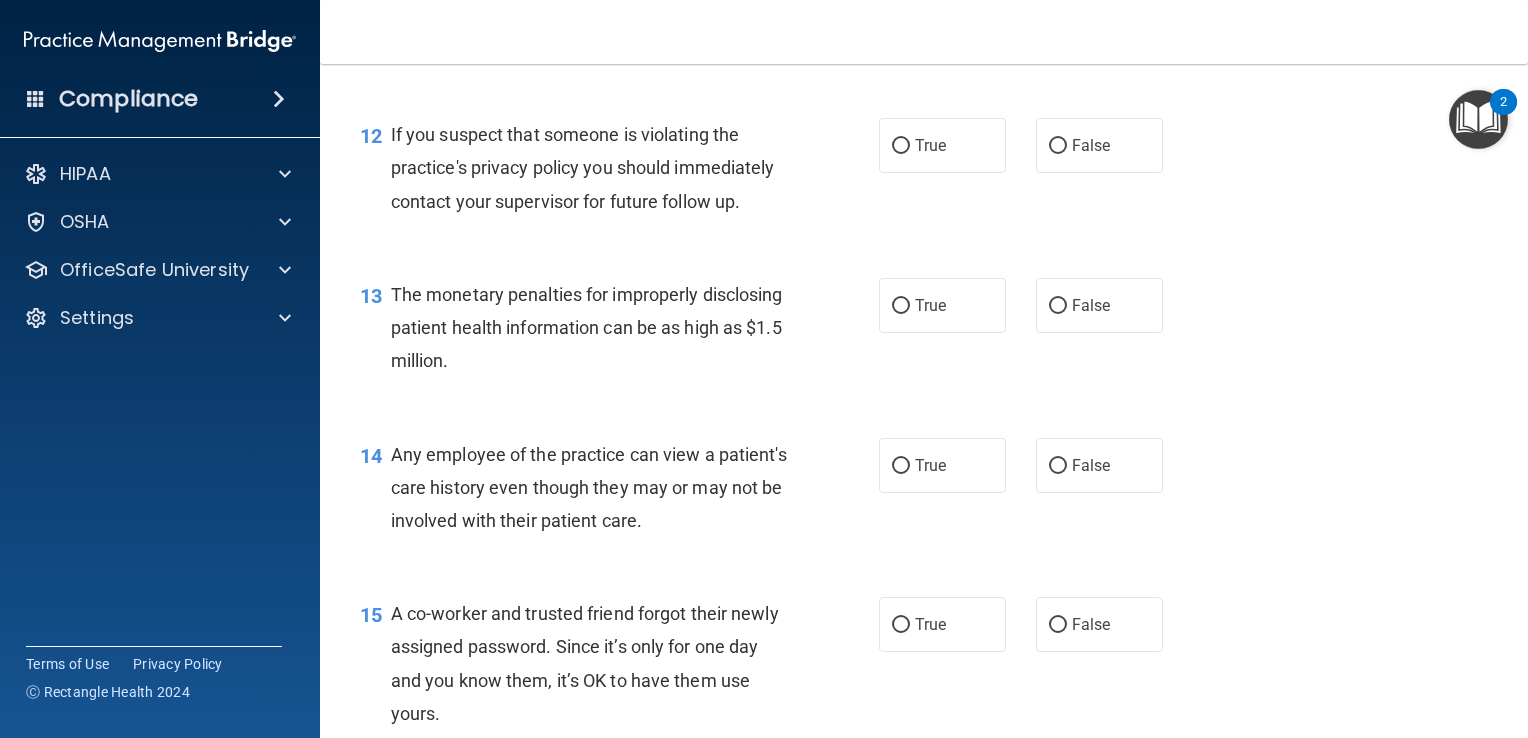 click on "True" at bounding box center (901, 306) 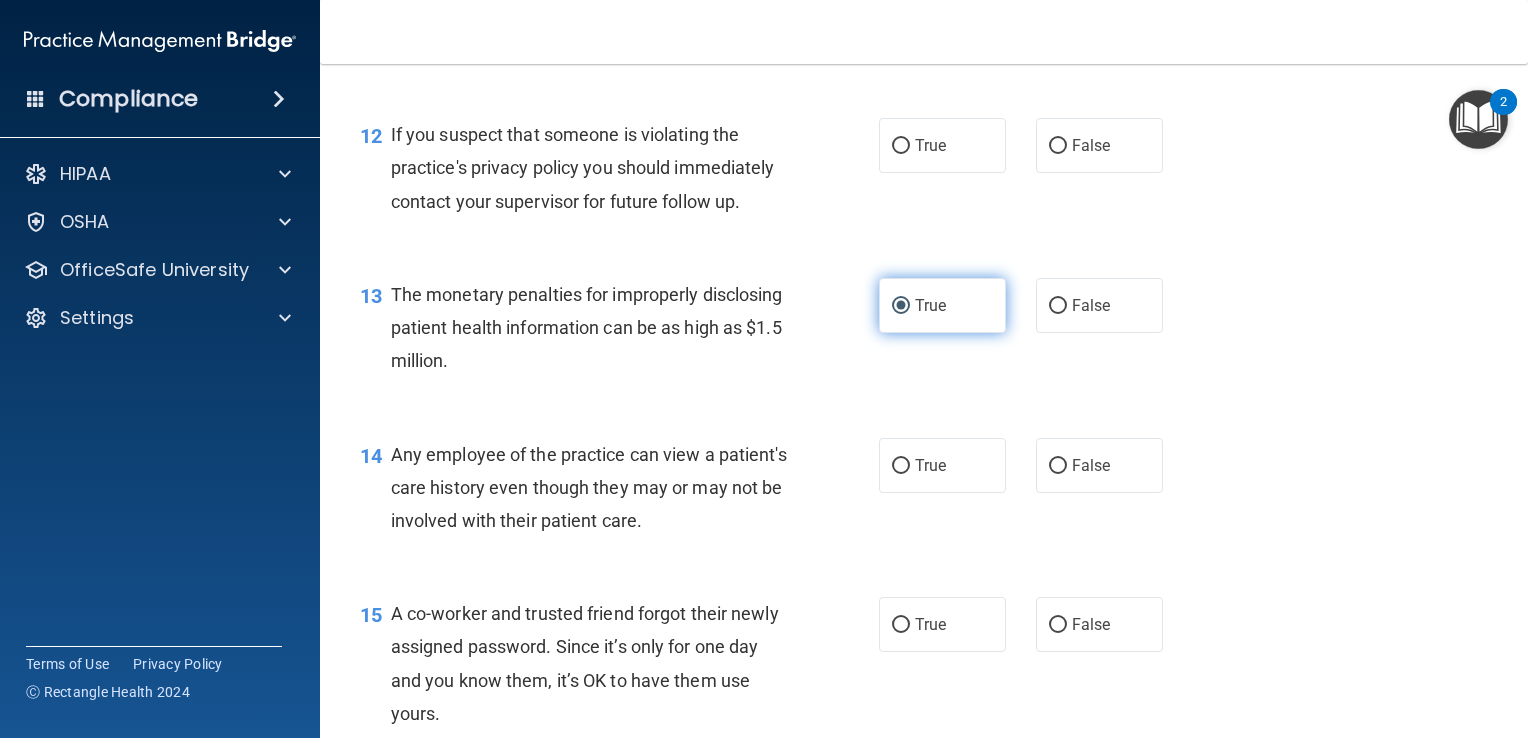 click on "True" at bounding box center [901, 306] 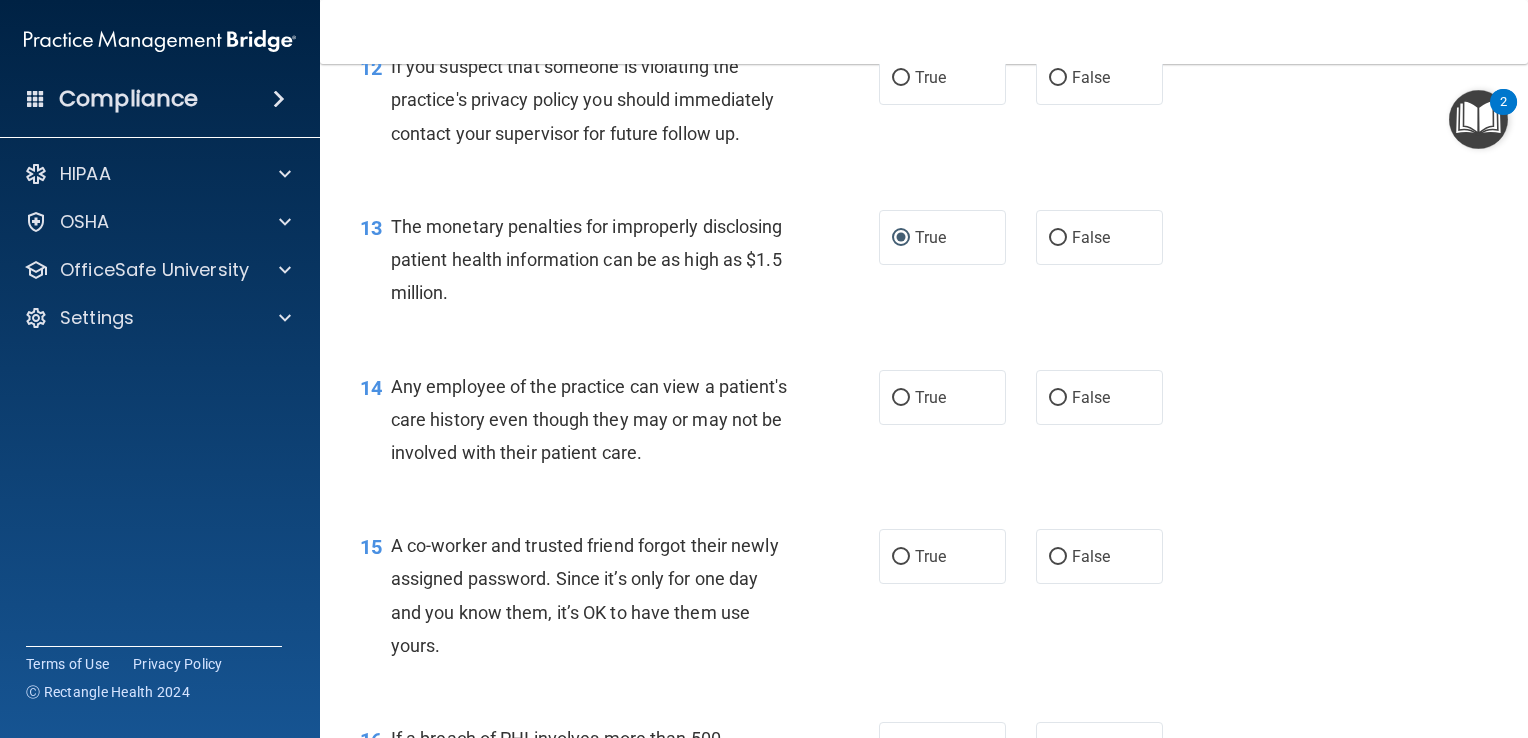 scroll, scrollTop: 1960, scrollLeft: 0, axis: vertical 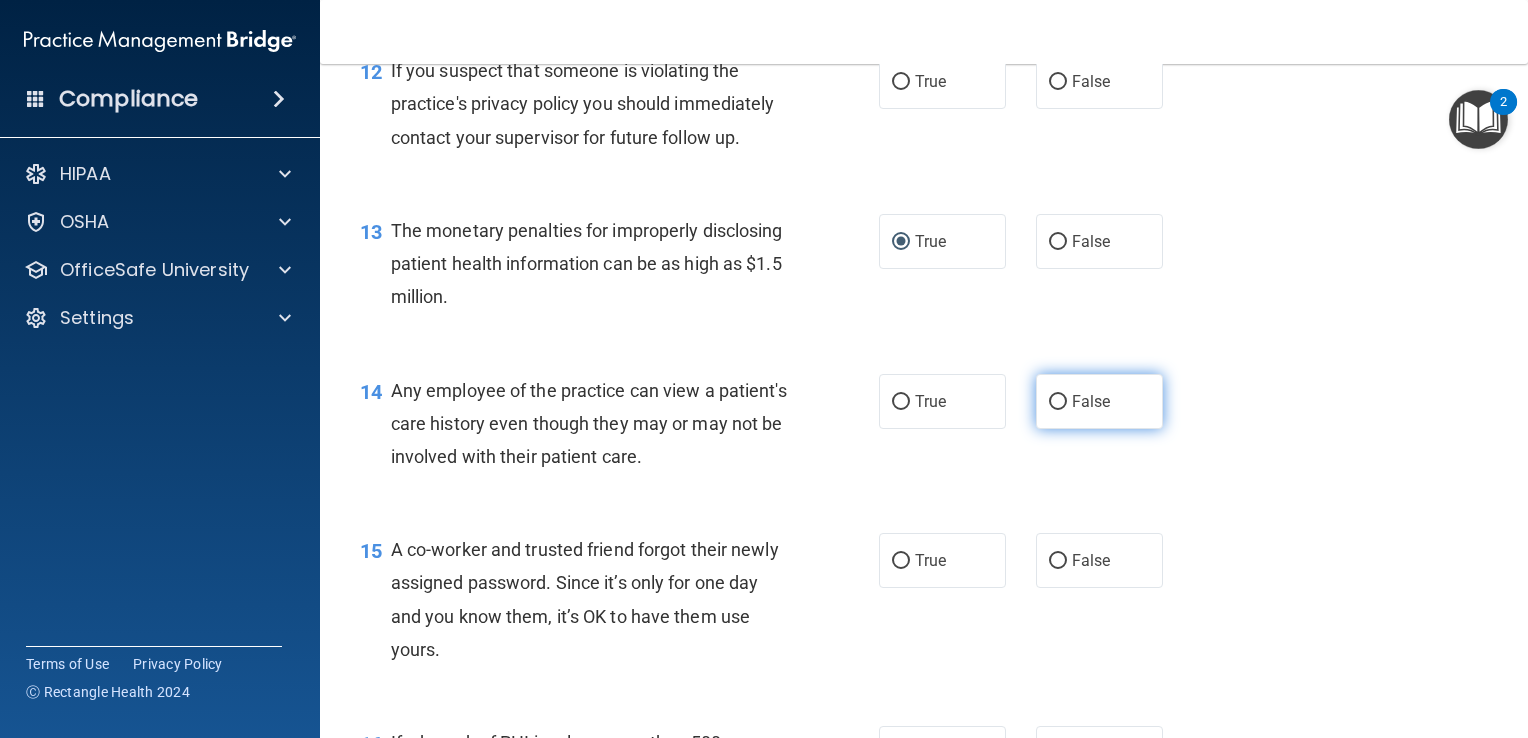 click on "False" at bounding box center (1091, 401) 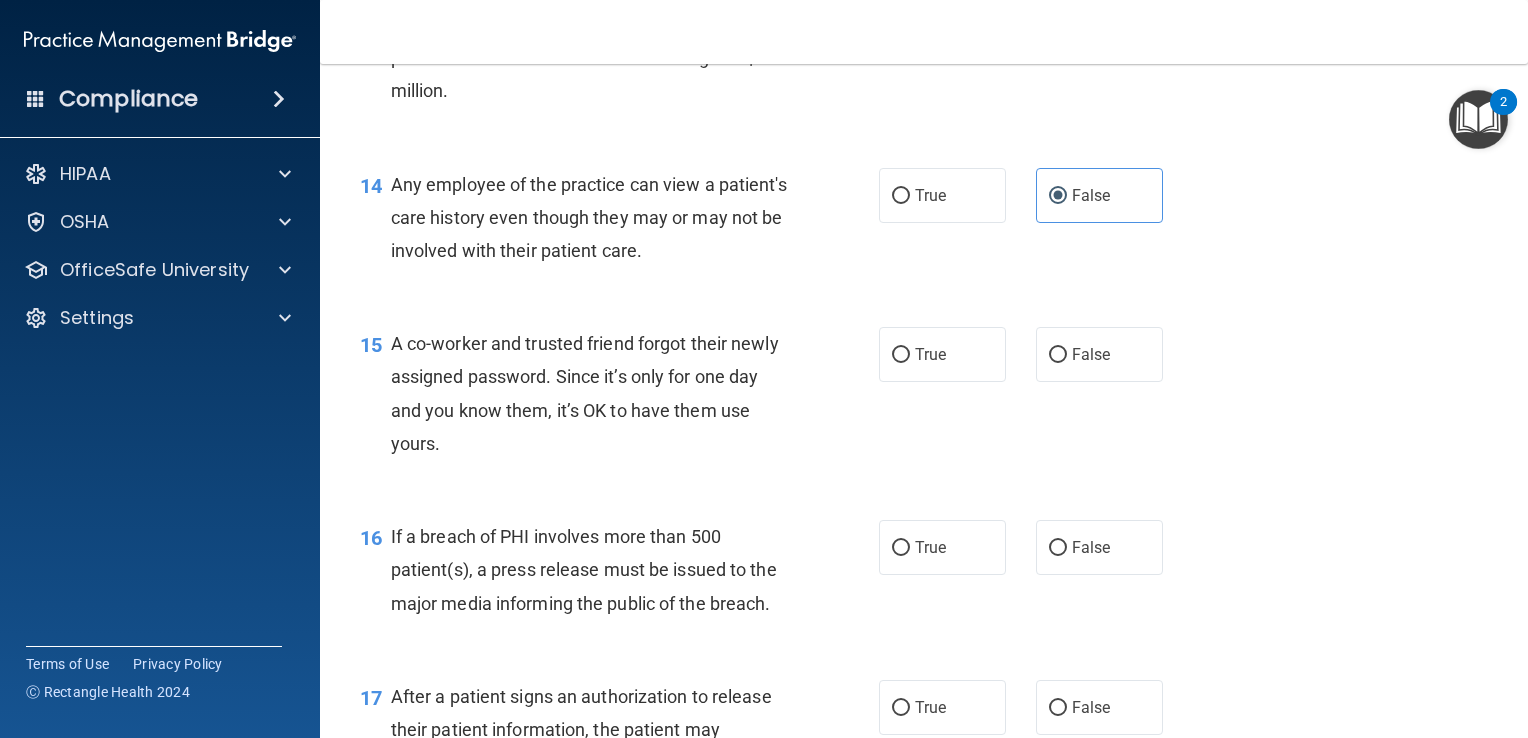 scroll, scrollTop: 2164, scrollLeft: 0, axis: vertical 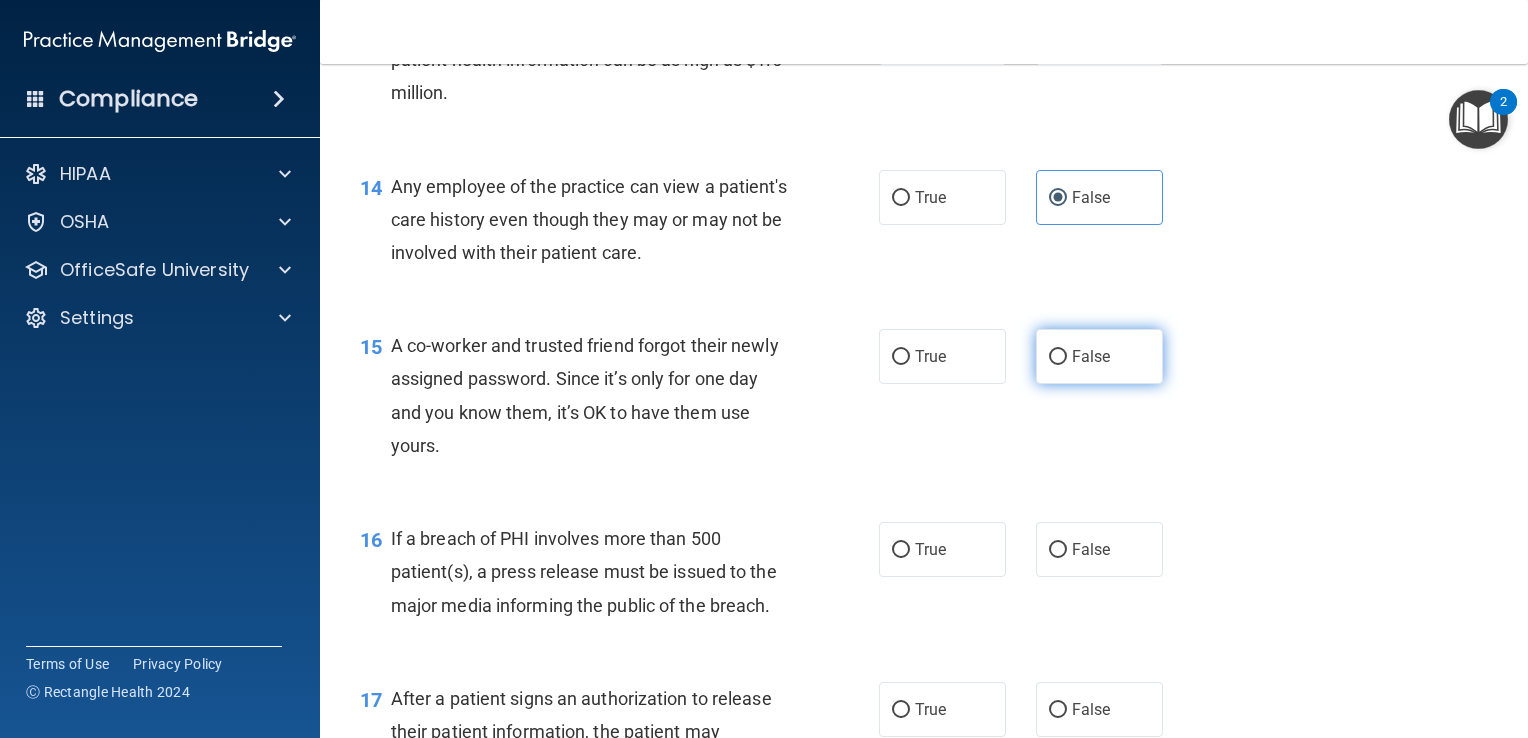 click on "False" at bounding box center (1058, 357) 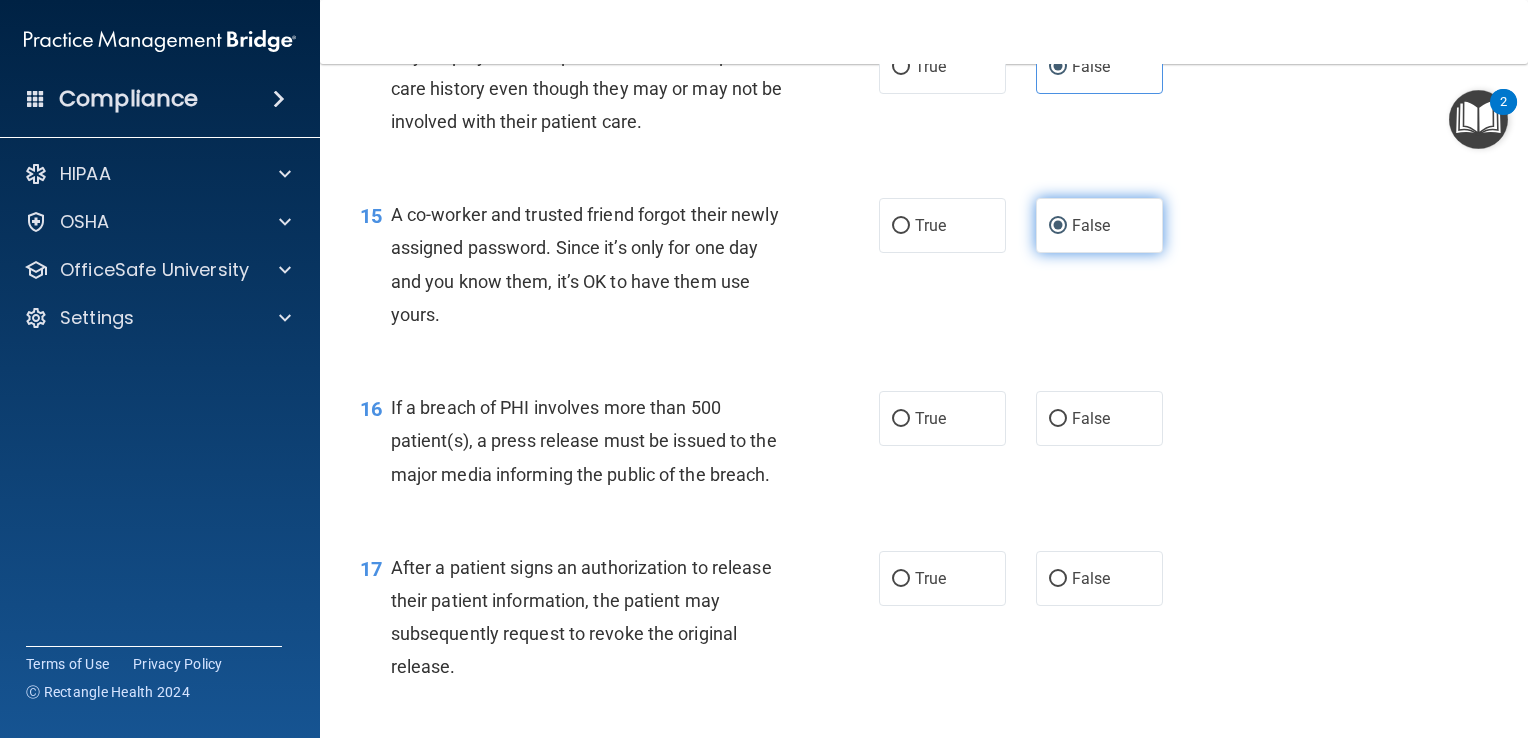 scroll, scrollTop: 2299, scrollLeft: 0, axis: vertical 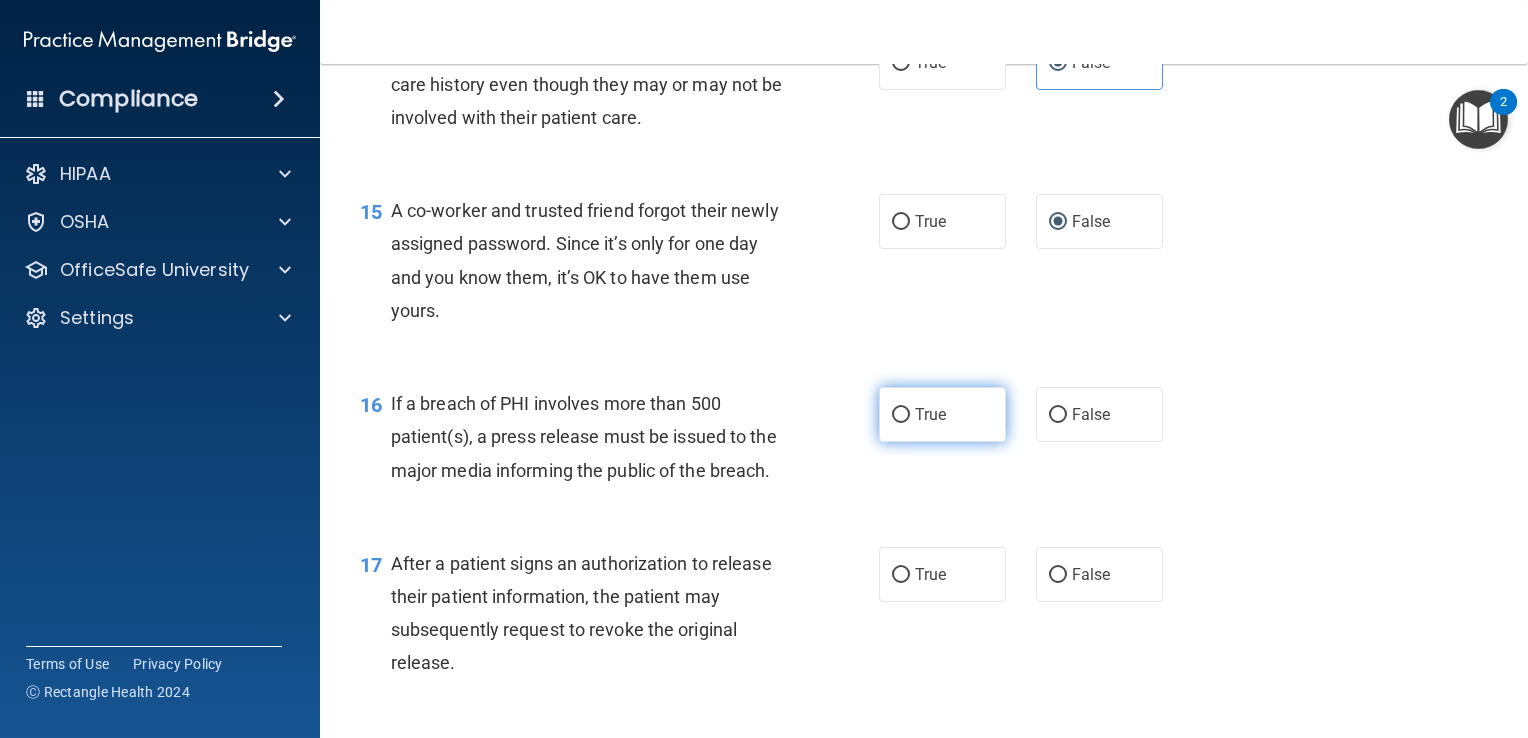 click on "True" at bounding box center [901, 415] 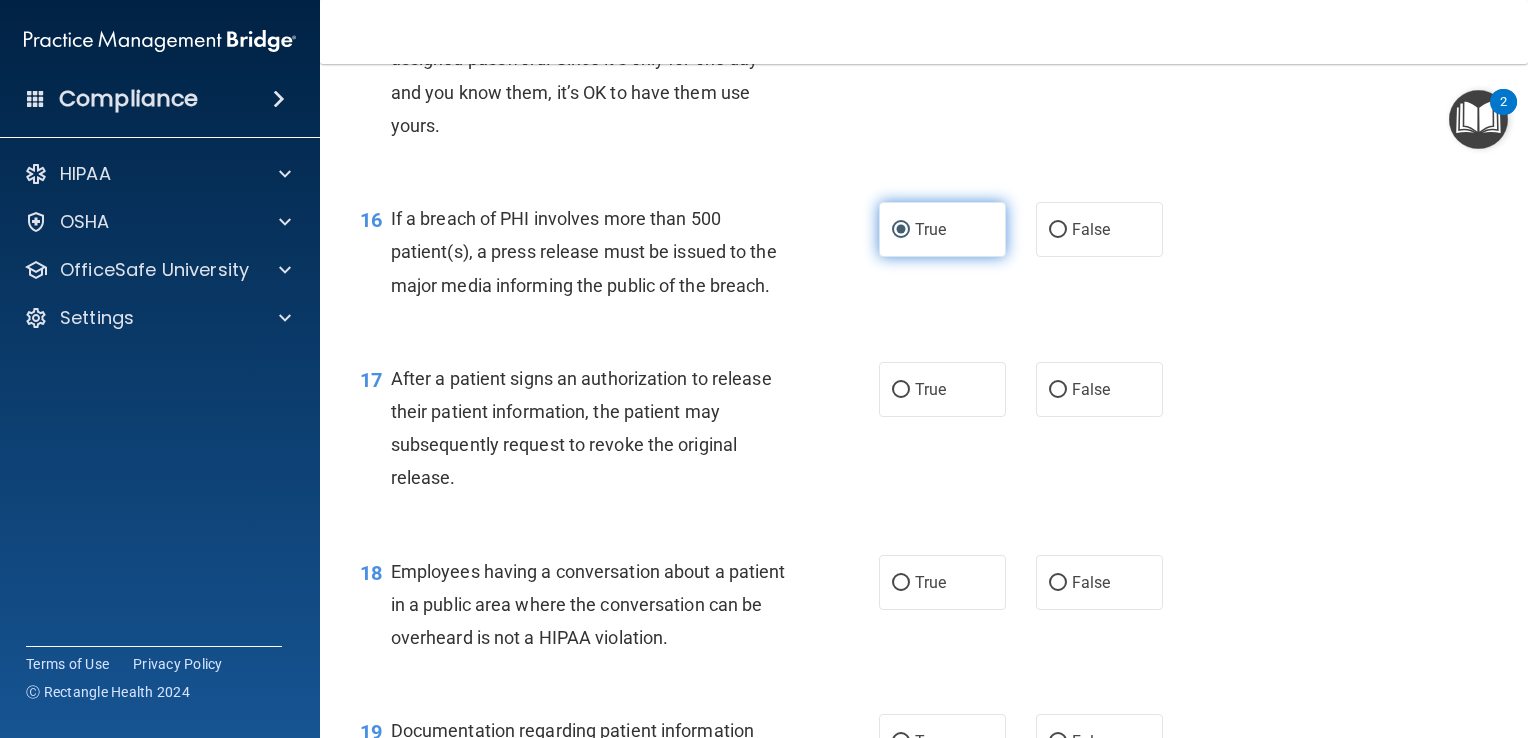 scroll, scrollTop: 2484, scrollLeft: 0, axis: vertical 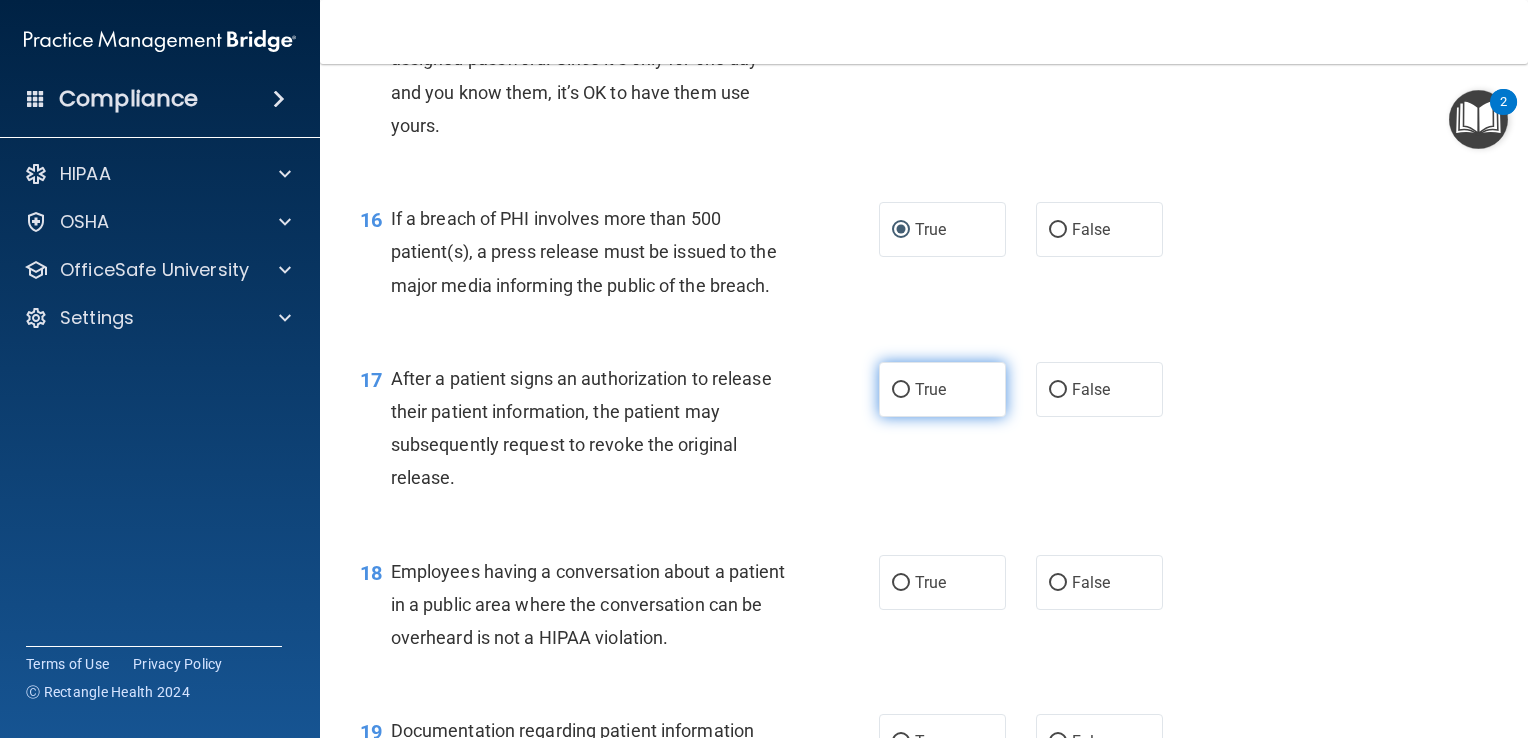 click on "True" at bounding box center (901, 390) 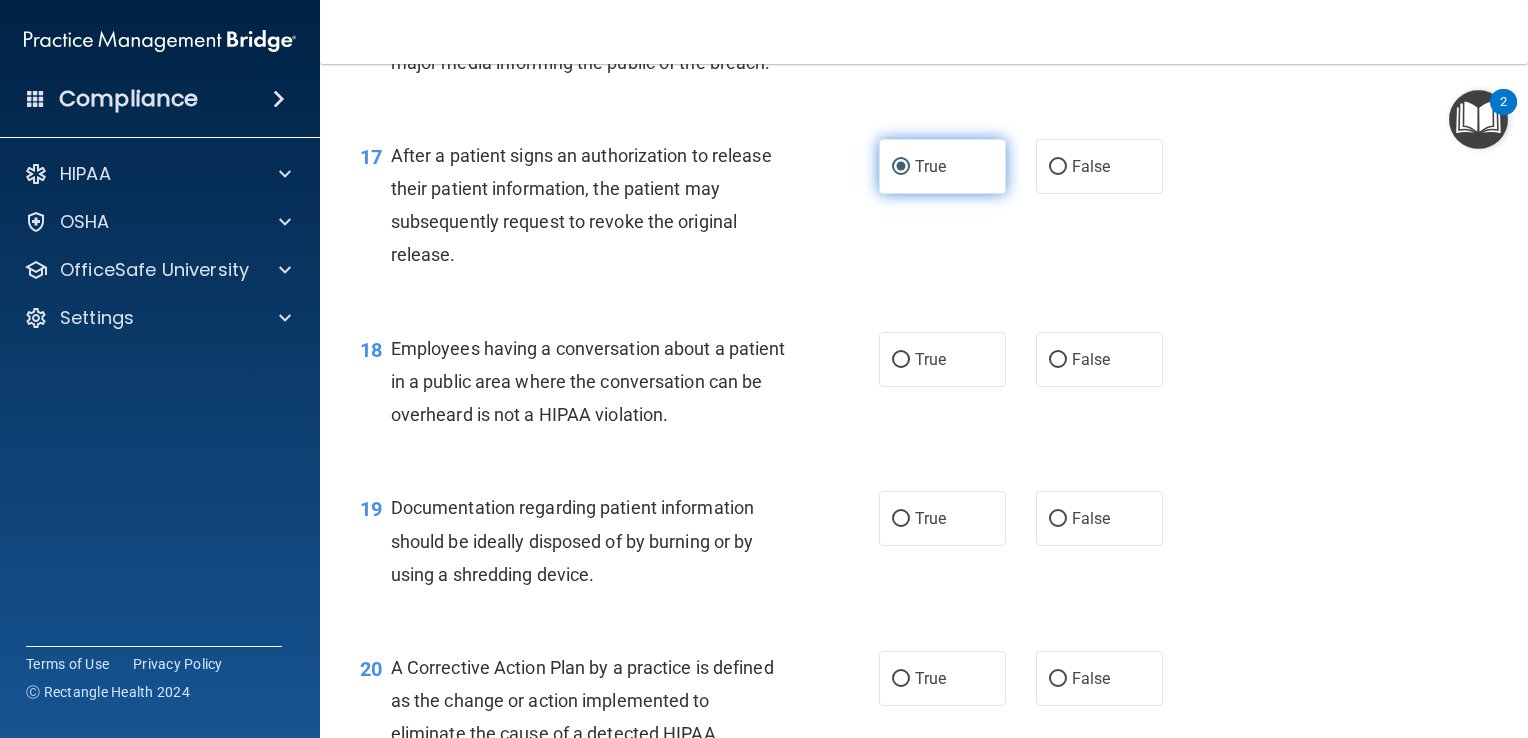 scroll, scrollTop: 2708, scrollLeft: 0, axis: vertical 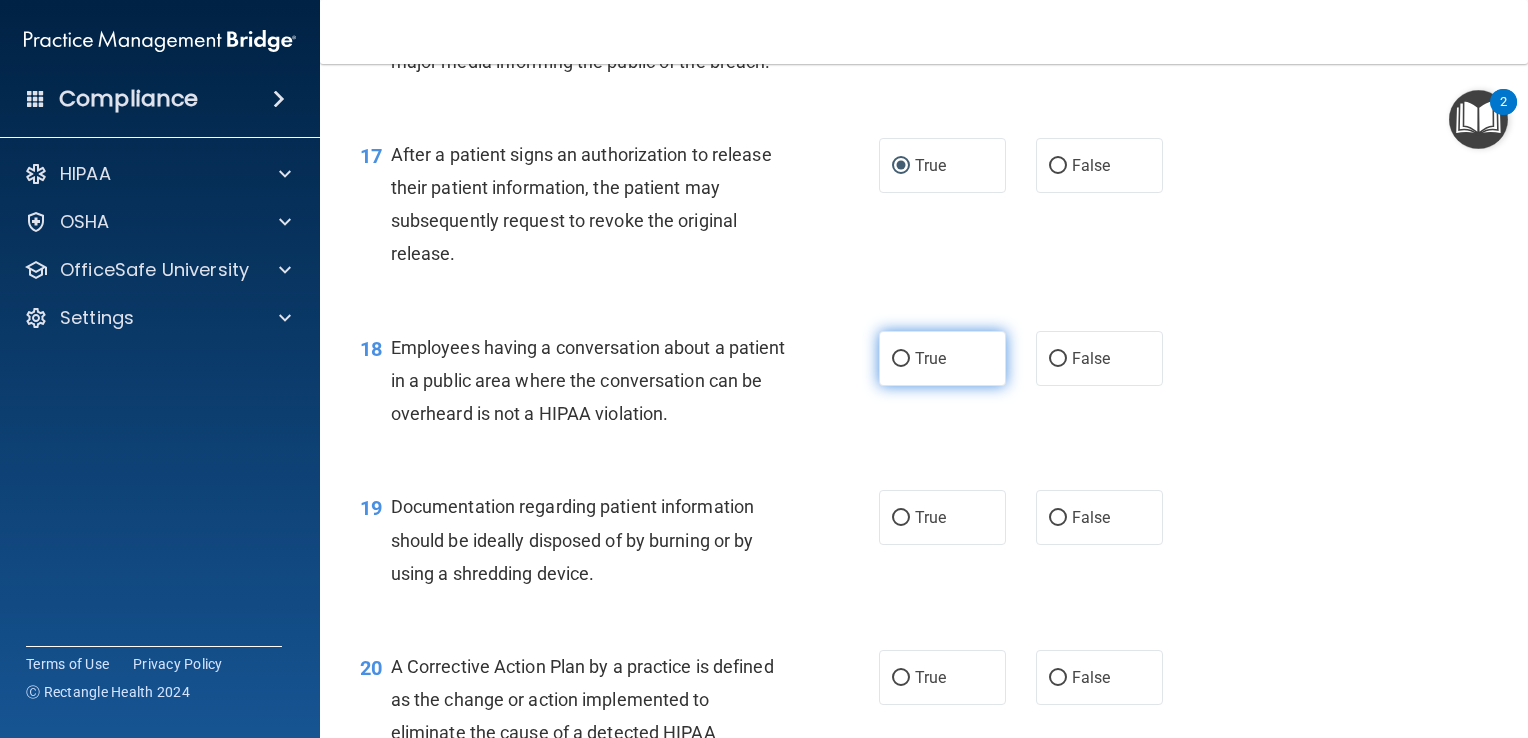 drag, startPoint x: 896, startPoint y: 390, endPoint x: 894, endPoint y: 401, distance: 11.18034 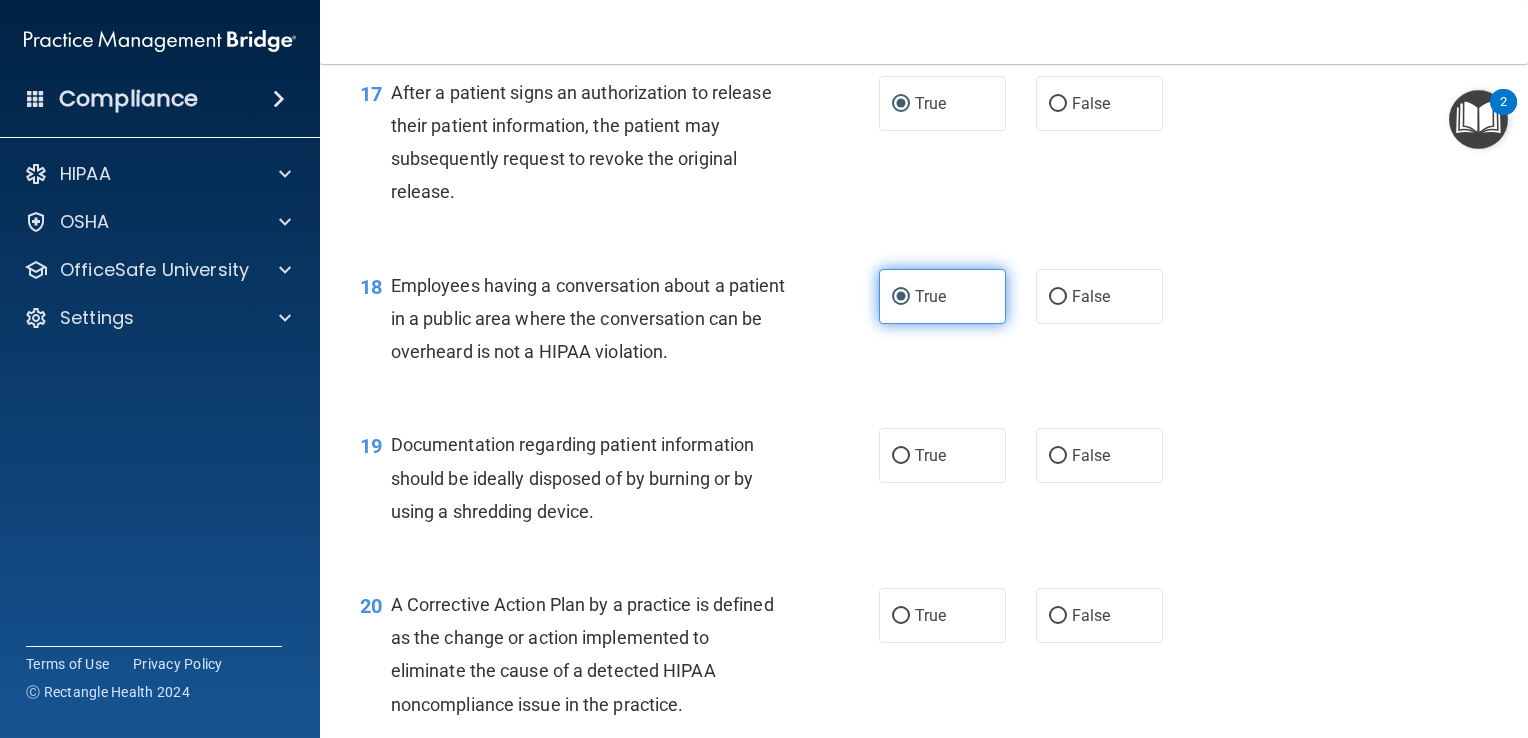 scroll, scrollTop: 2772, scrollLeft: 0, axis: vertical 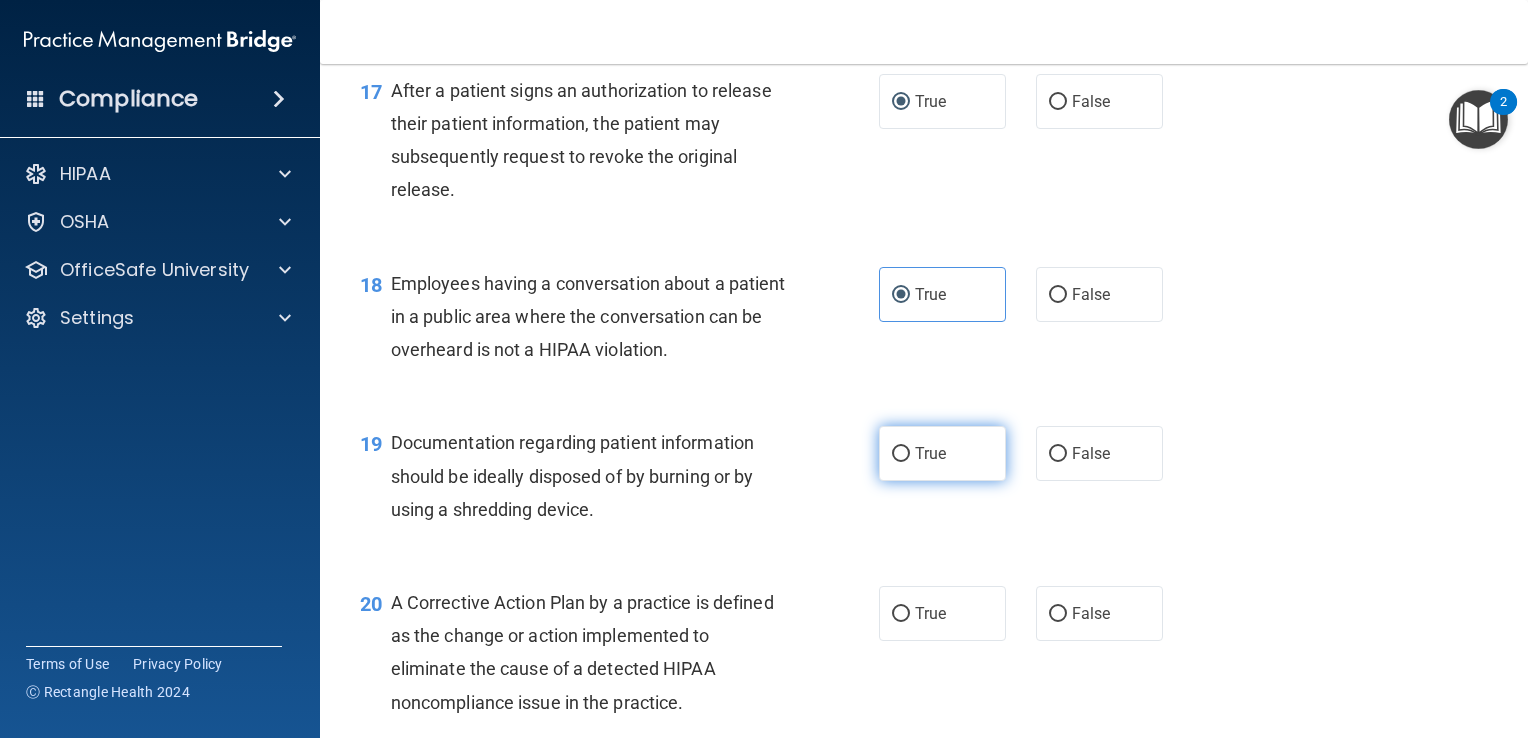 click on "True" at bounding box center (930, 453) 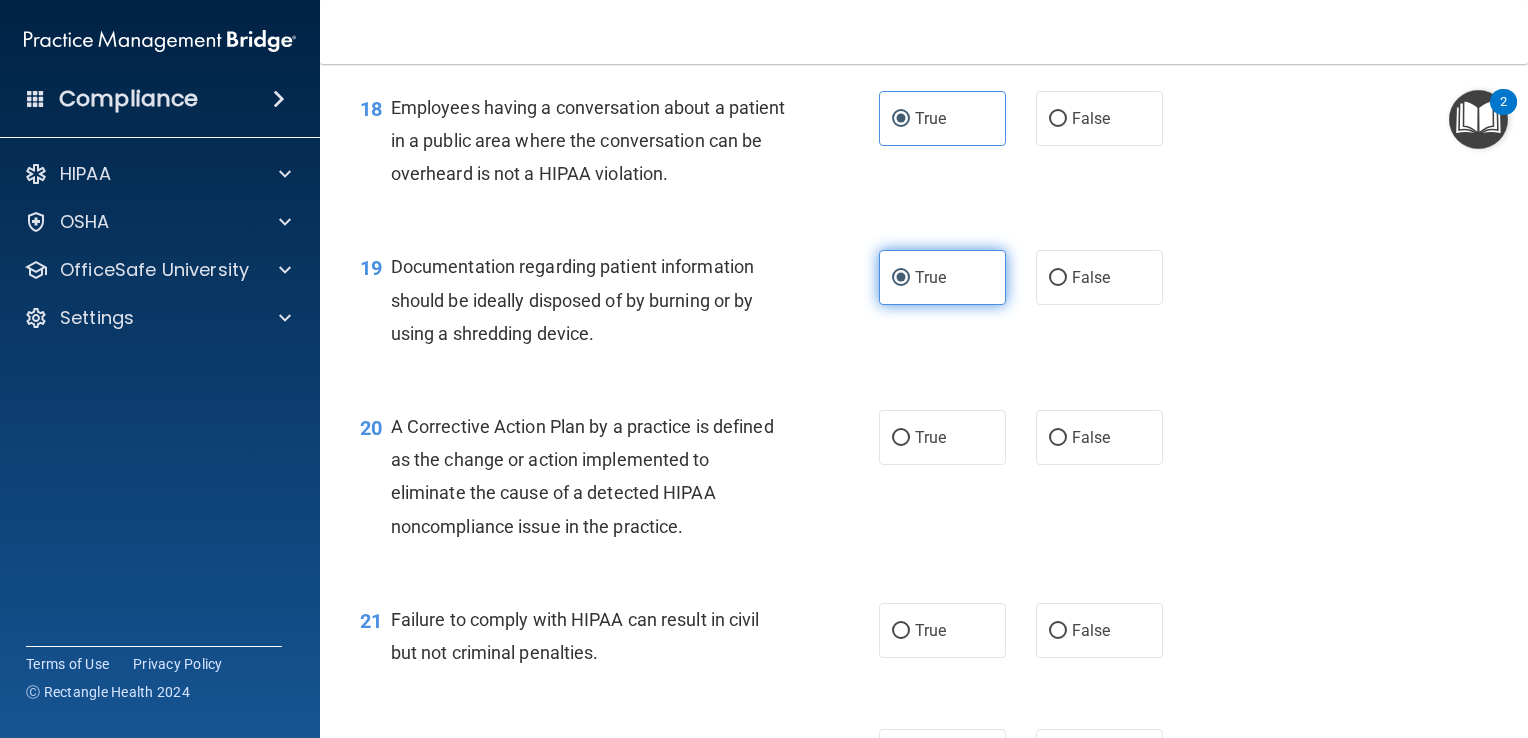 scroll, scrollTop: 2950, scrollLeft: 0, axis: vertical 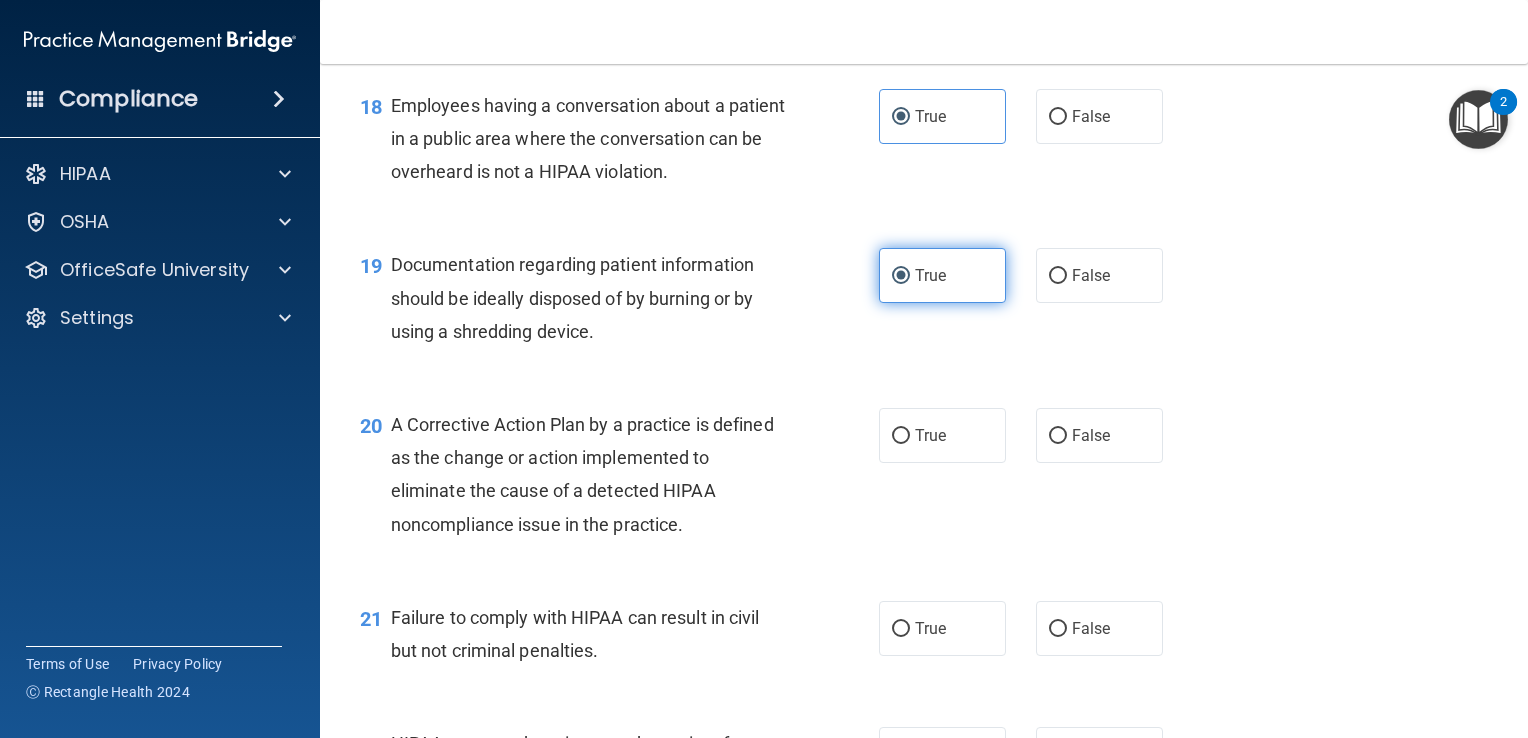 click on "True" at bounding box center [942, 435] 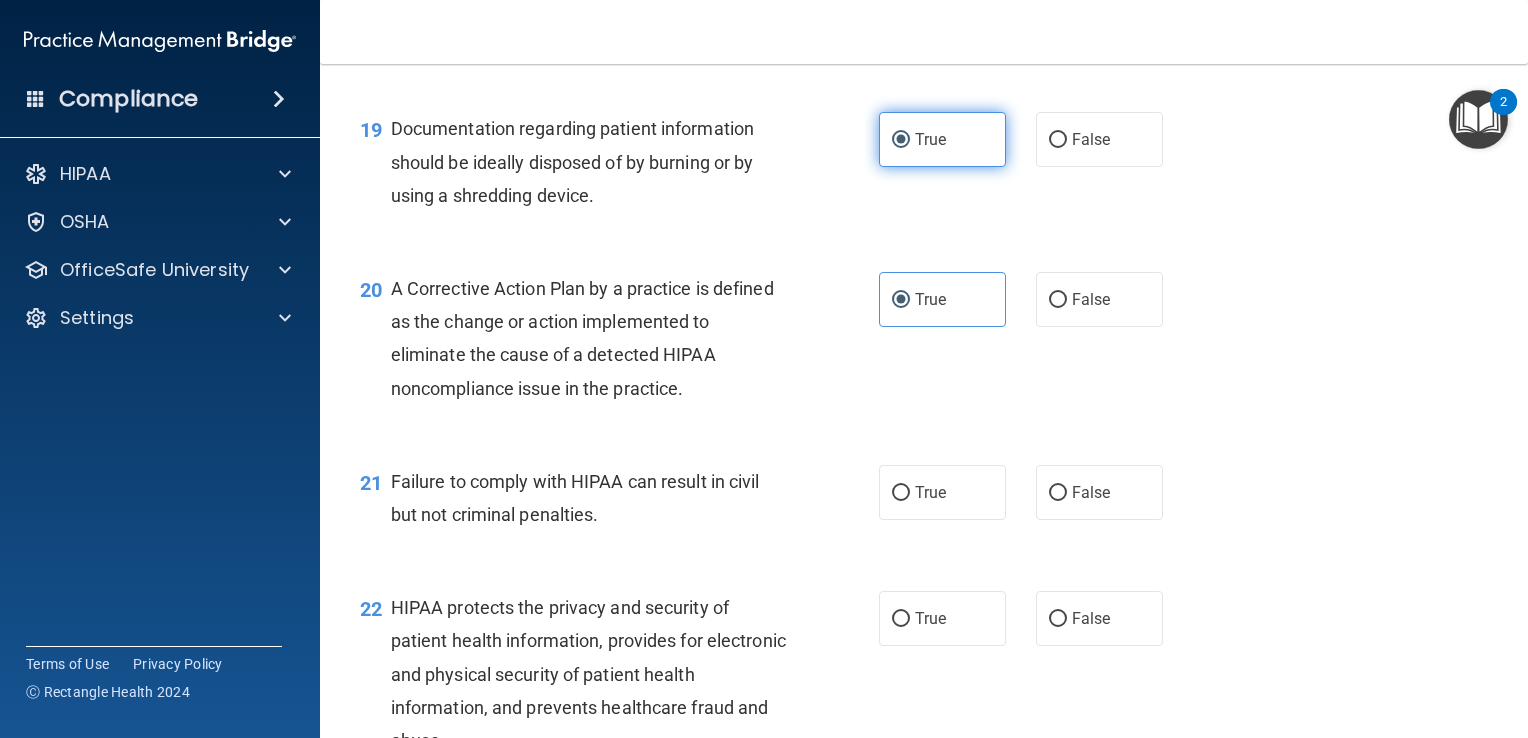 scroll, scrollTop: 3096, scrollLeft: 0, axis: vertical 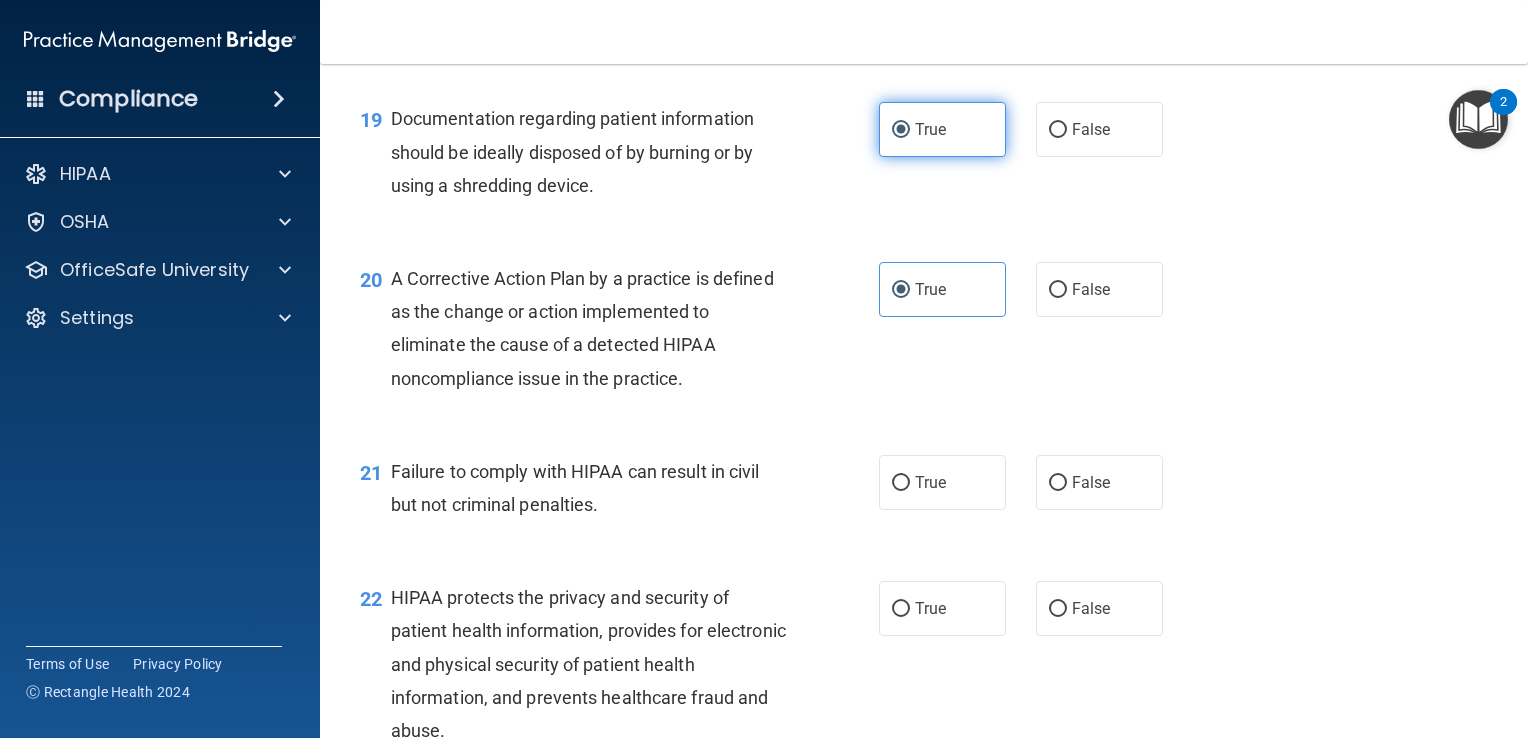 click on "True" at bounding box center (942, 482) 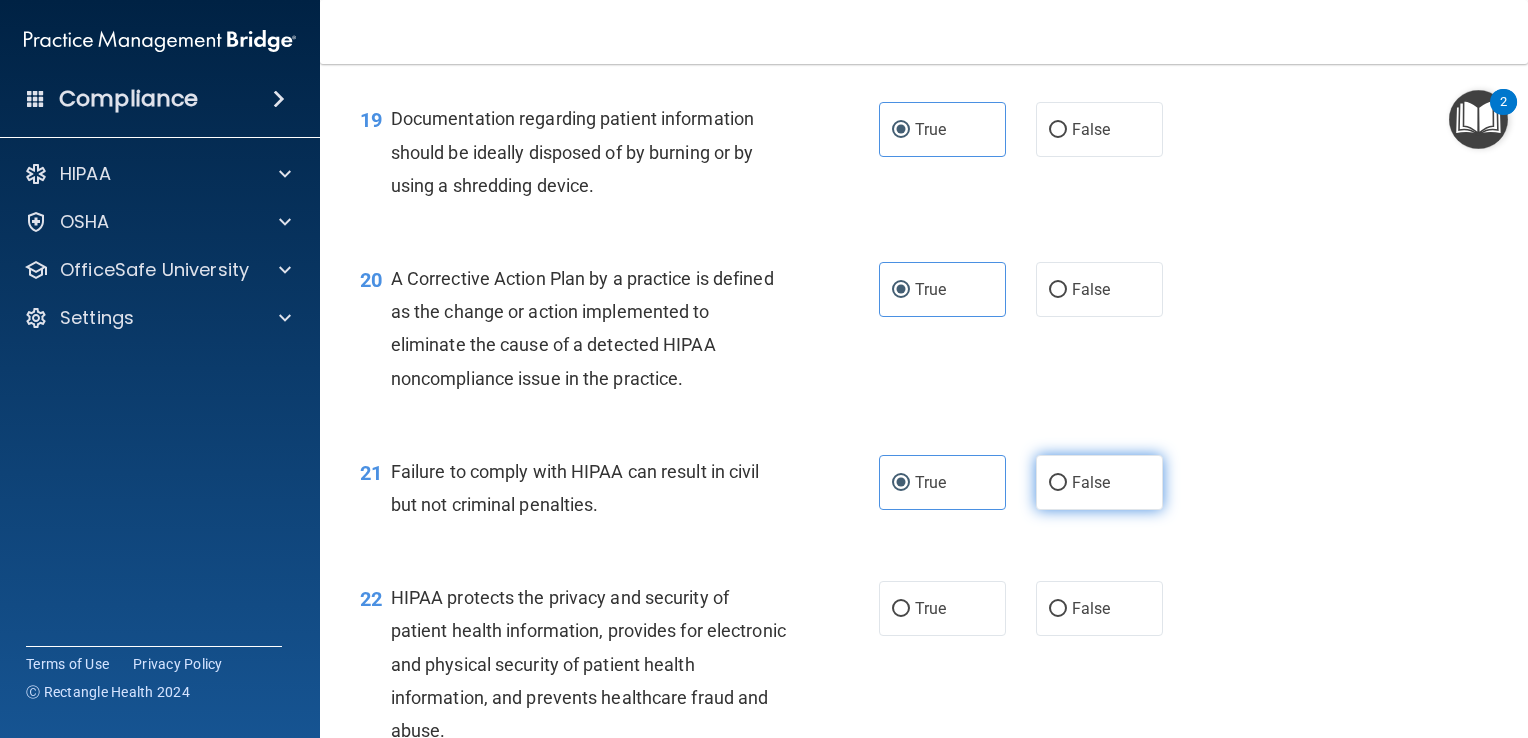 click on "False" at bounding box center [1099, 482] 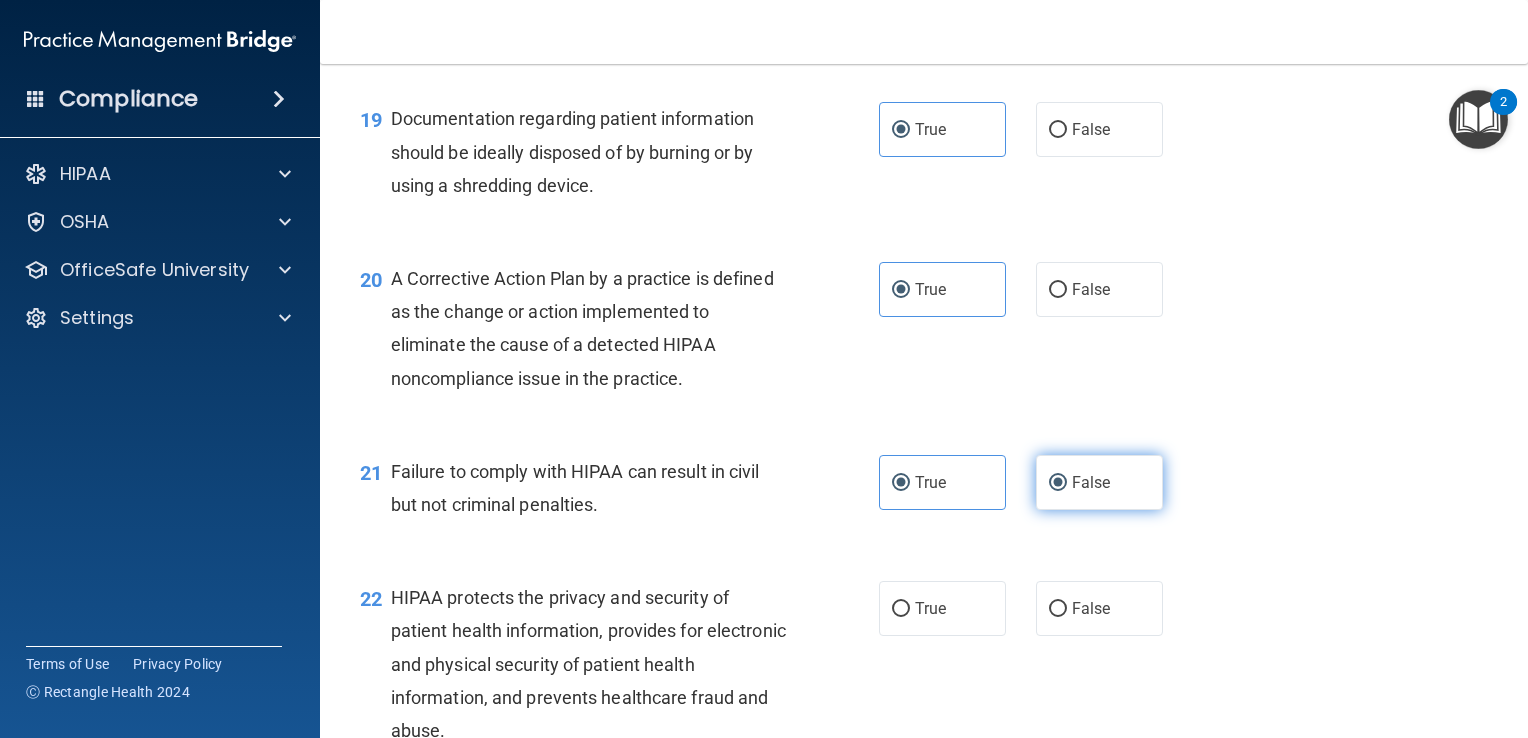 radio on "false" 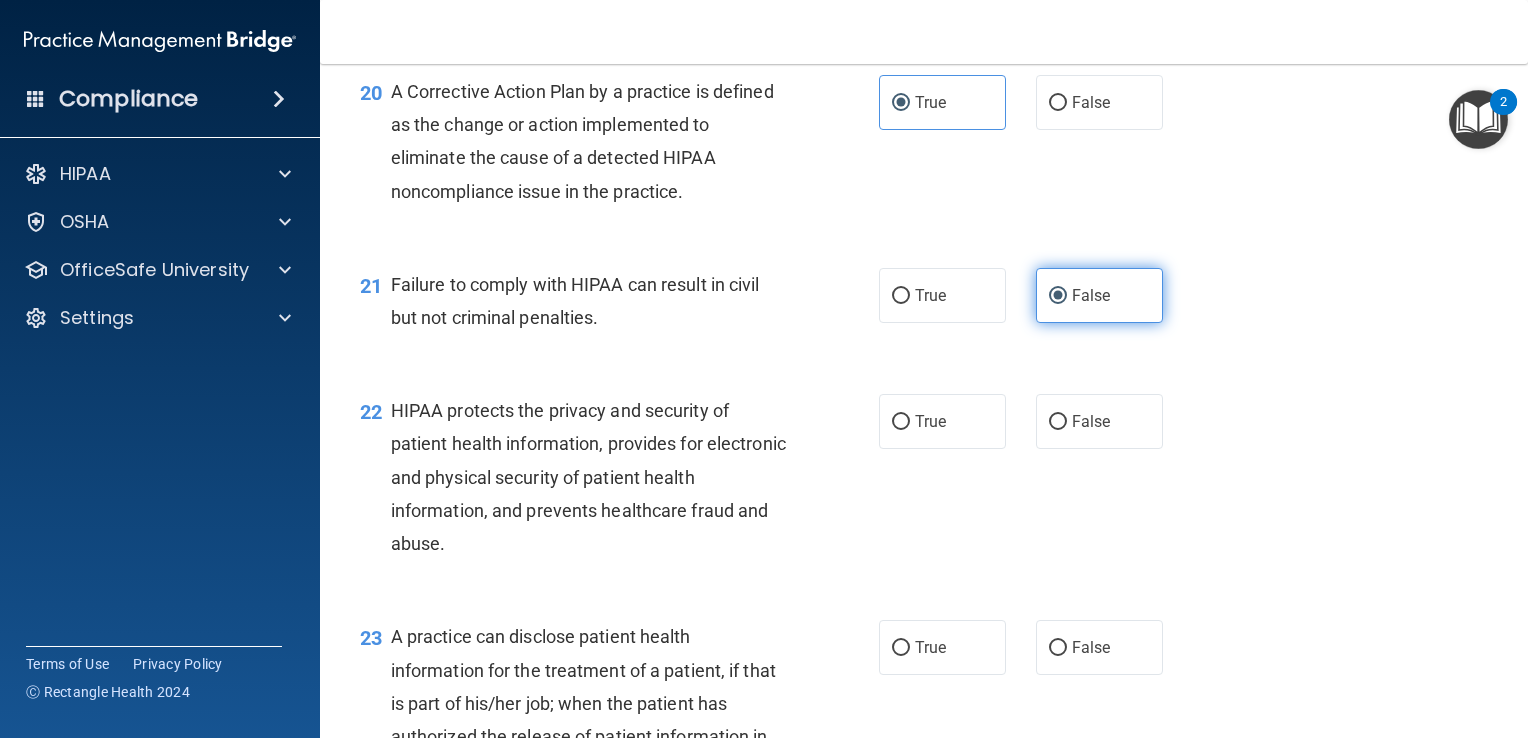 scroll, scrollTop: 3290, scrollLeft: 0, axis: vertical 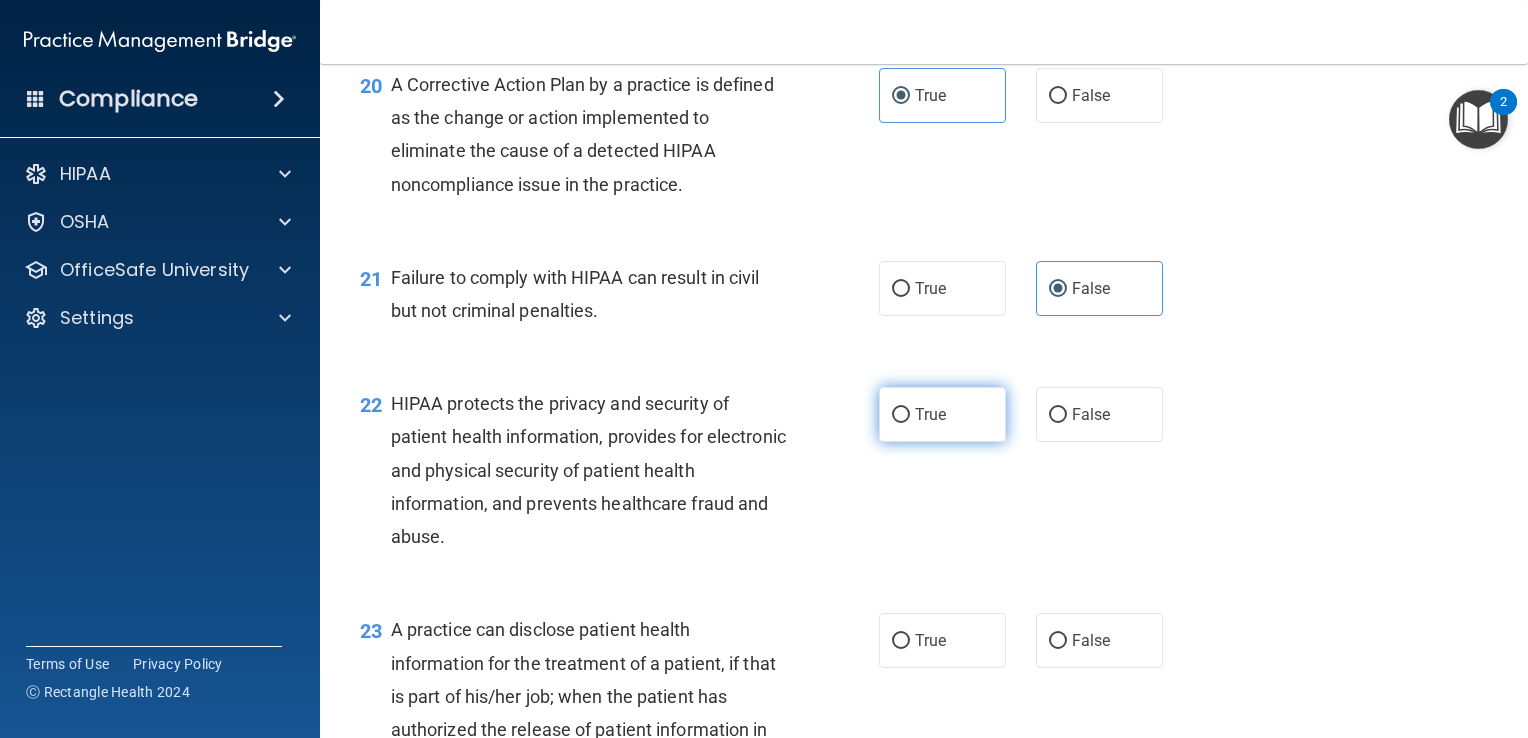 click on "True" at bounding box center (942, 414) 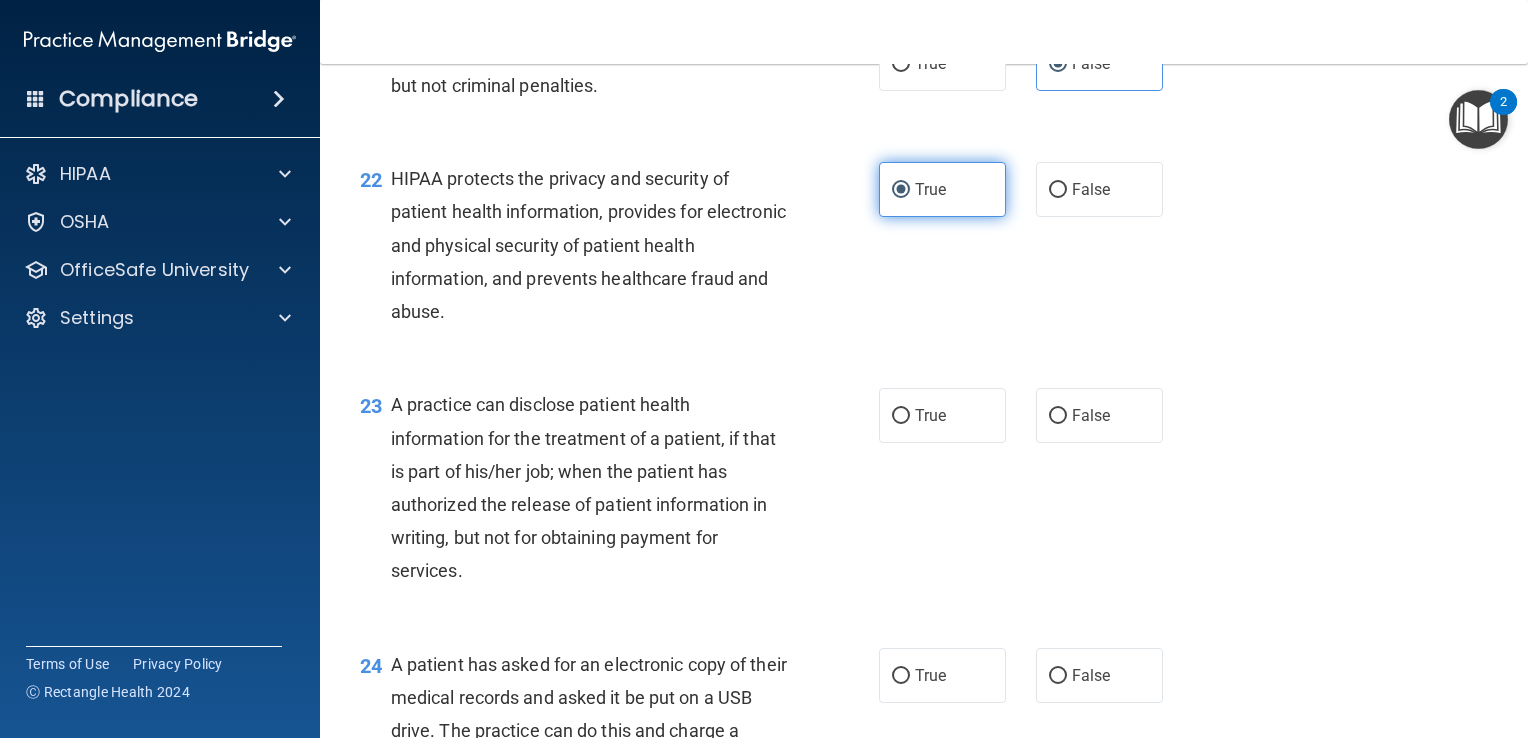scroll, scrollTop: 3516, scrollLeft: 0, axis: vertical 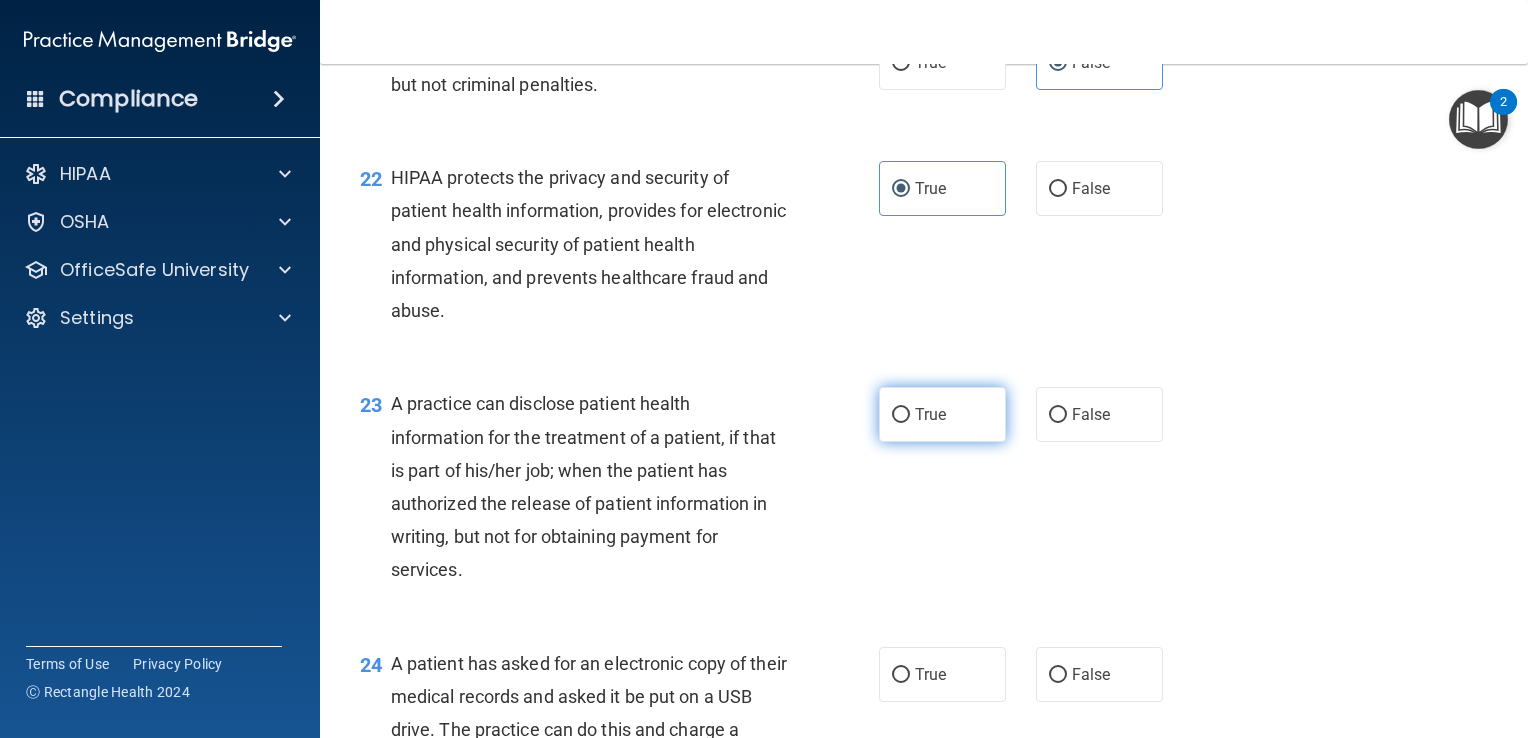 click on "True" at bounding box center [942, 414] 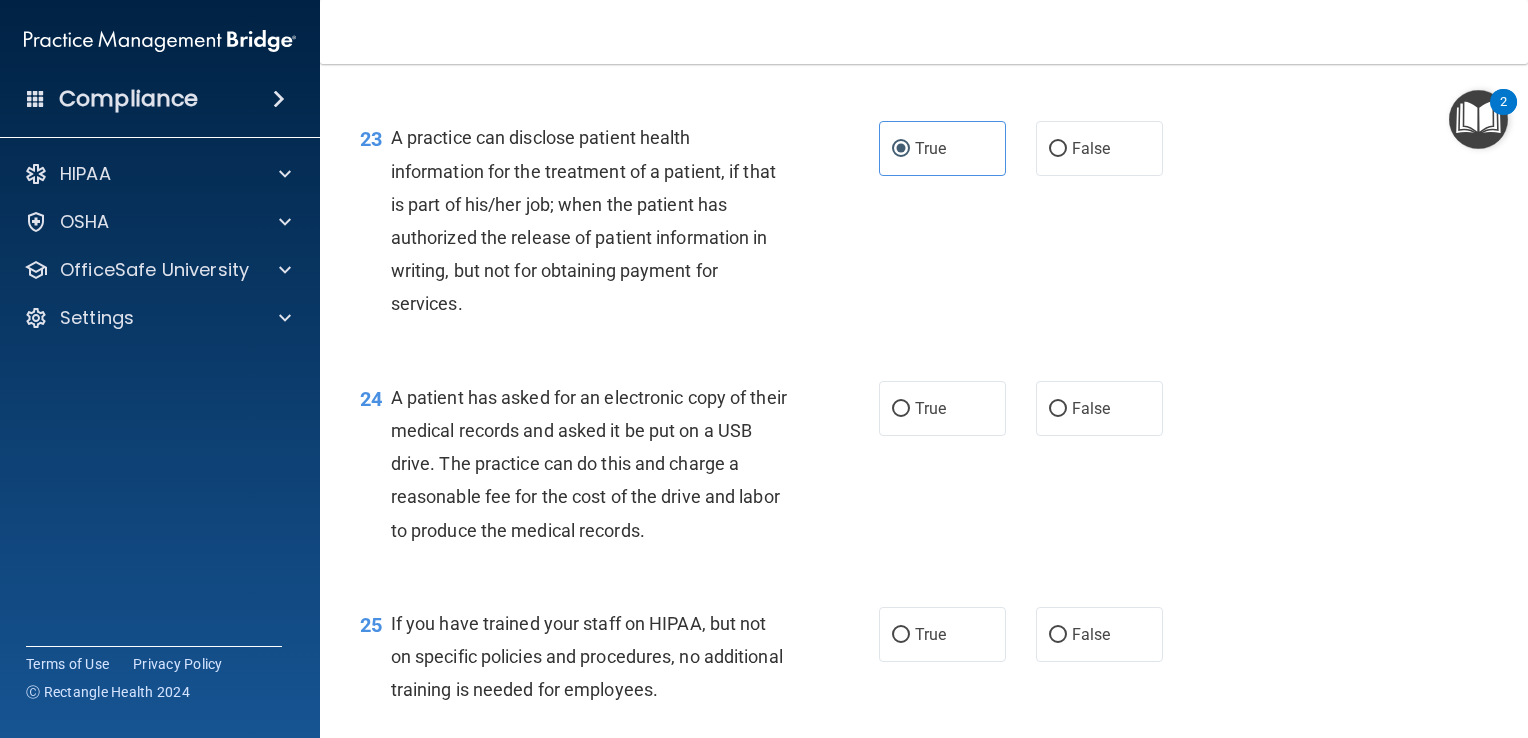 scroll, scrollTop: 3784, scrollLeft: 0, axis: vertical 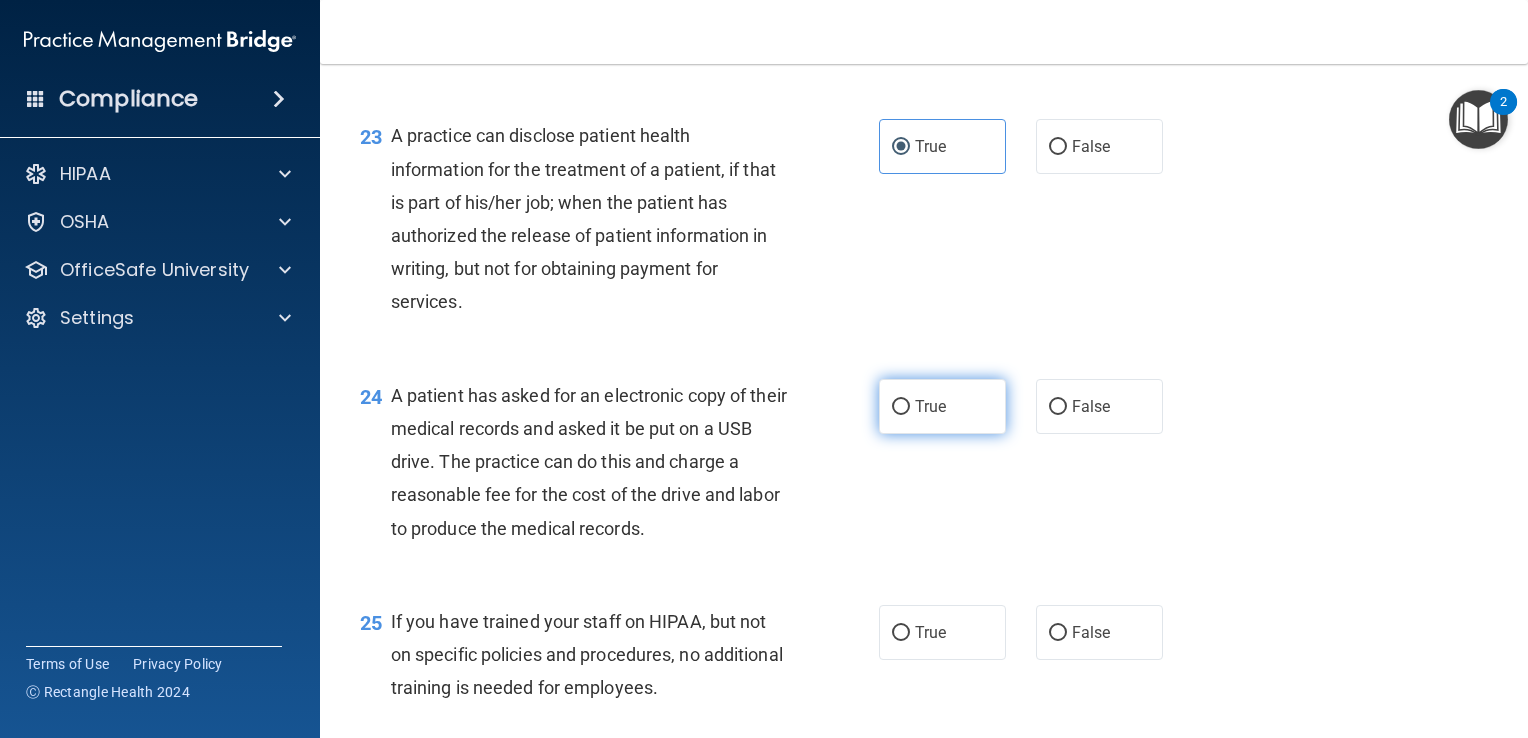 click on "True" at bounding box center (942, 406) 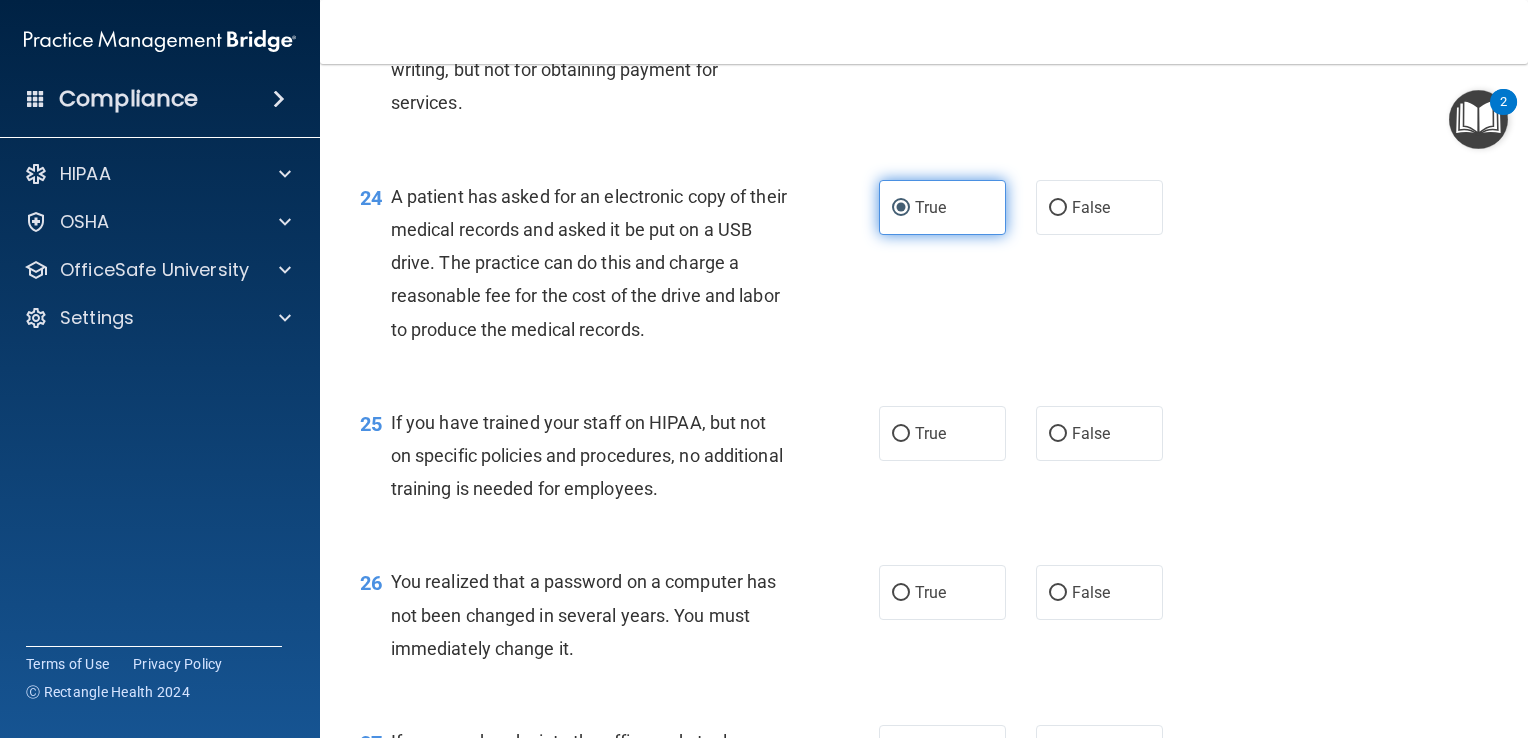 scroll, scrollTop: 3984, scrollLeft: 0, axis: vertical 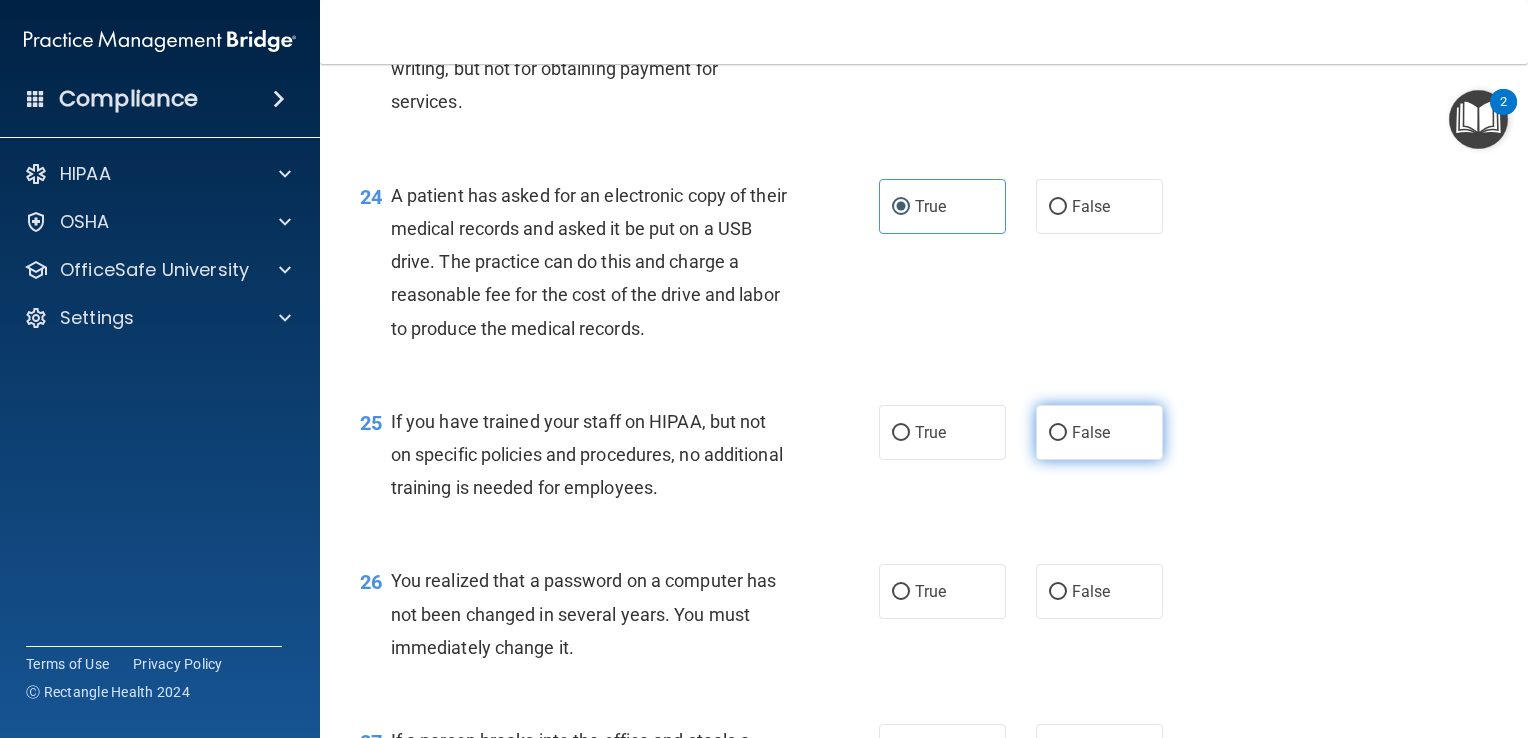 click on "False" at bounding box center [1099, 432] 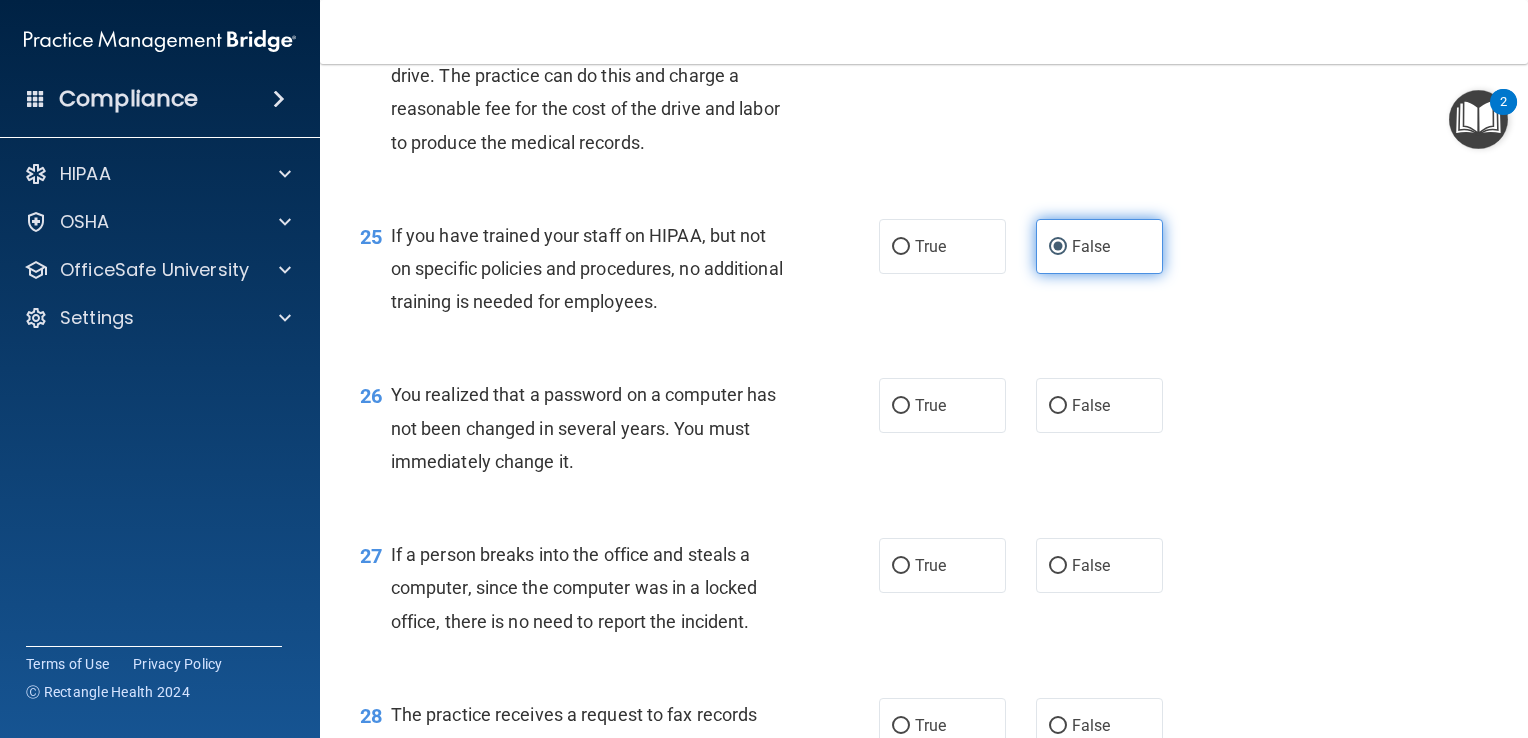scroll, scrollTop: 4171, scrollLeft: 0, axis: vertical 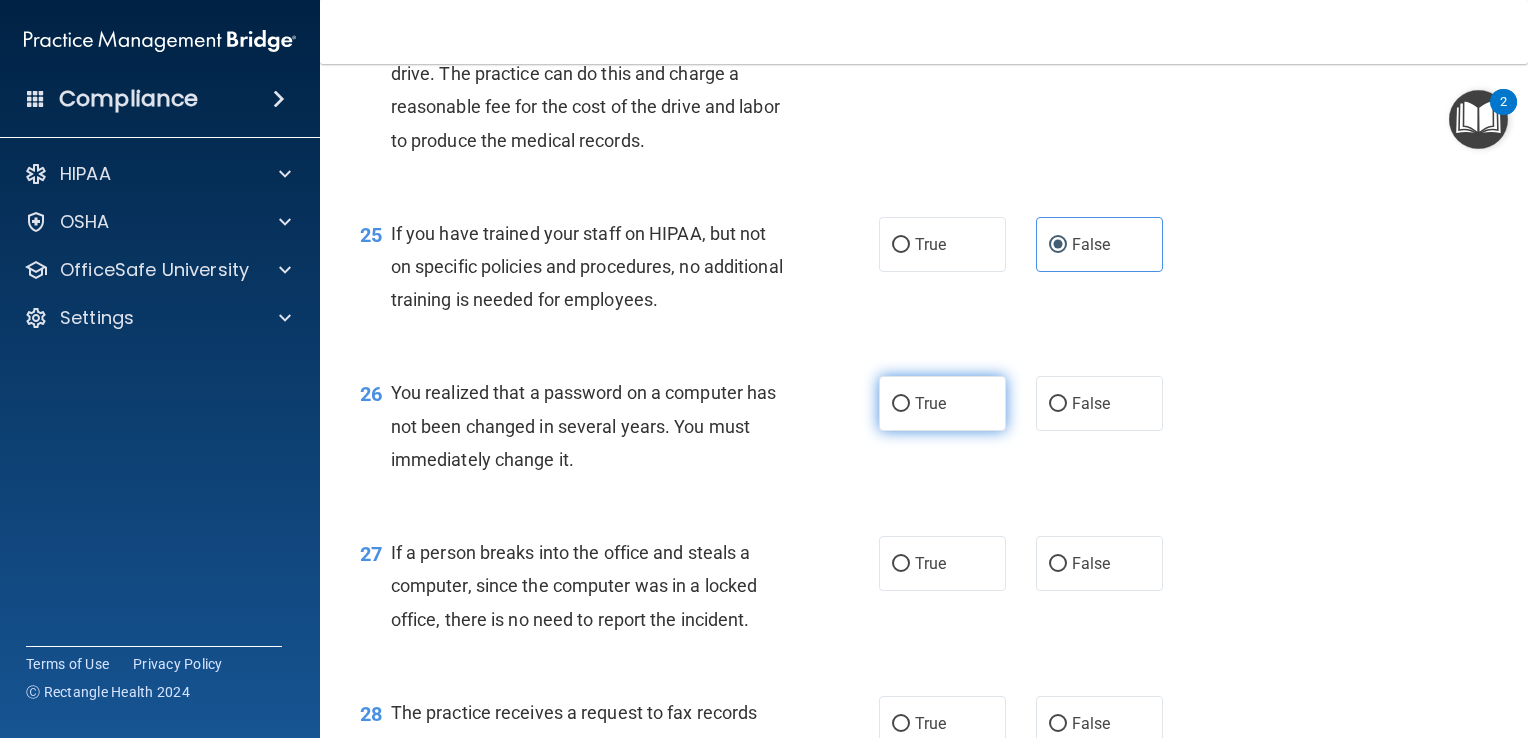 click on "True" at bounding box center (942, 403) 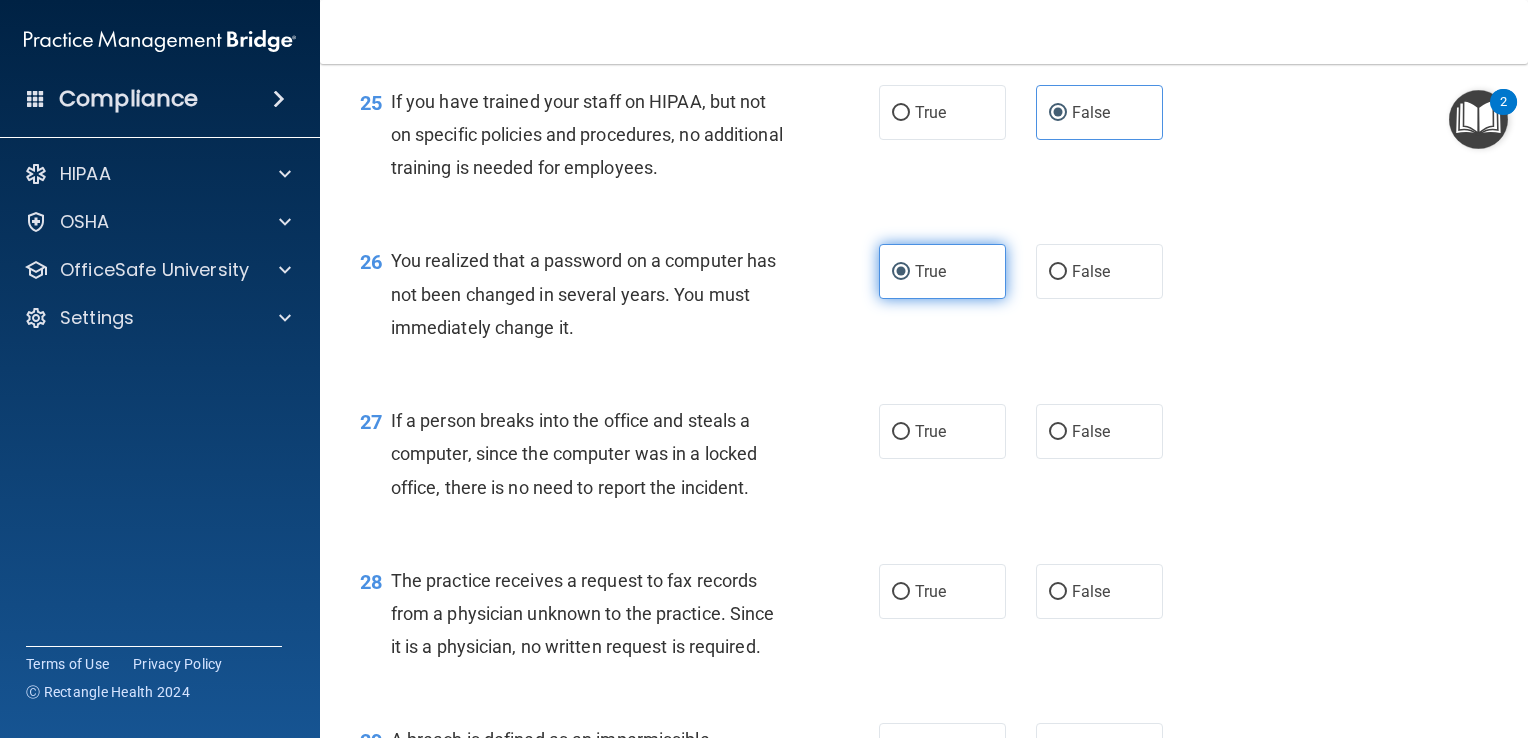 scroll, scrollTop: 4304, scrollLeft: 0, axis: vertical 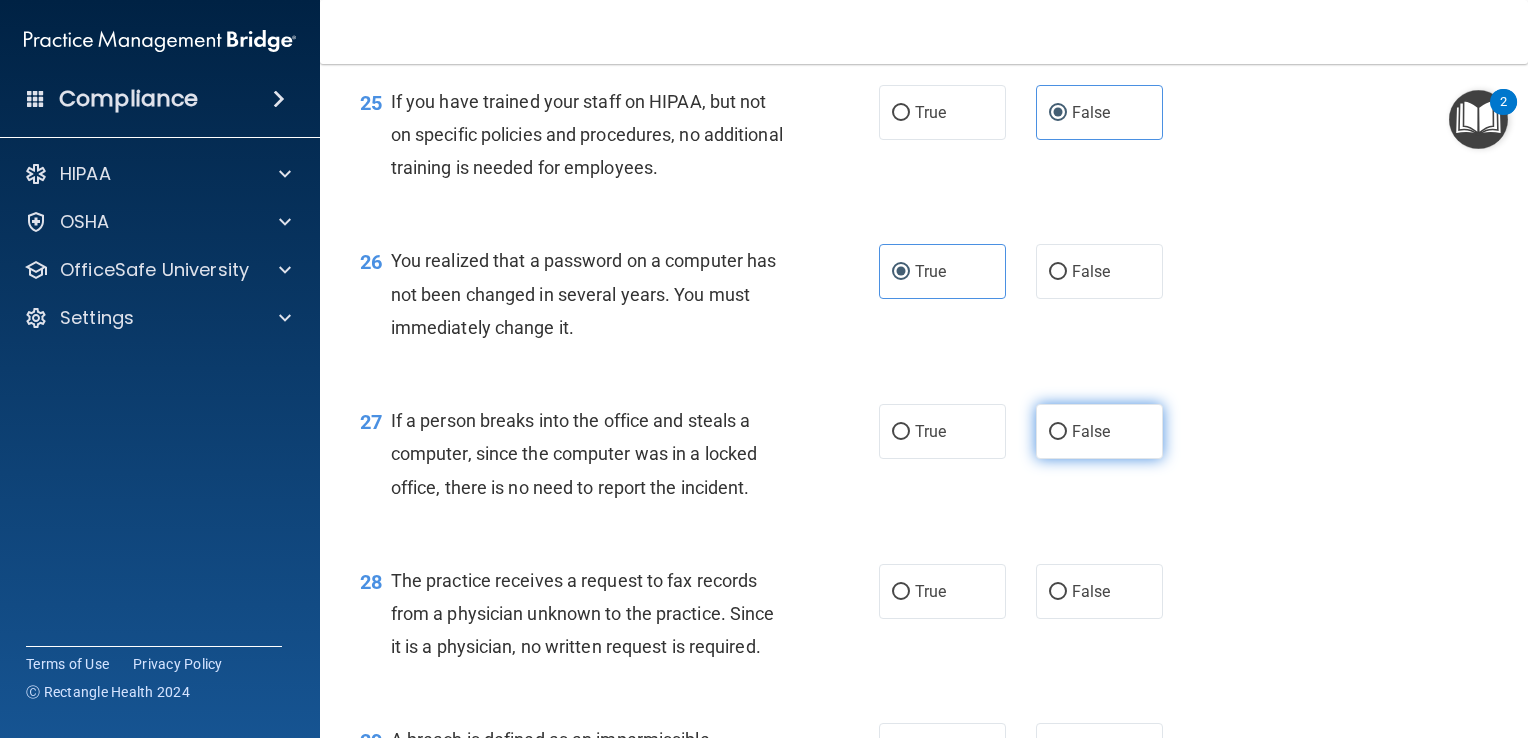 click on "False" at bounding box center [1099, 431] 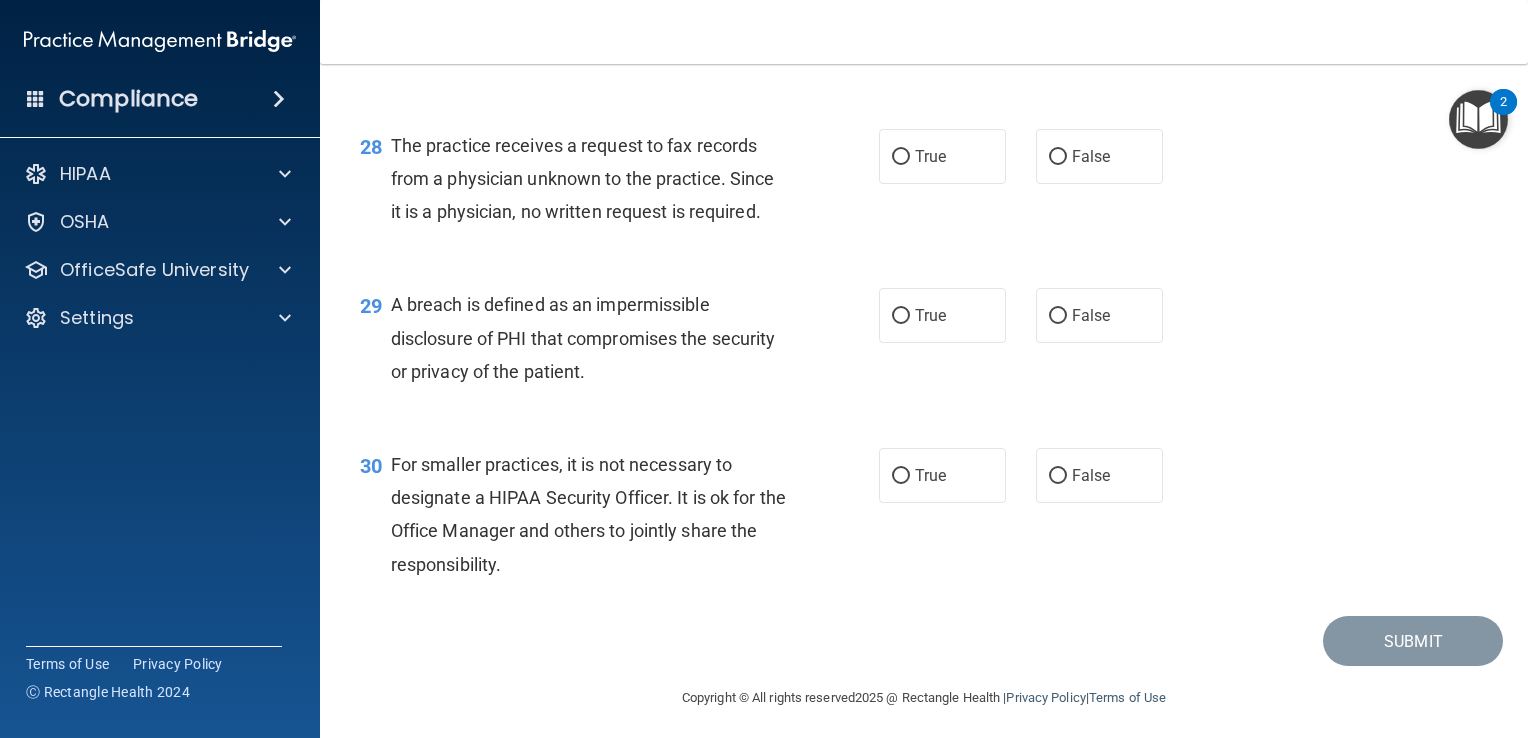 scroll, scrollTop: 4740, scrollLeft: 0, axis: vertical 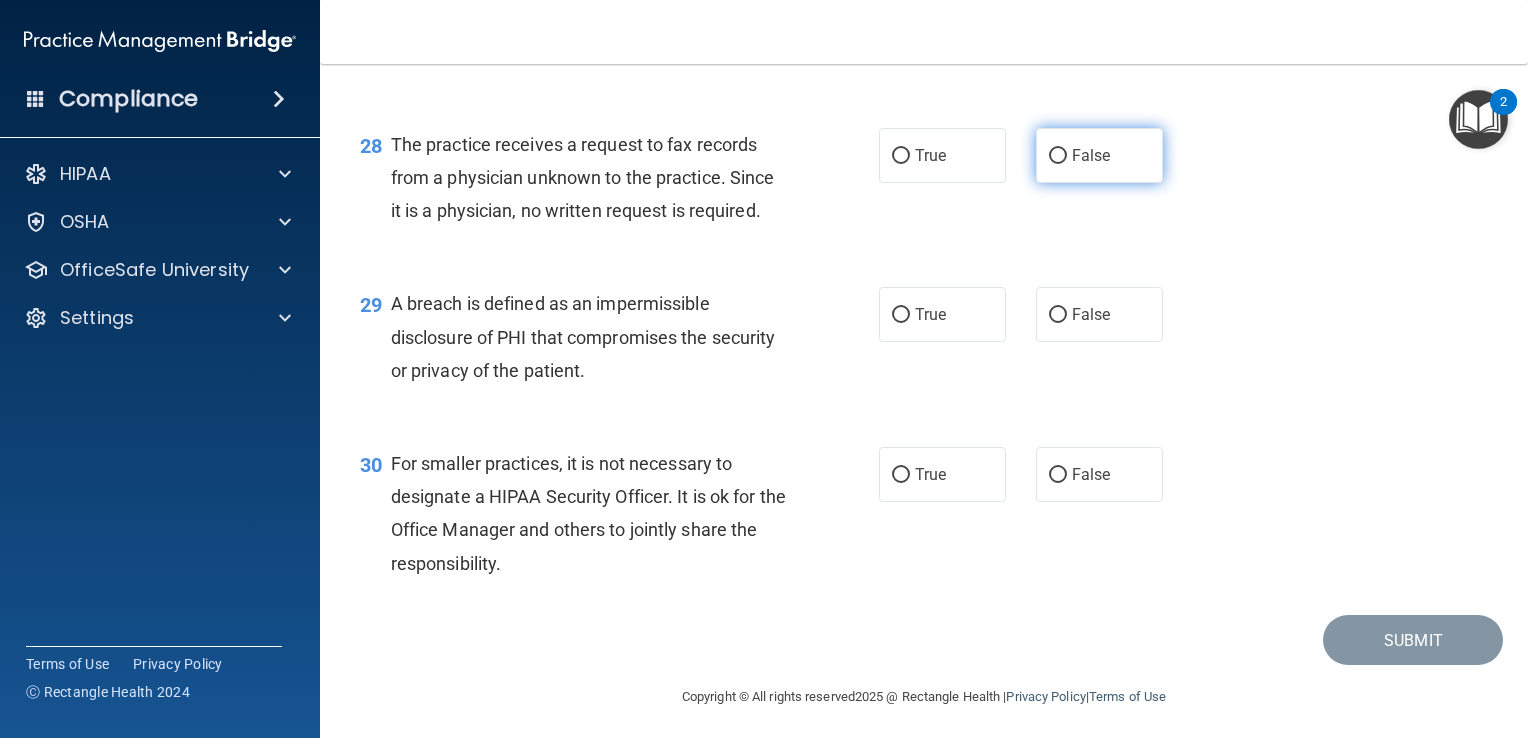 click on "False" at bounding box center [1091, 155] 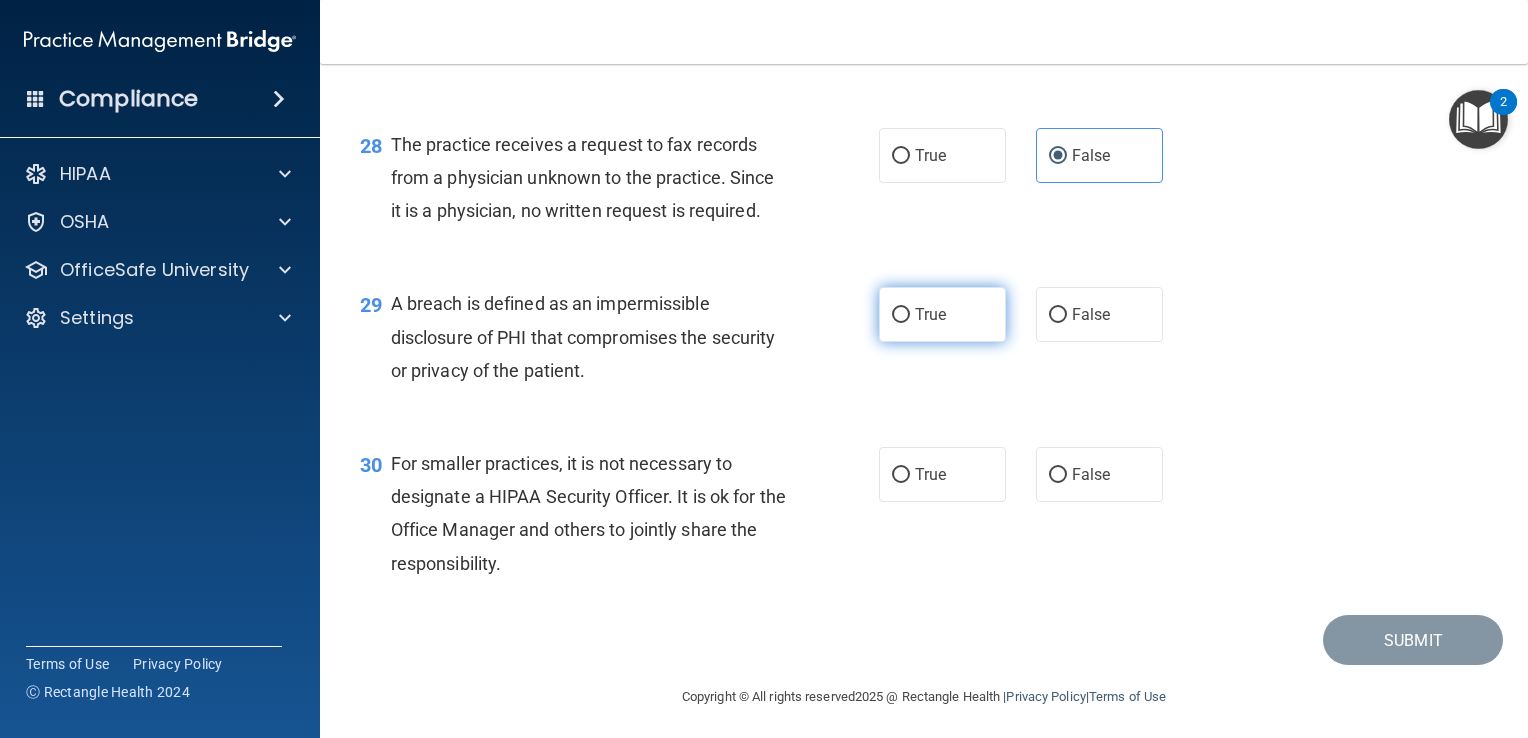click on "True" at bounding box center (901, 315) 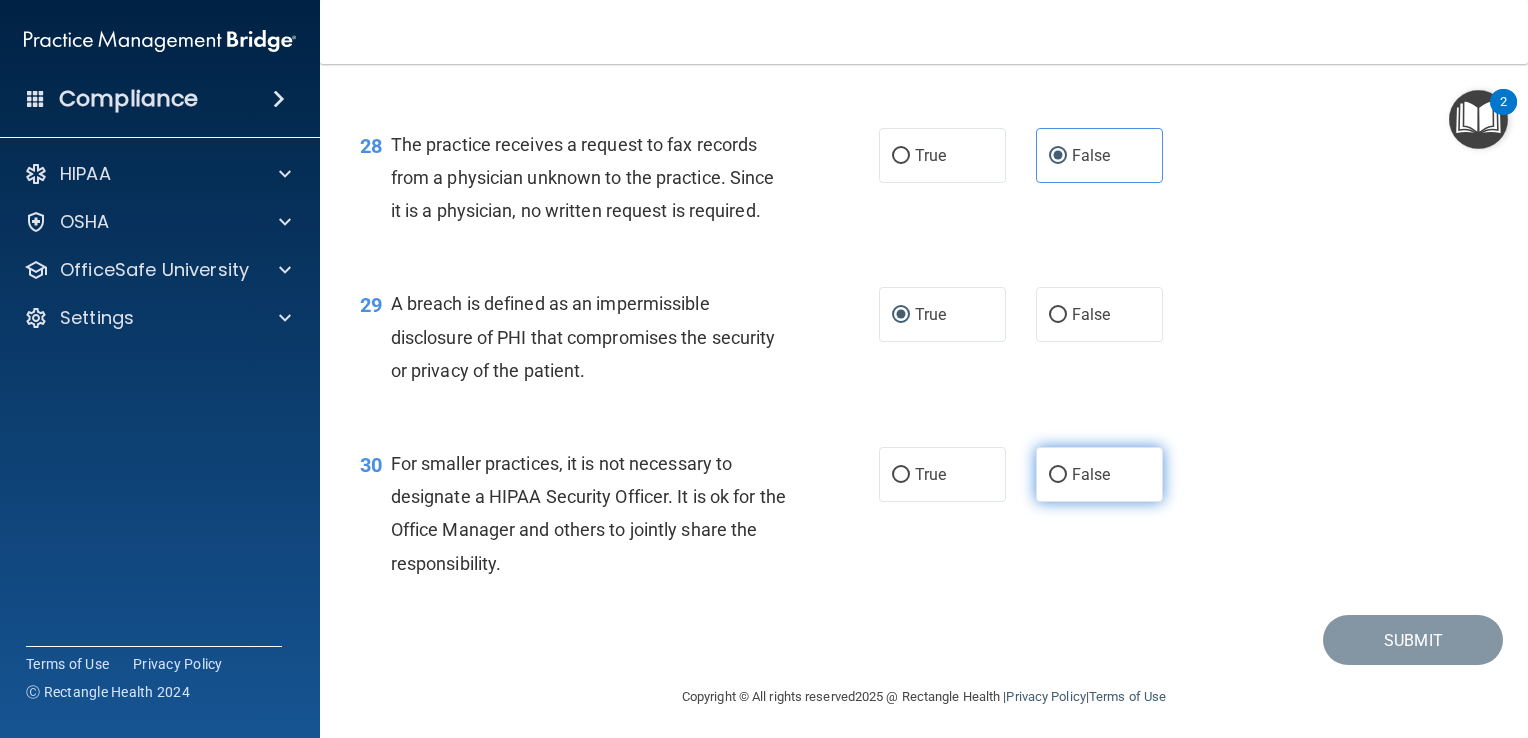 click on "False" at bounding box center (1091, 474) 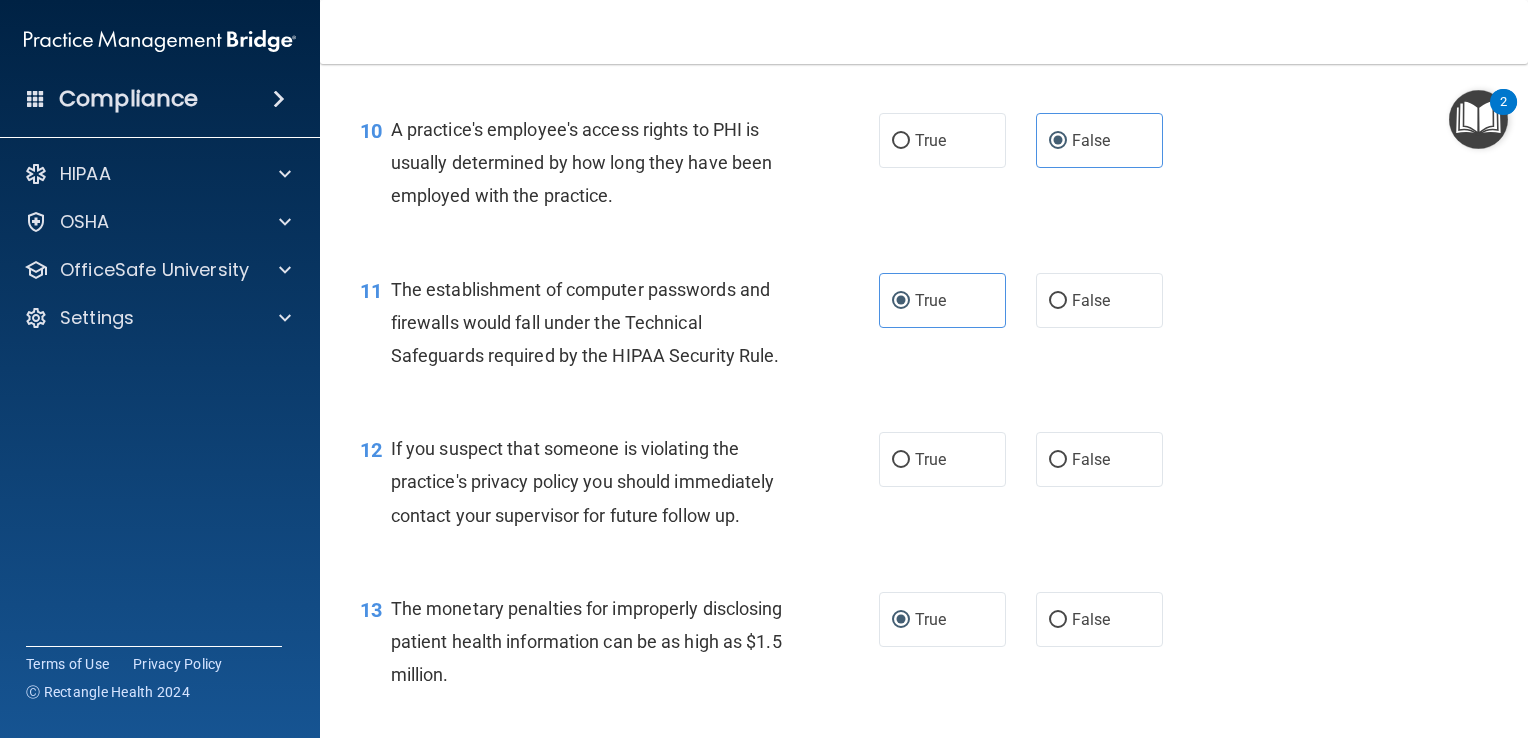 scroll, scrollTop: 1560, scrollLeft: 0, axis: vertical 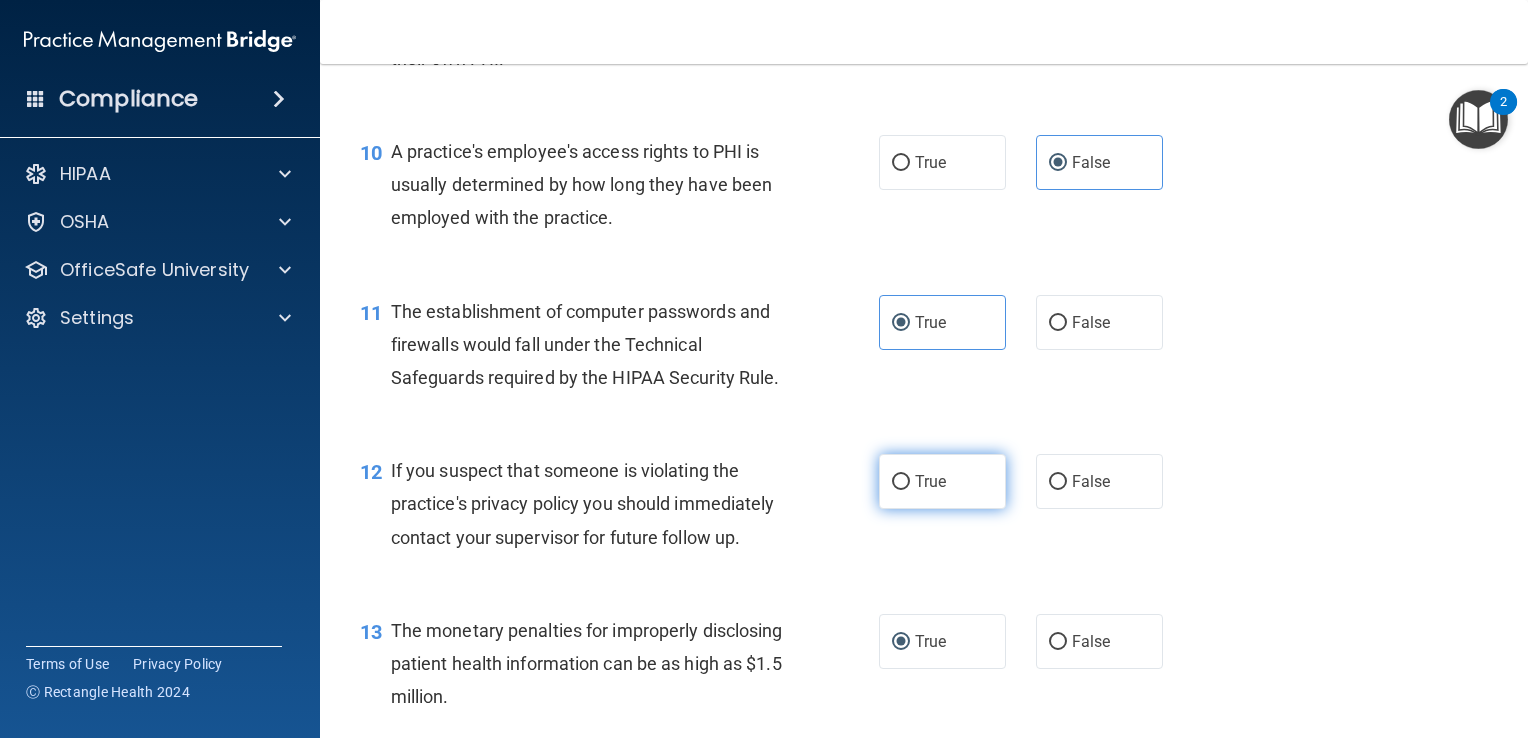 click on "True" at bounding box center [942, 481] 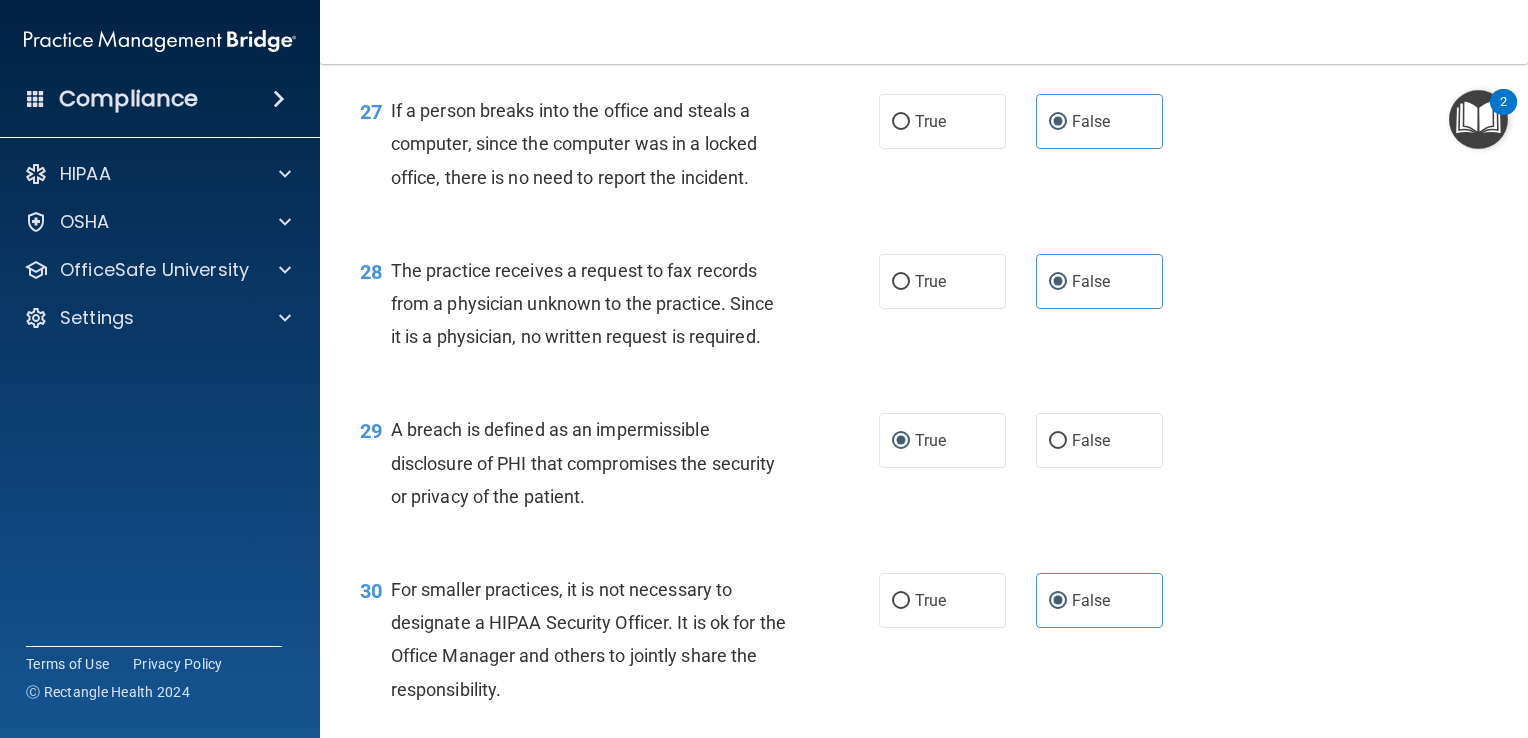scroll, scrollTop: 4780, scrollLeft: 0, axis: vertical 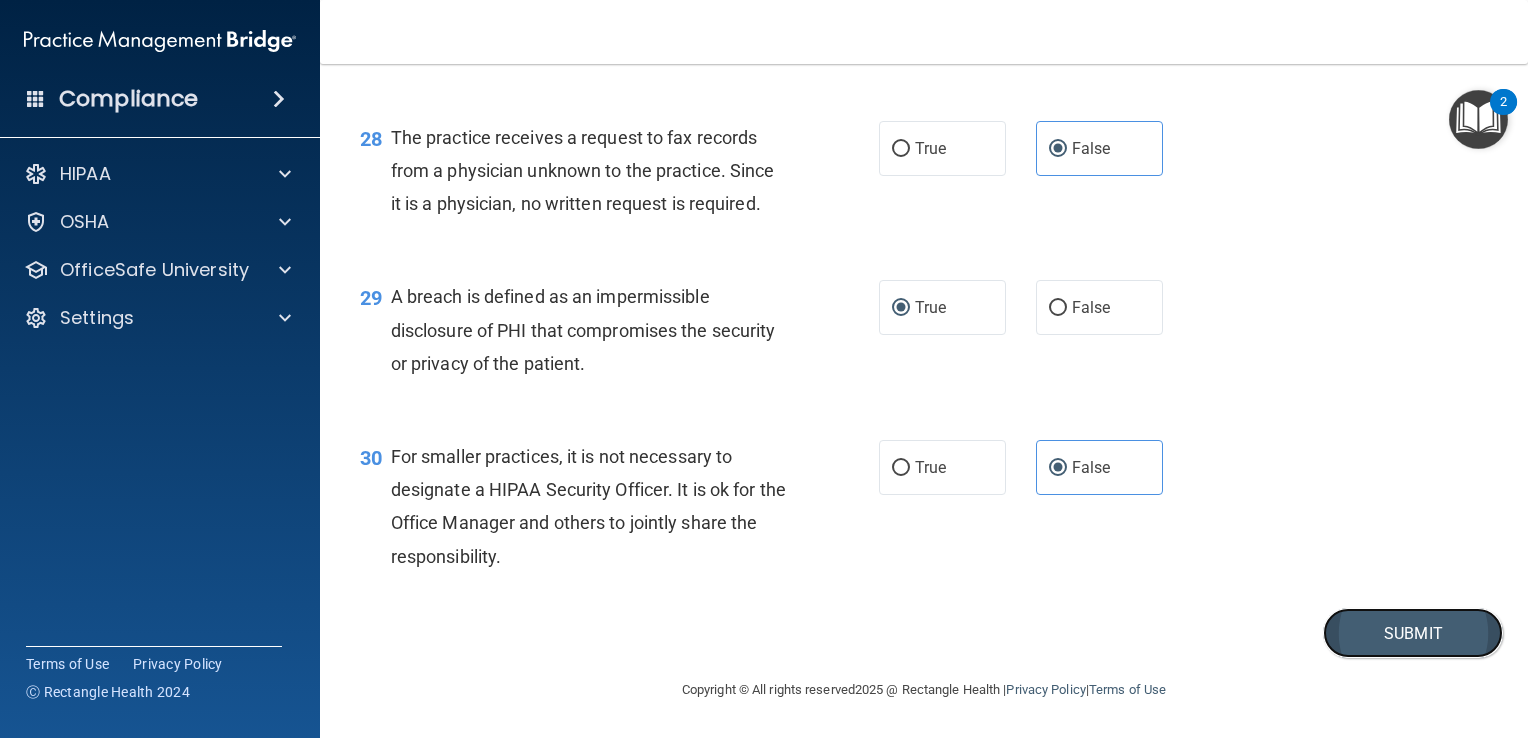 click on "Submit" at bounding box center [1413, 633] 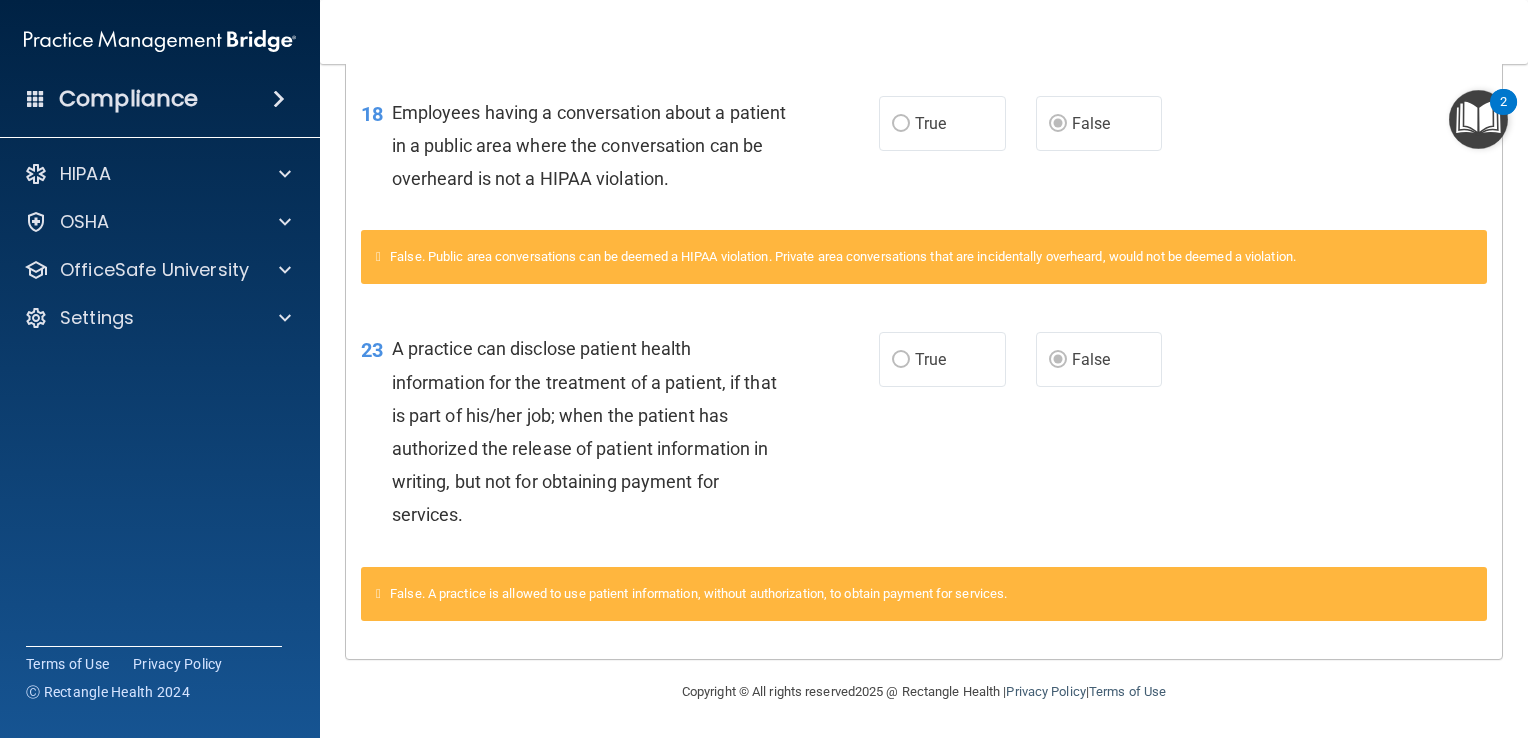 scroll, scrollTop: 0, scrollLeft: 0, axis: both 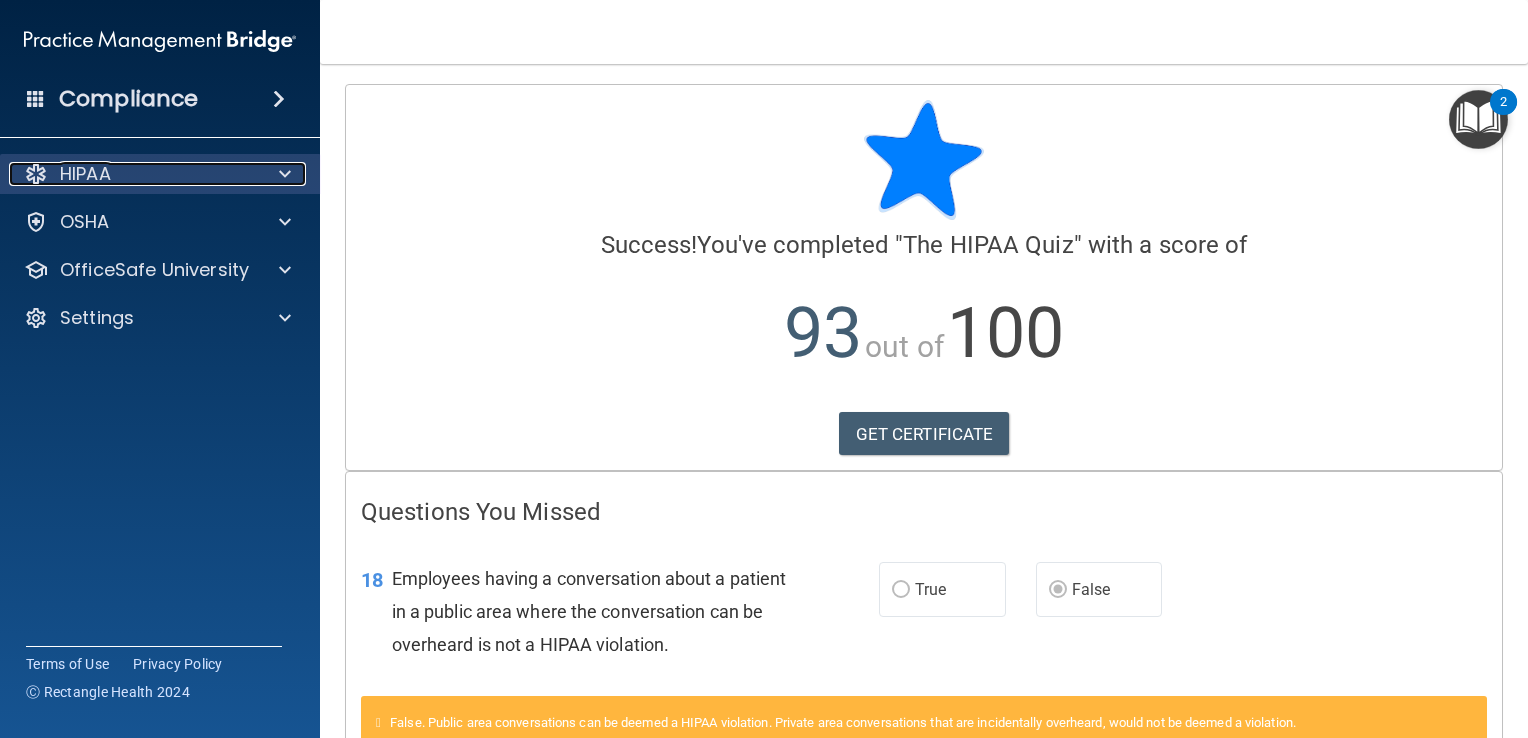 click on "HIPAA" at bounding box center (133, 174) 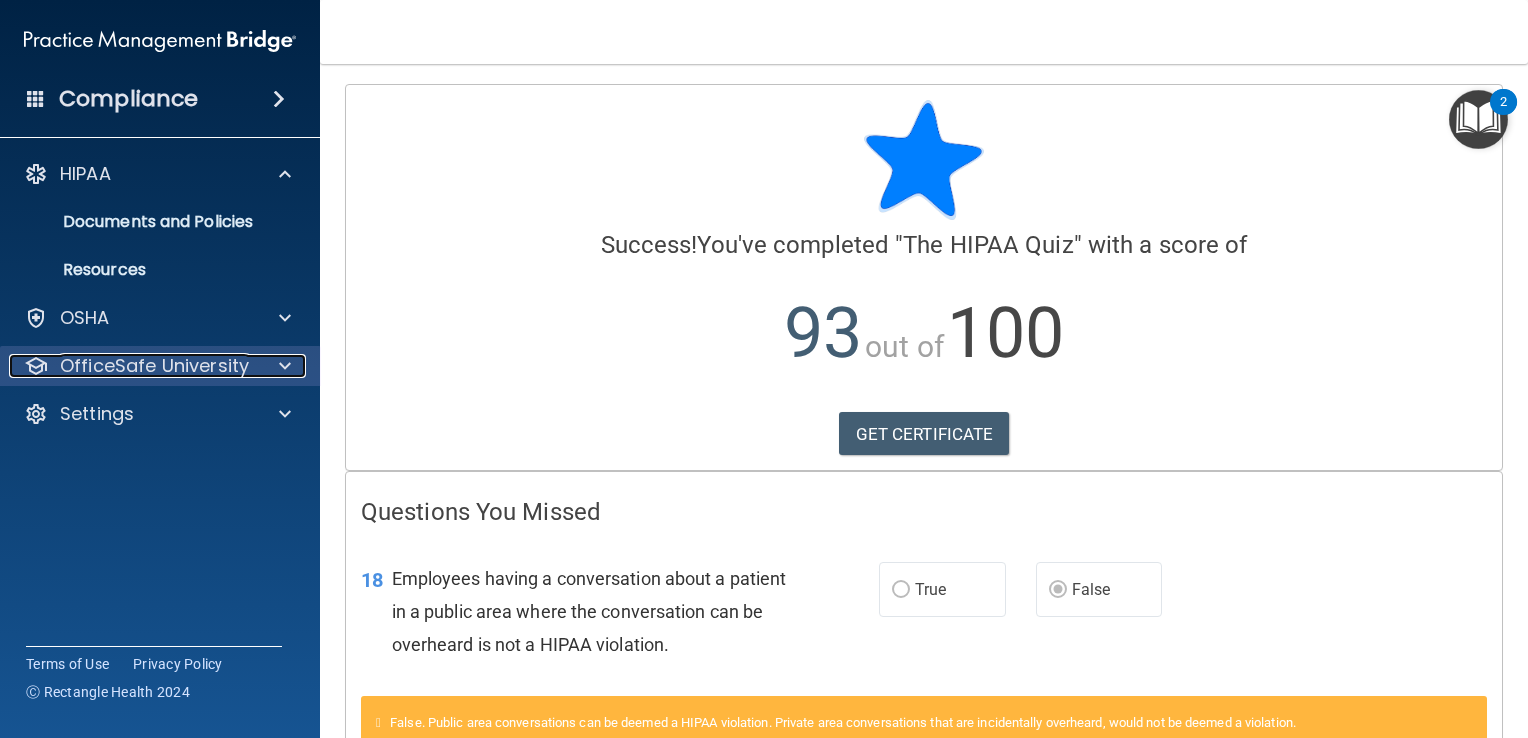 click on "OfficeSafe University" at bounding box center (154, 366) 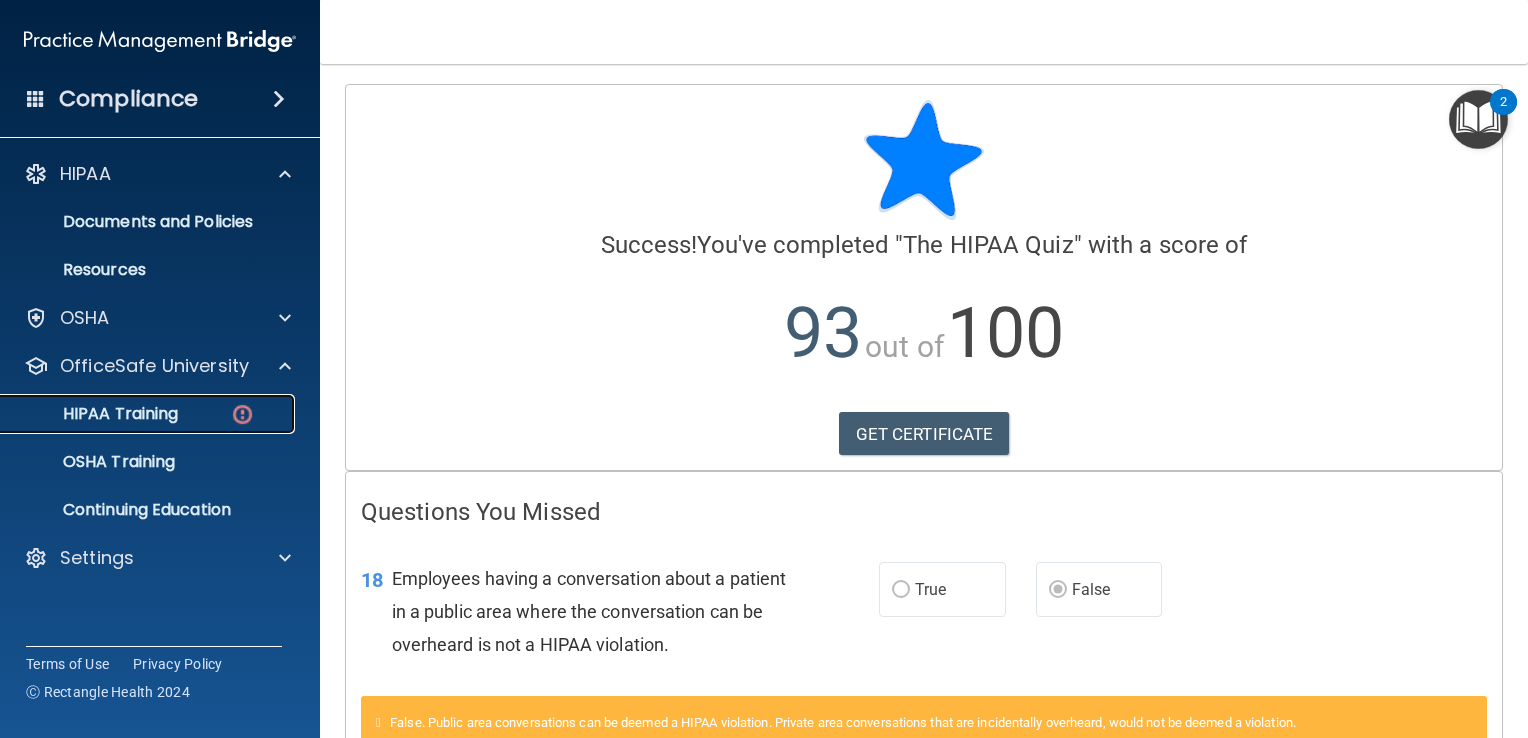 click on "HIPAA Training" at bounding box center [95, 414] 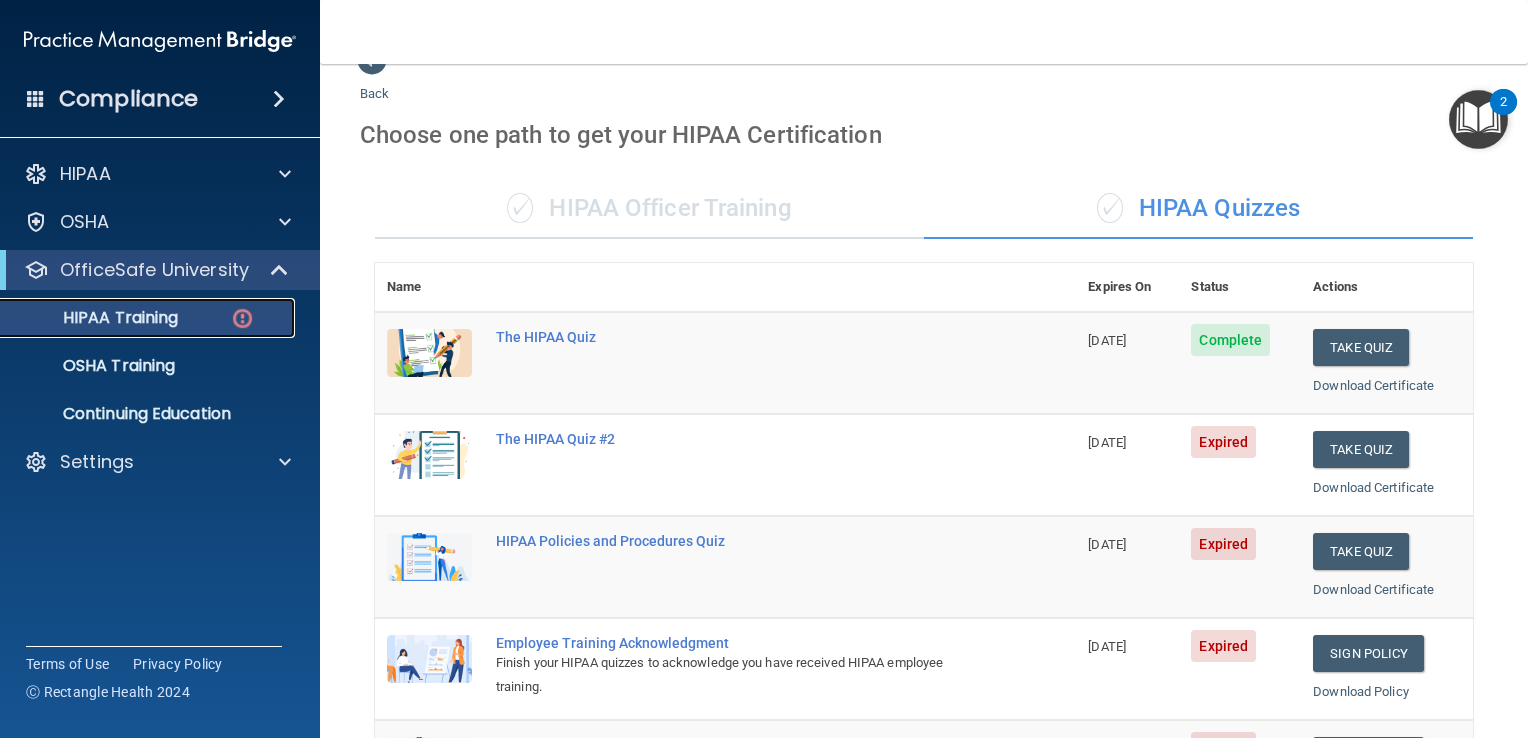 scroll, scrollTop: 2, scrollLeft: 0, axis: vertical 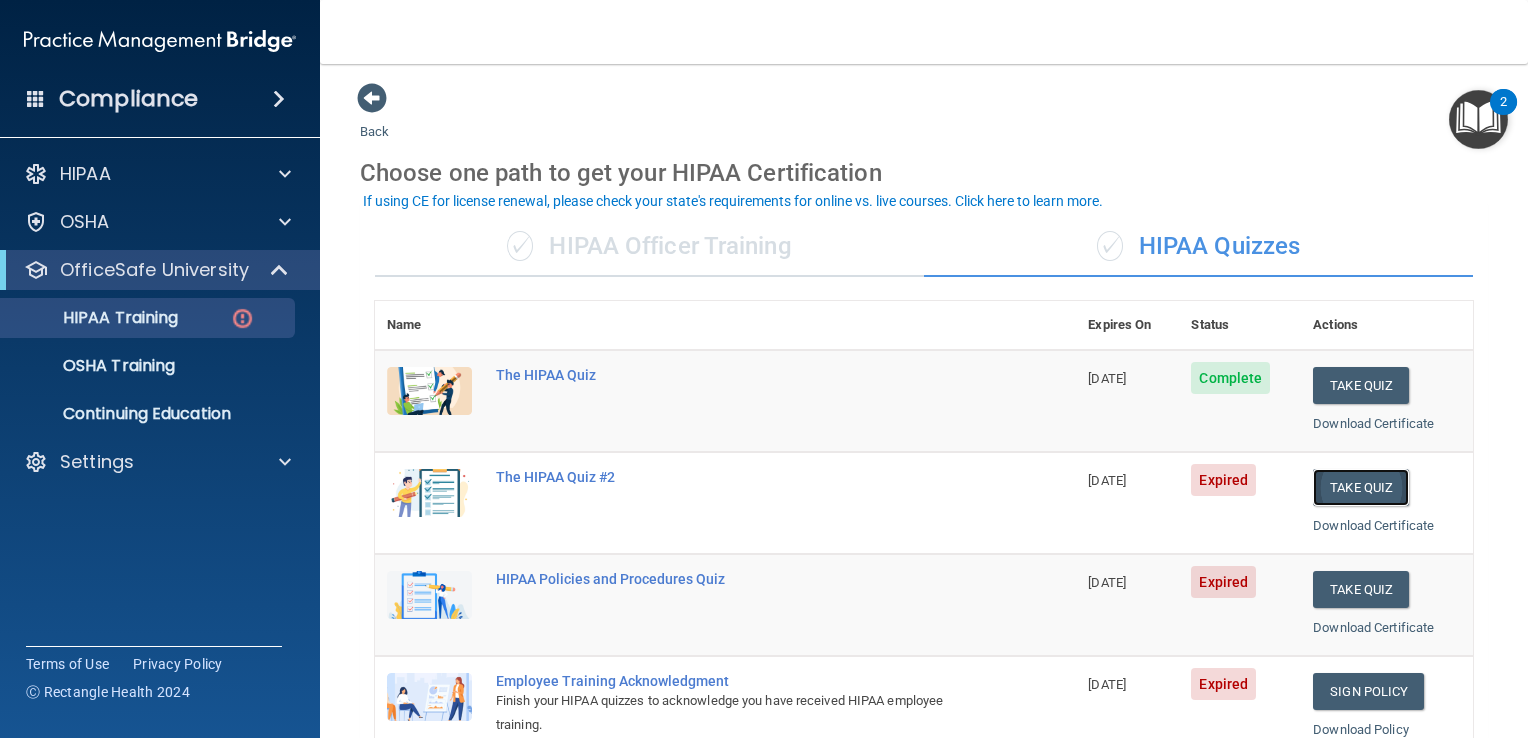 click on "Take Quiz" at bounding box center [1361, 487] 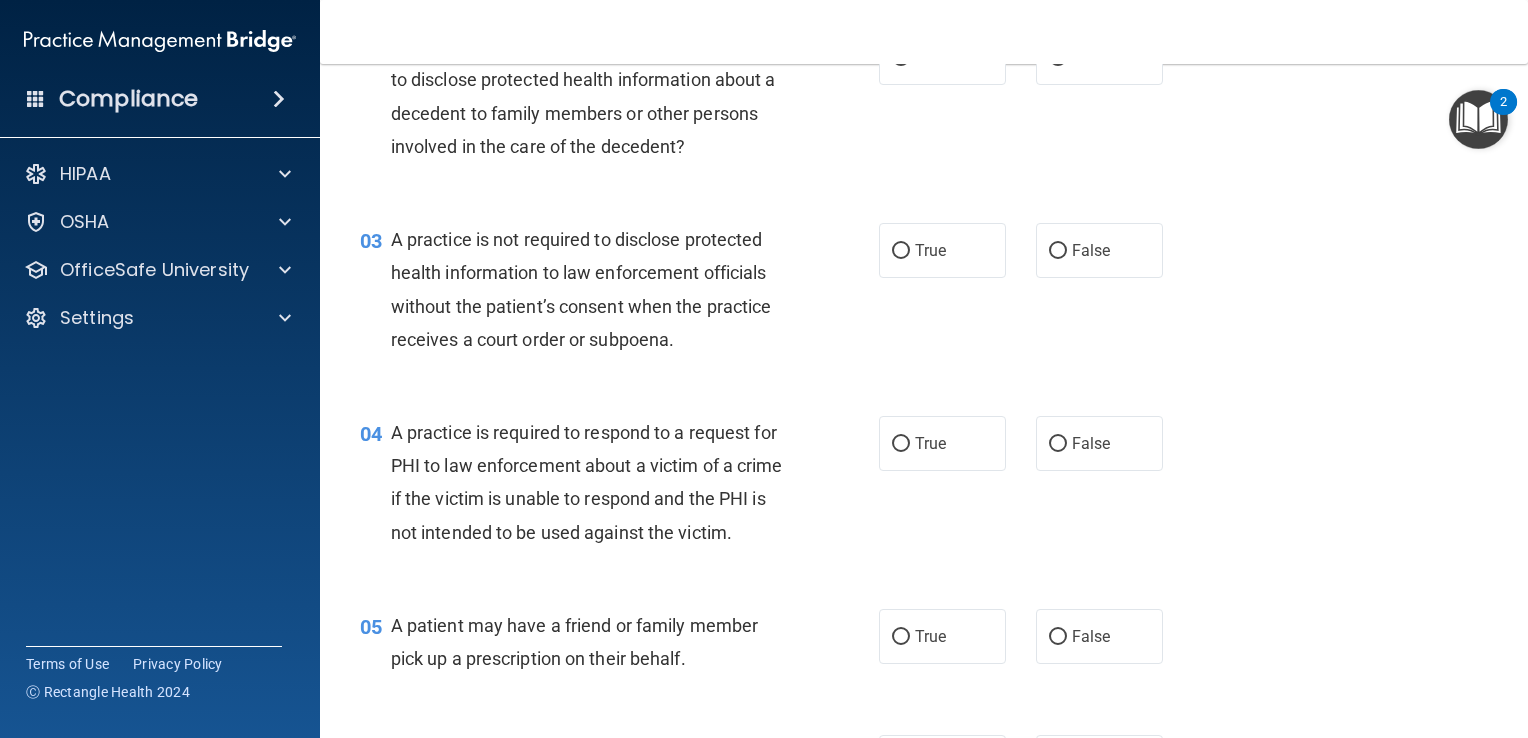 scroll, scrollTop: 0, scrollLeft: 0, axis: both 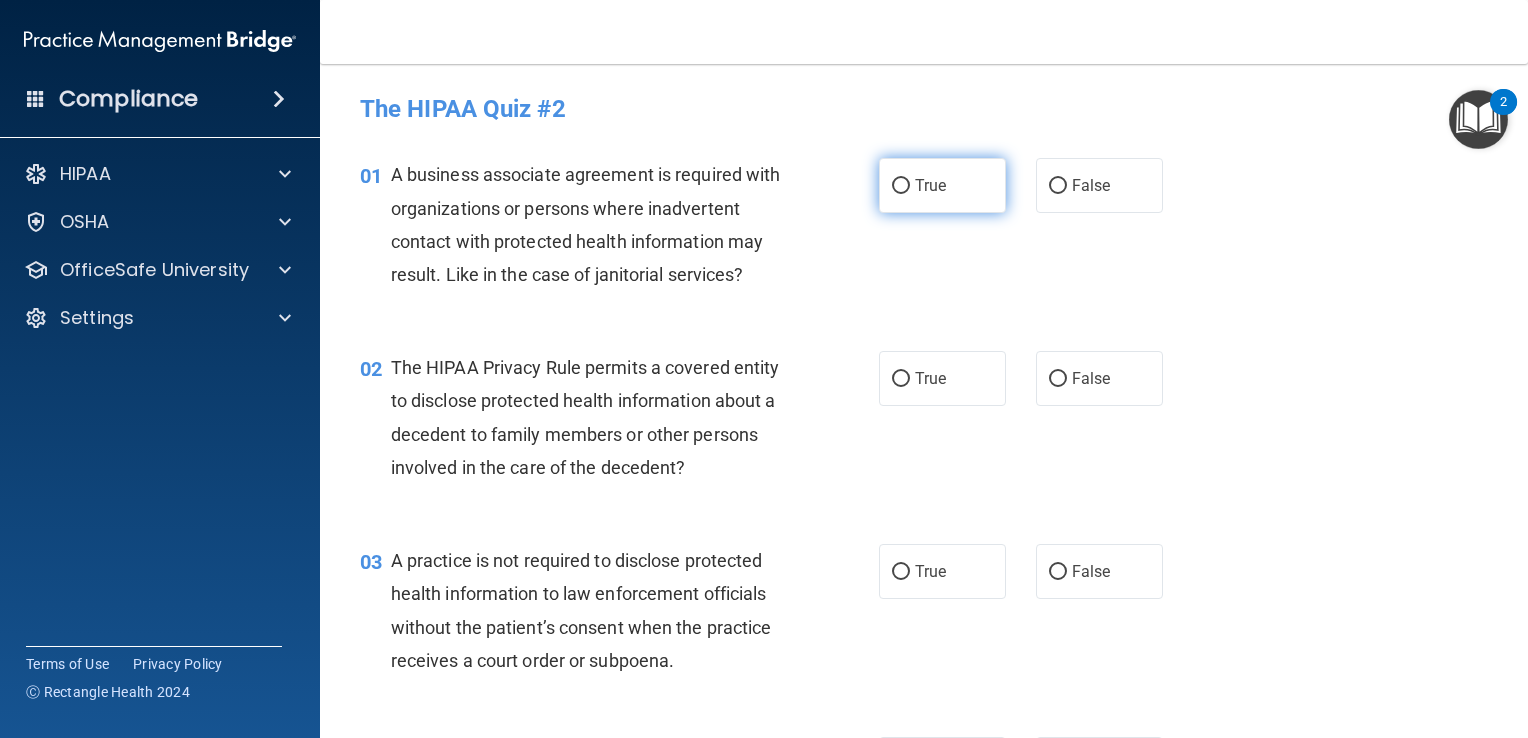 click on "True" at bounding box center [942, 185] 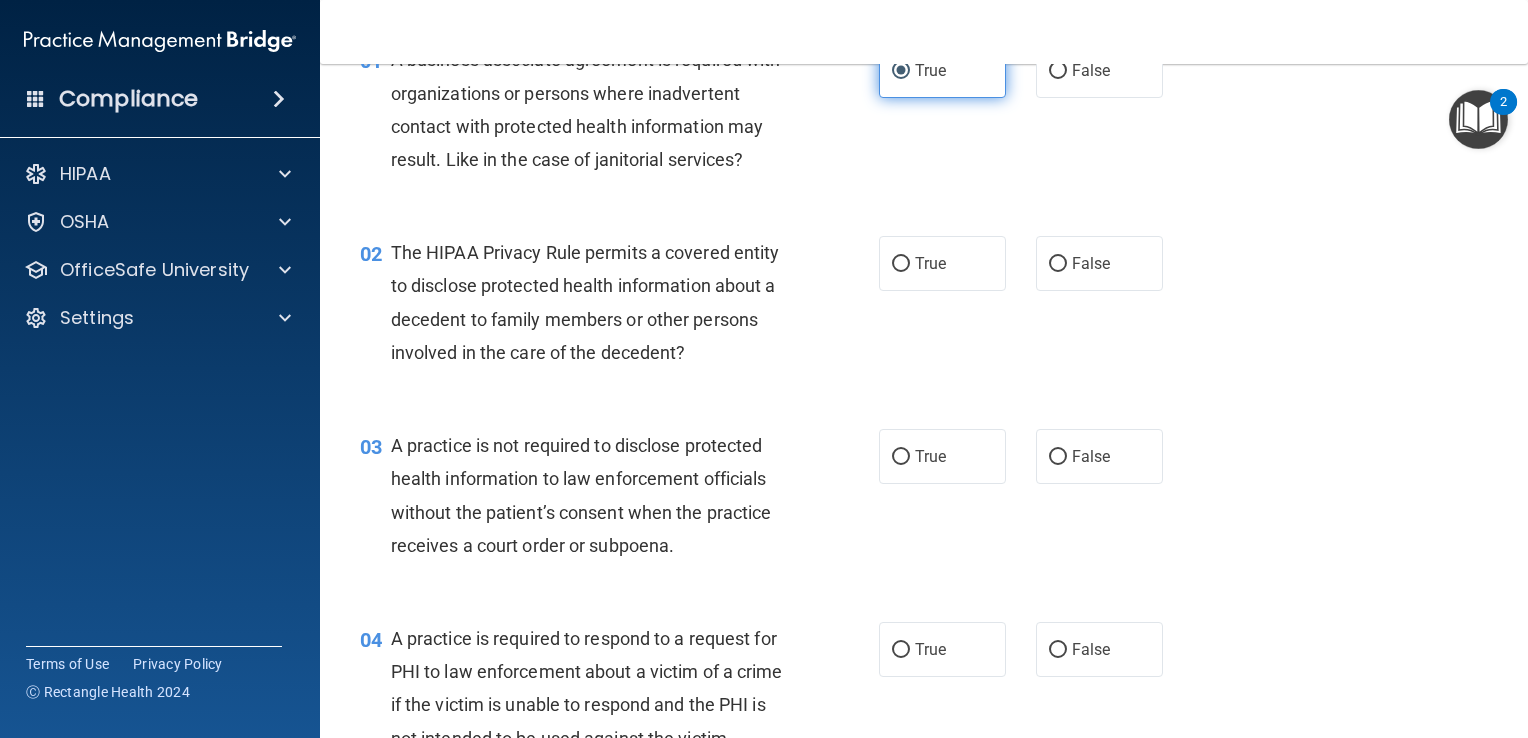 scroll, scrollTop: 120, scrollLeft: 0, axis: vertical 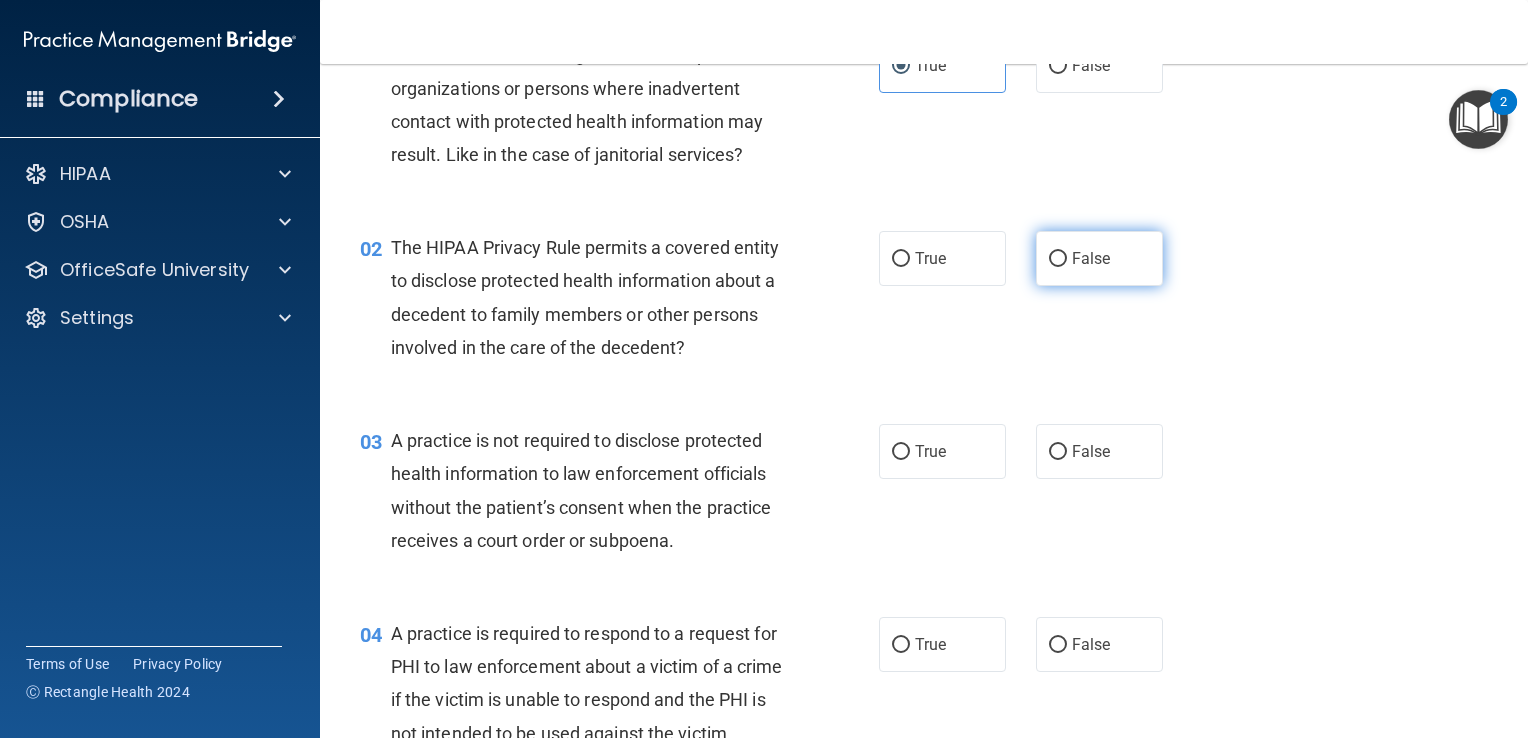 click on "False" at bounding box center (1099, 258) 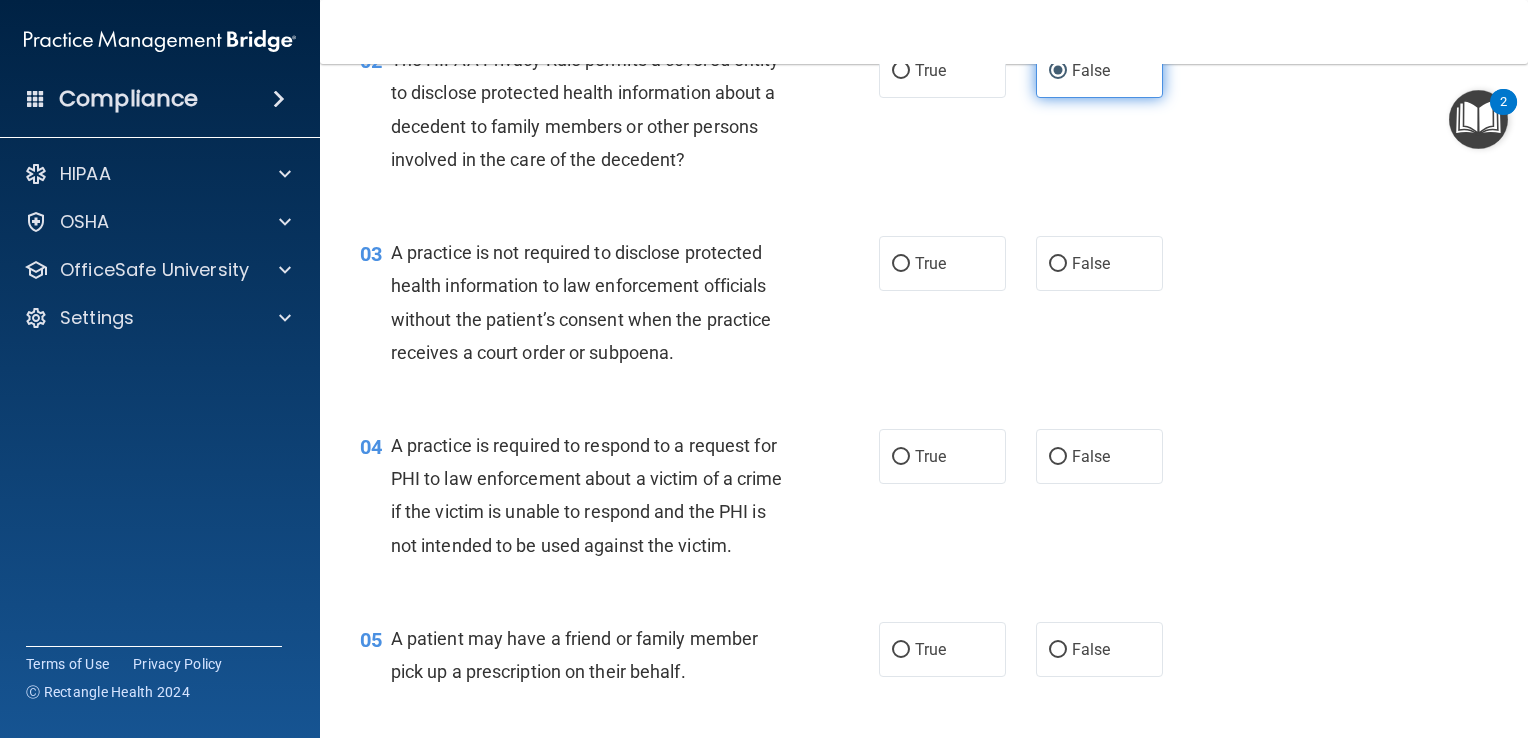 scroll, scrollTop: 314, scrollLeft: 0, axis: vertical 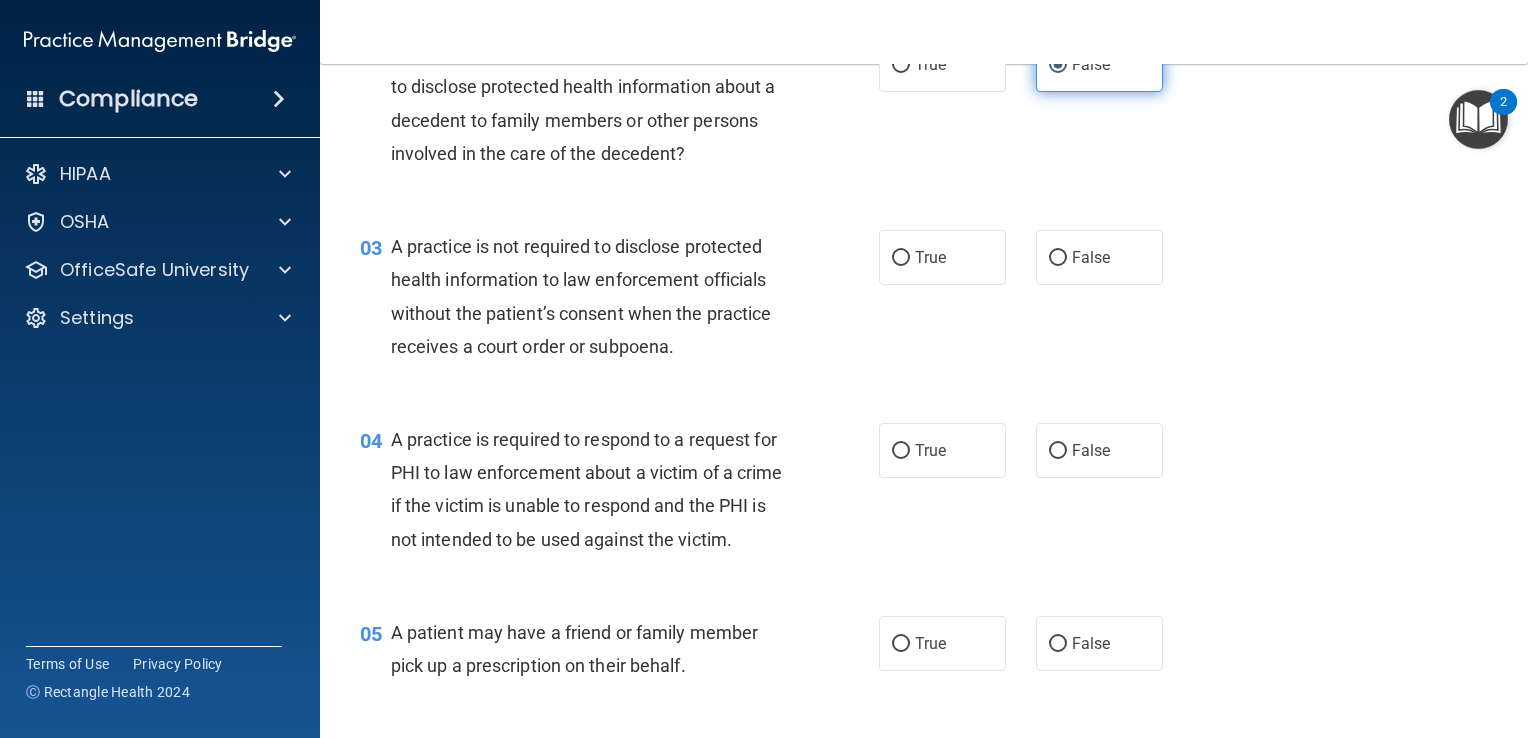 click on "False" at bounding box center [1058, 258] 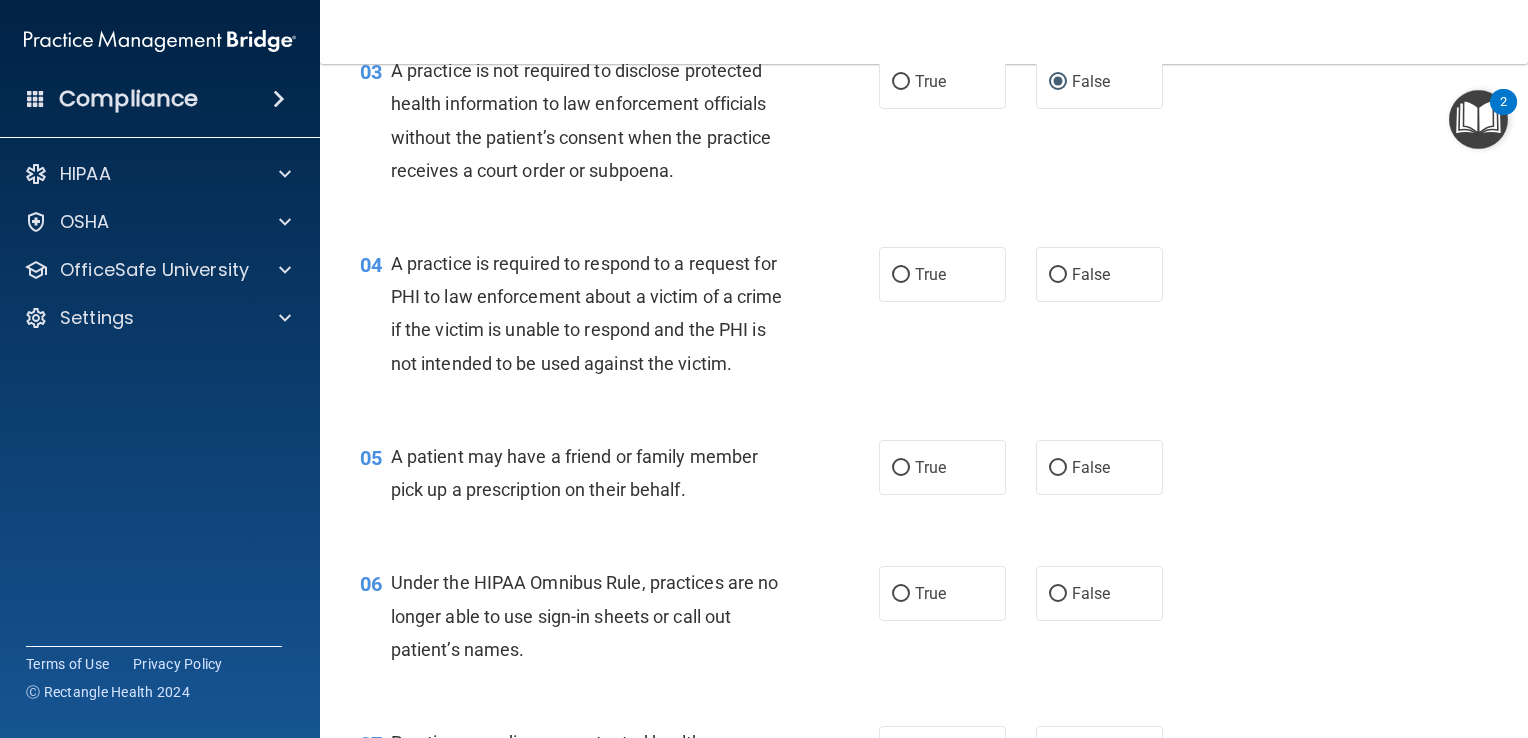 scroll, scrollTop: 499, scrollLeft: 0, axis: vertical 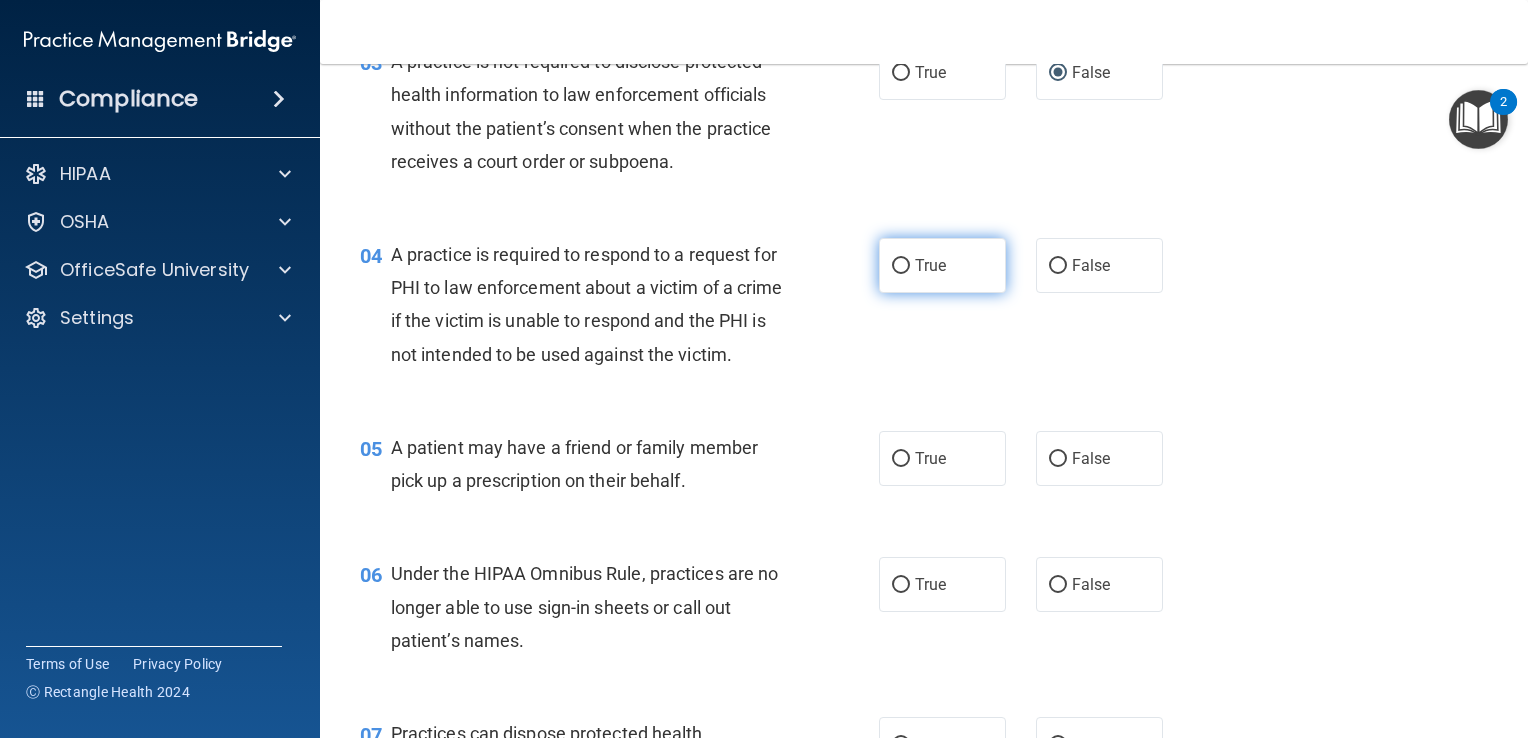 click on "True" at bounding box center [930, 265] 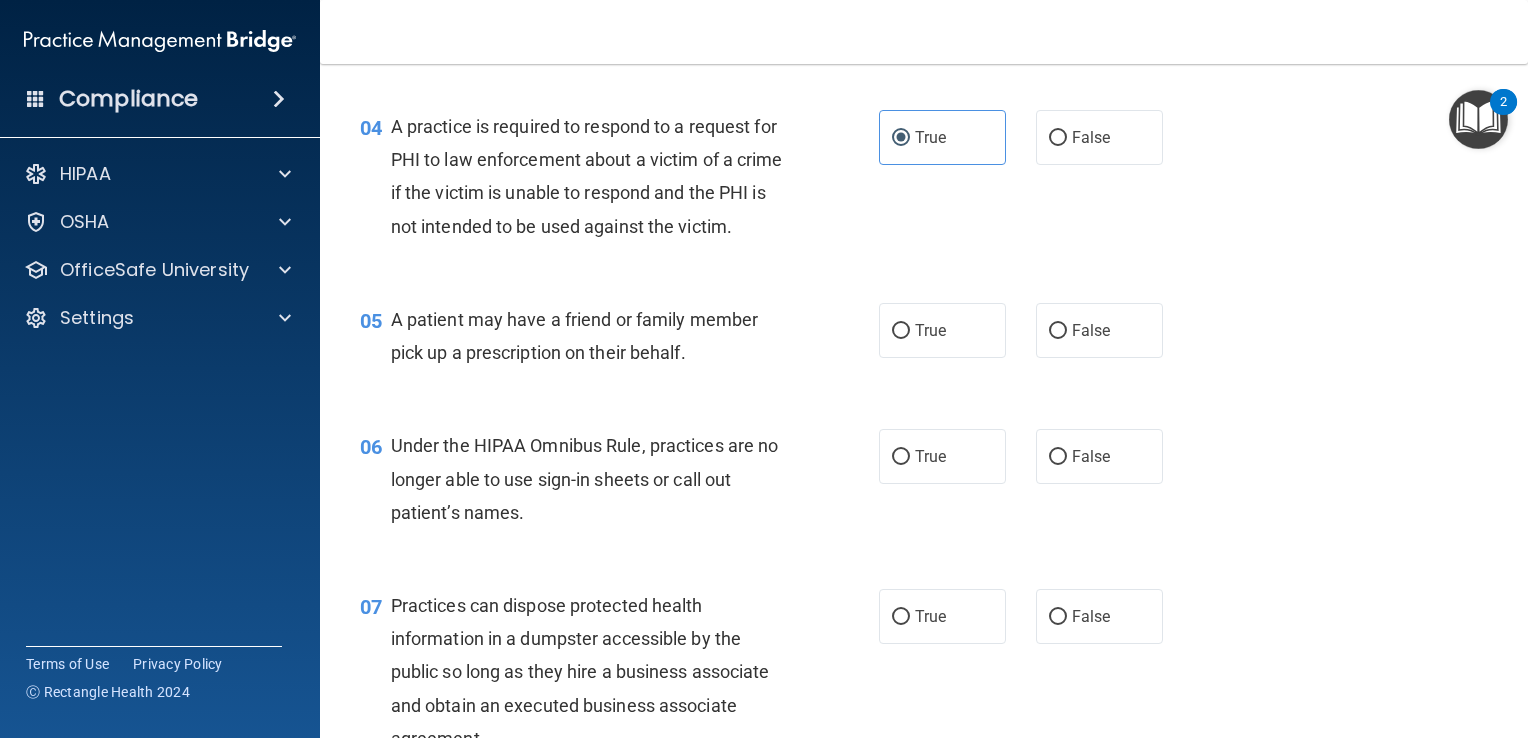 scroll, scrollTop: 628, scrollLeft: 0, axis: vertical 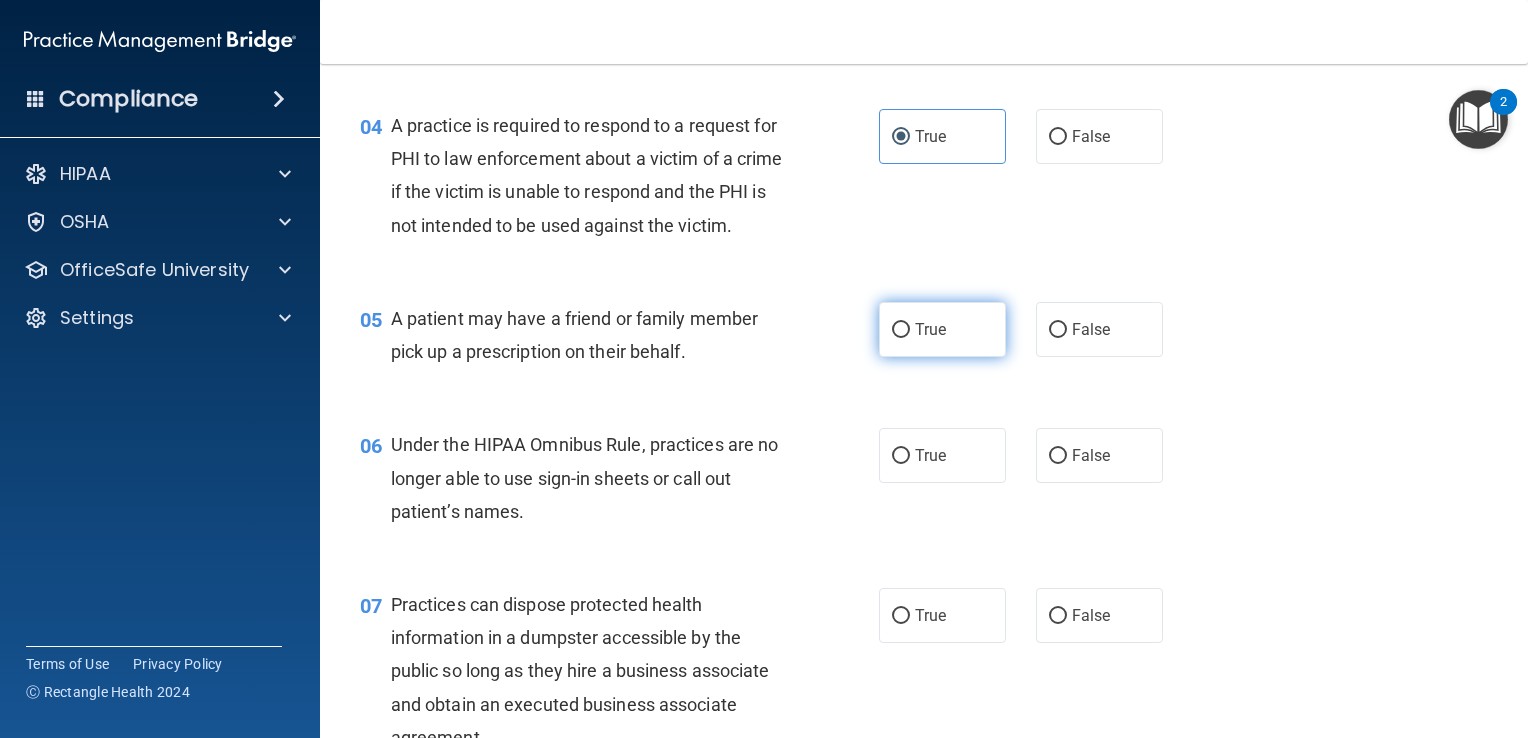click on "True" at bounding box center (901, 330) 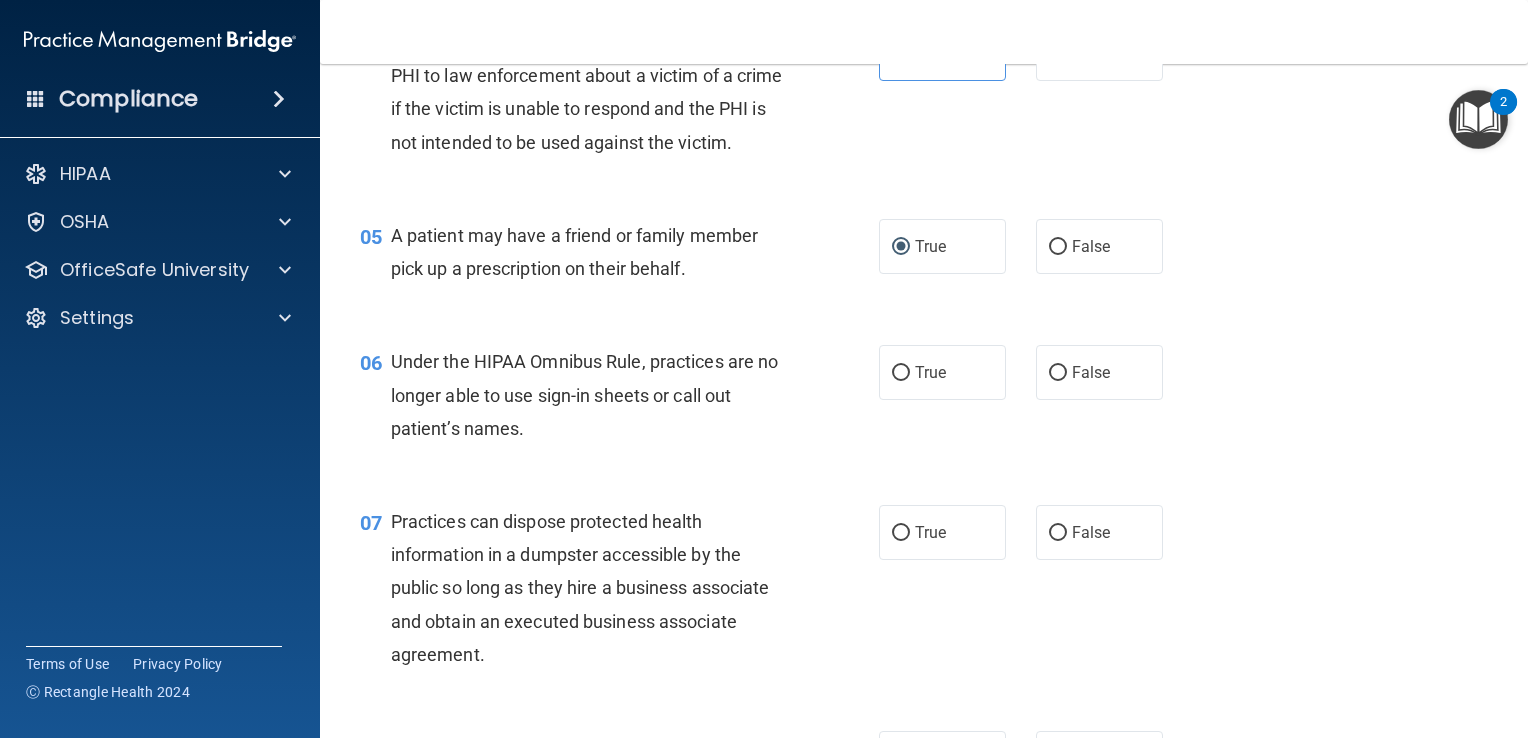 scroll, scrollTop: 714, scrollLeft: 0, axis: vertical 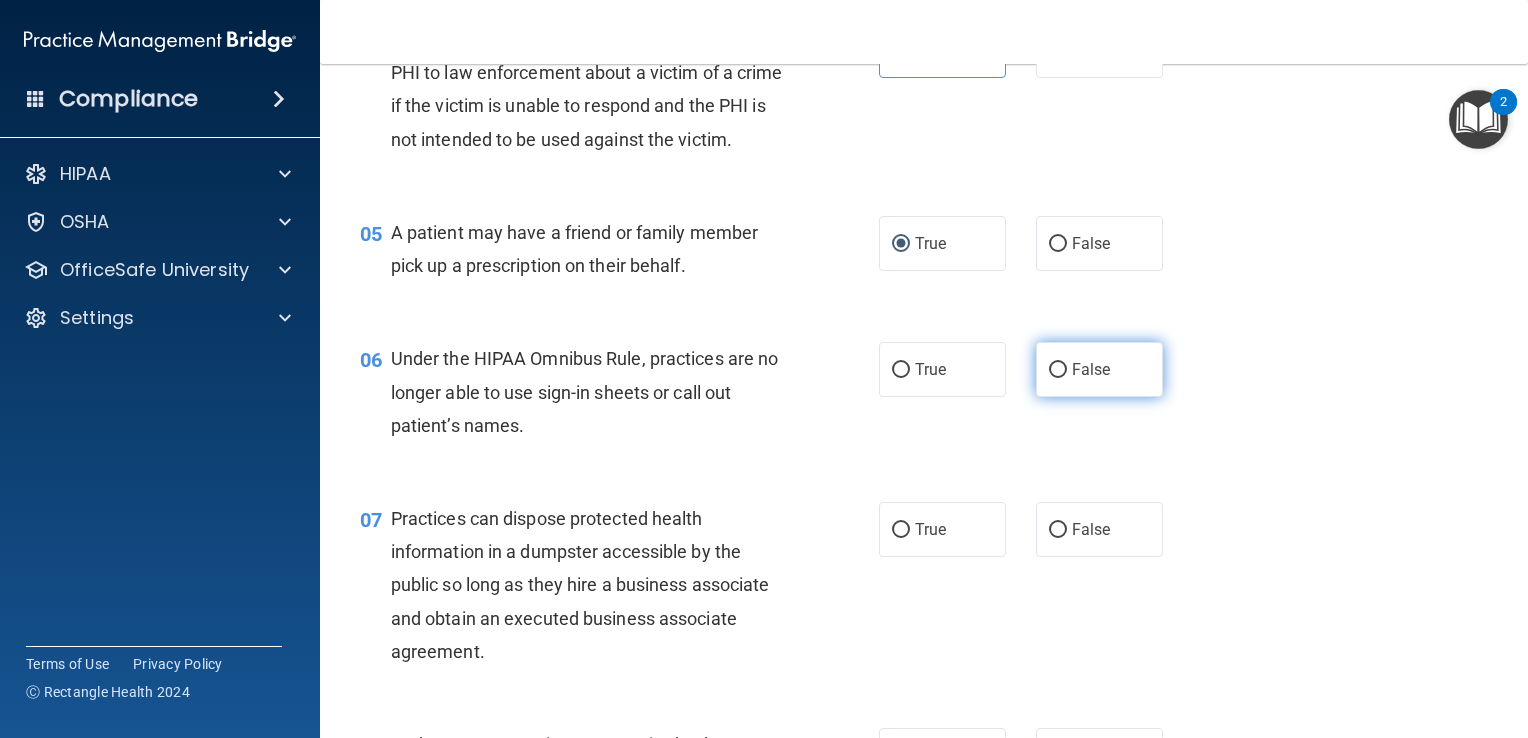 click on "False" at bounding box center (1099, 369) 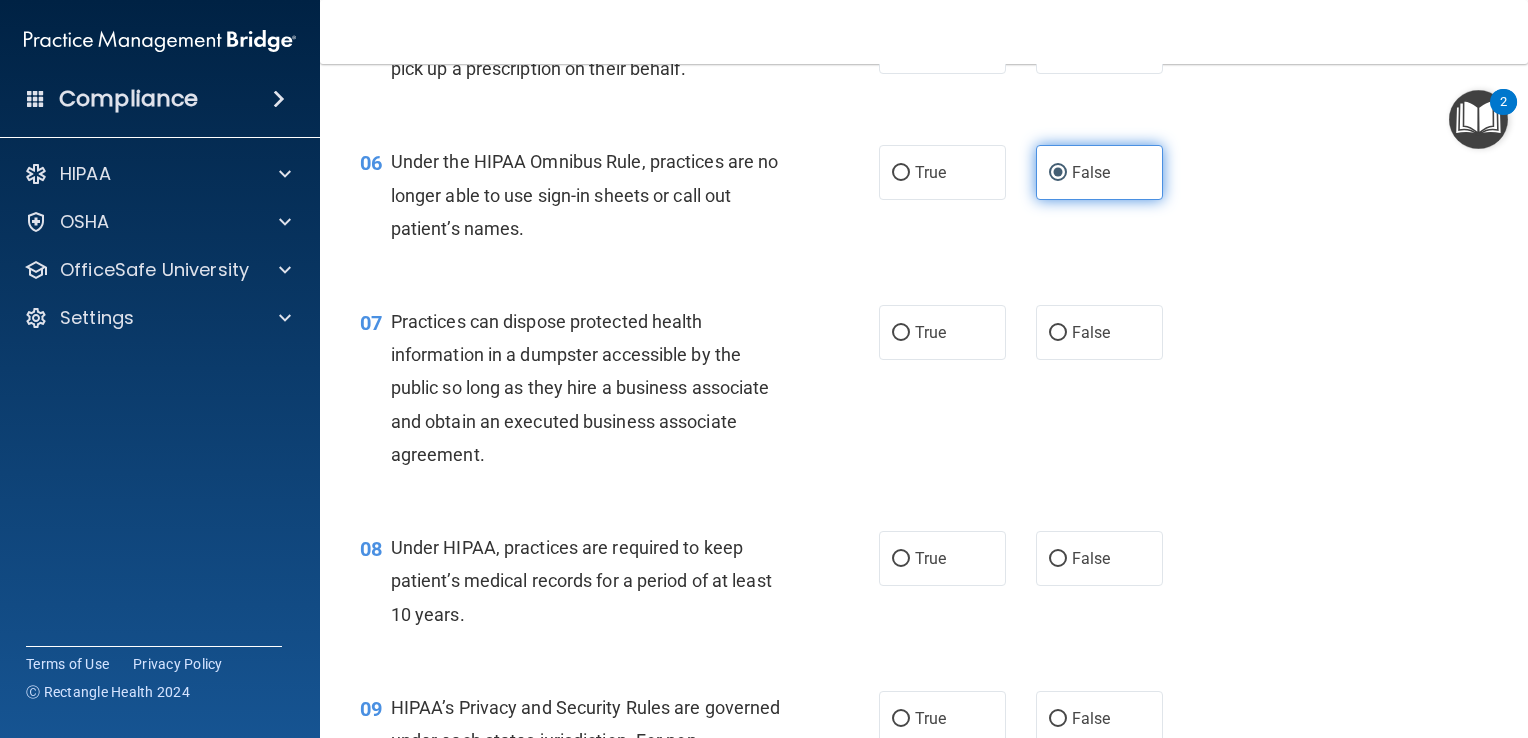 scroll, scrollTop: 916, scrollLeft: 0, axis: vertical 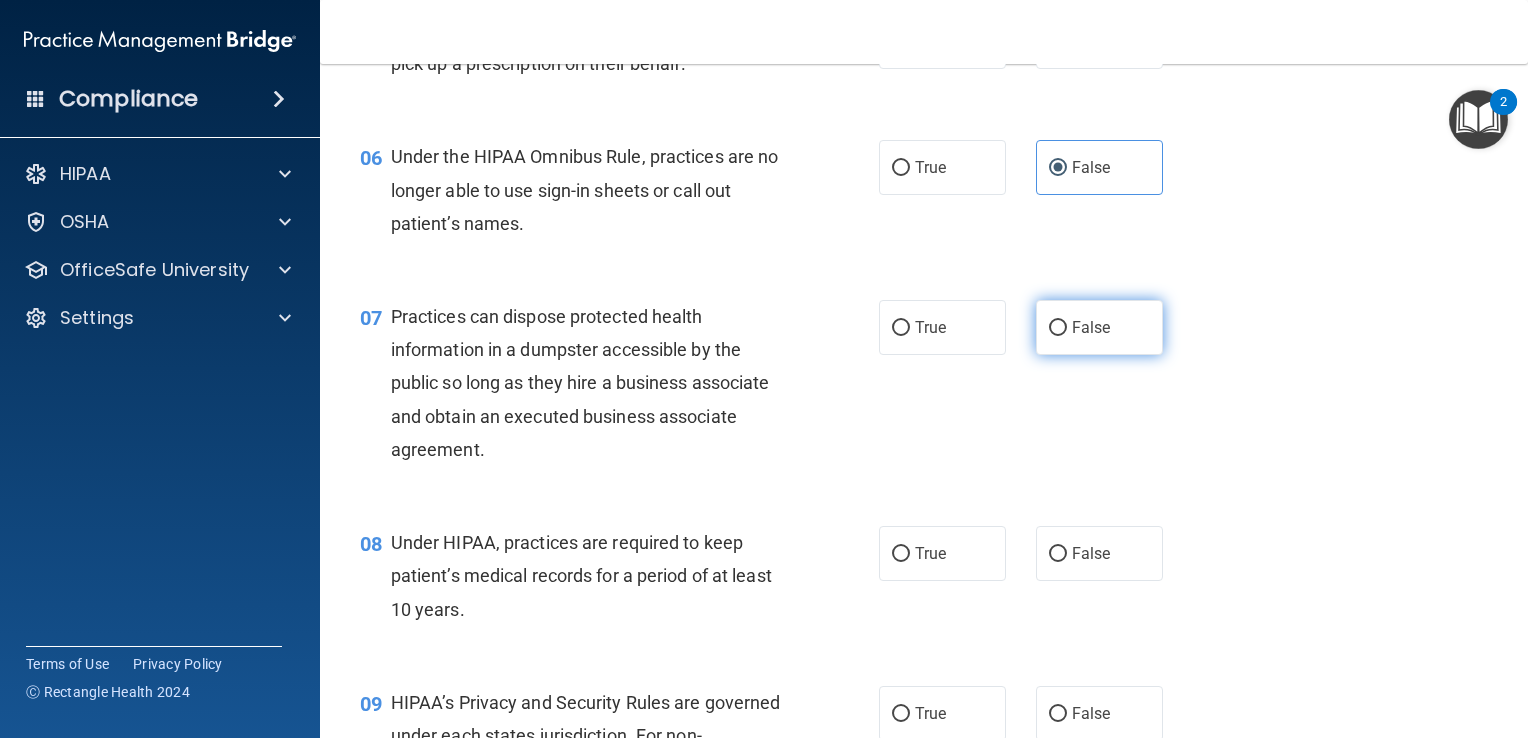 click on "False" at bounding box center [1099, 327] 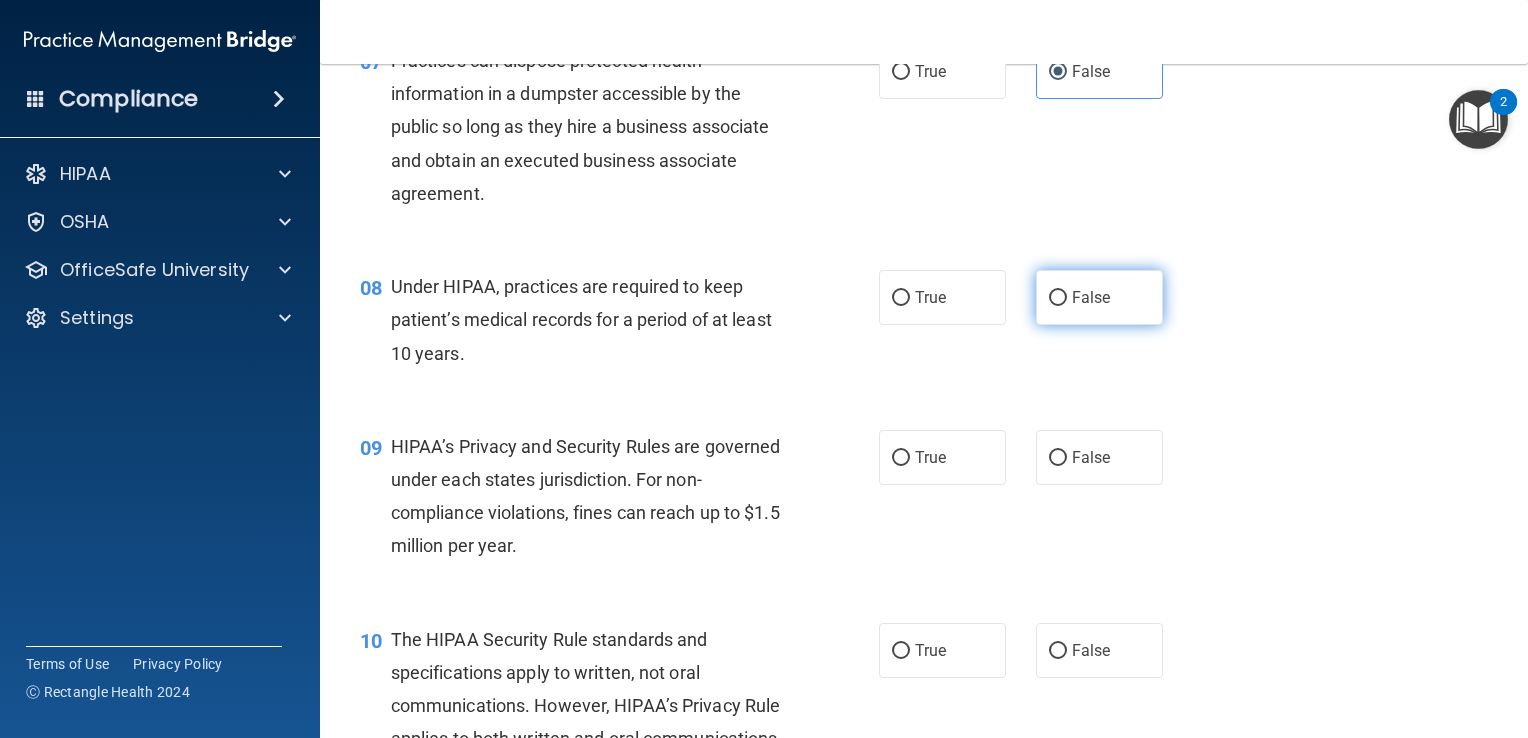 scroll, scrollTop: 1174, scrollLeft: 0, axis: vertical 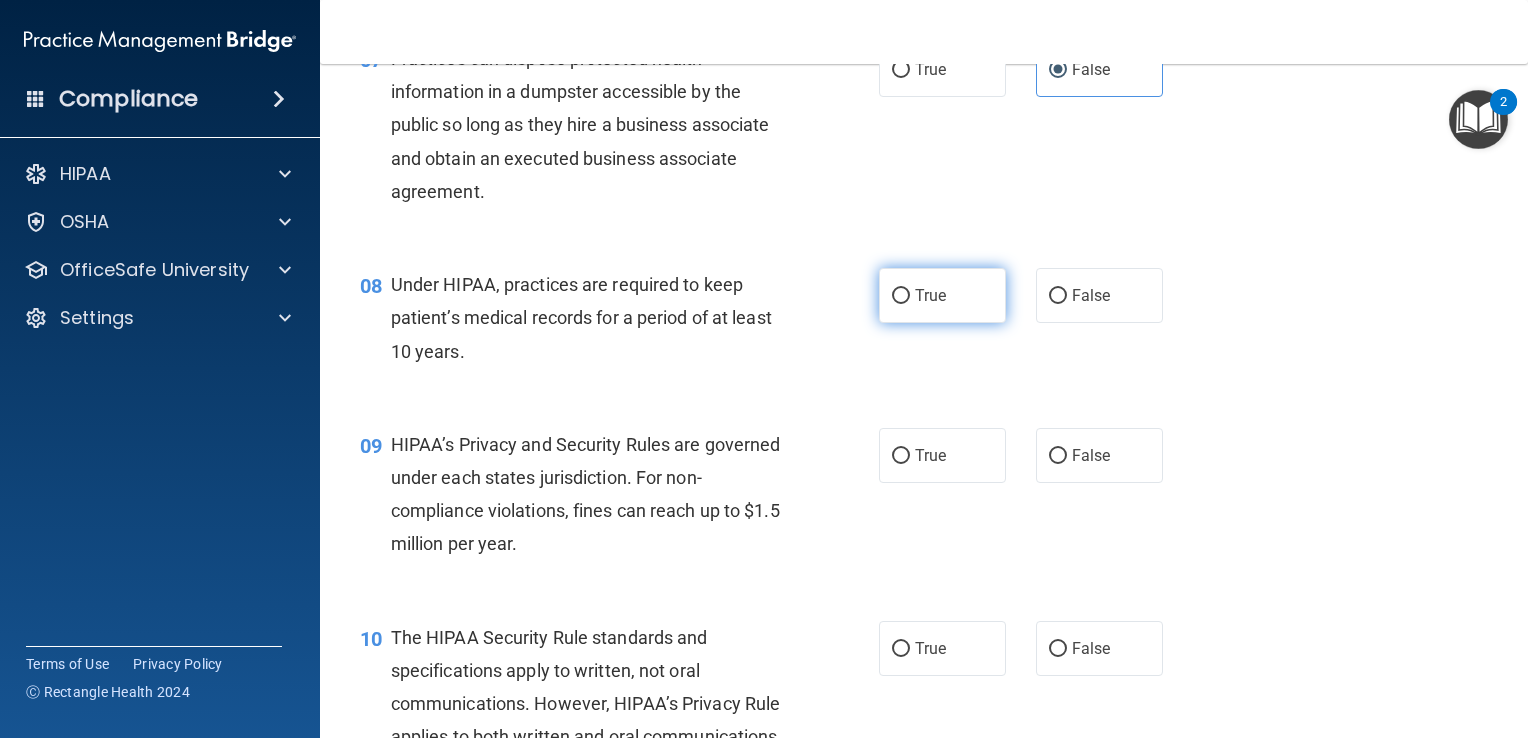 click on "True" at bounding box center [942, 295] 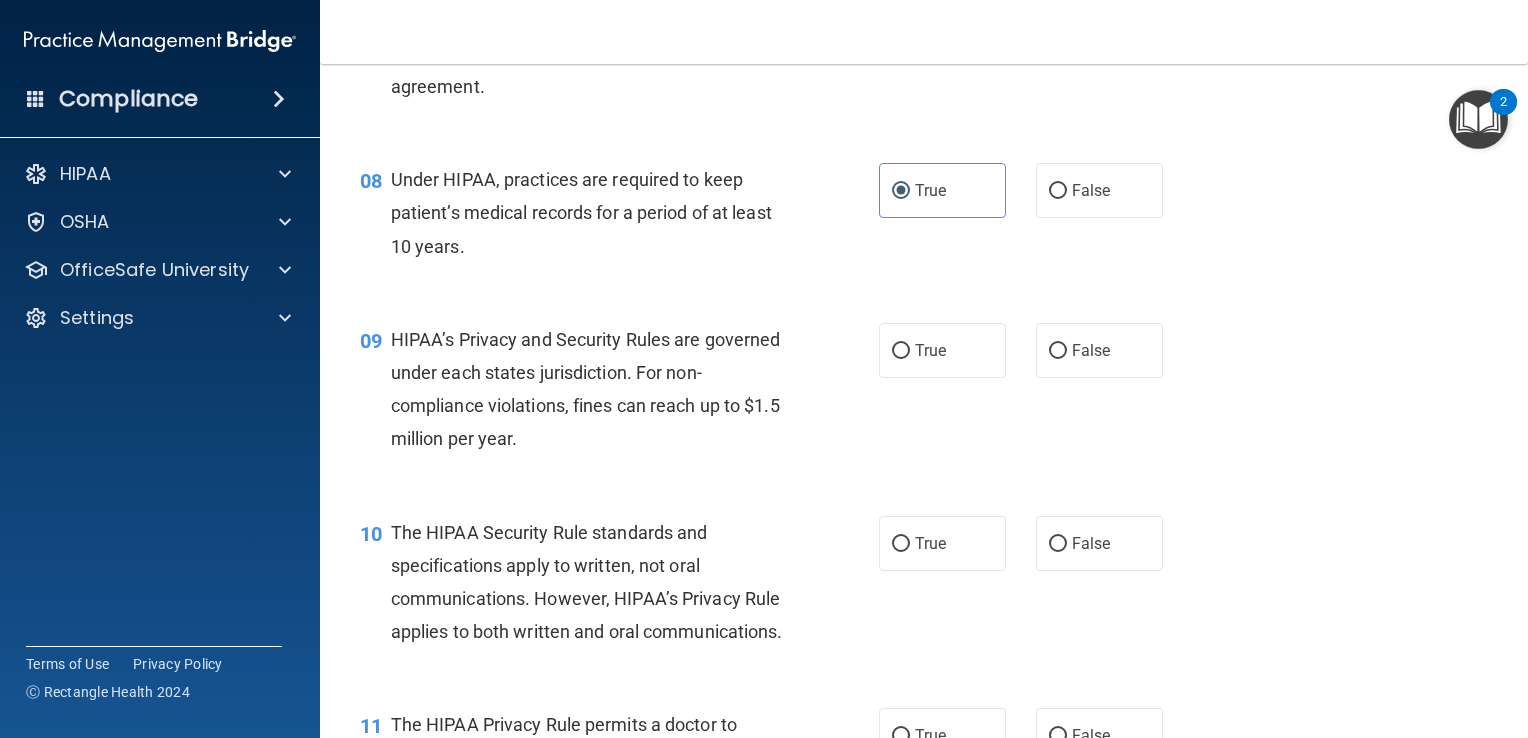 scroll, scrollTop: 1280, scrollLeft: 0, axis: vertical 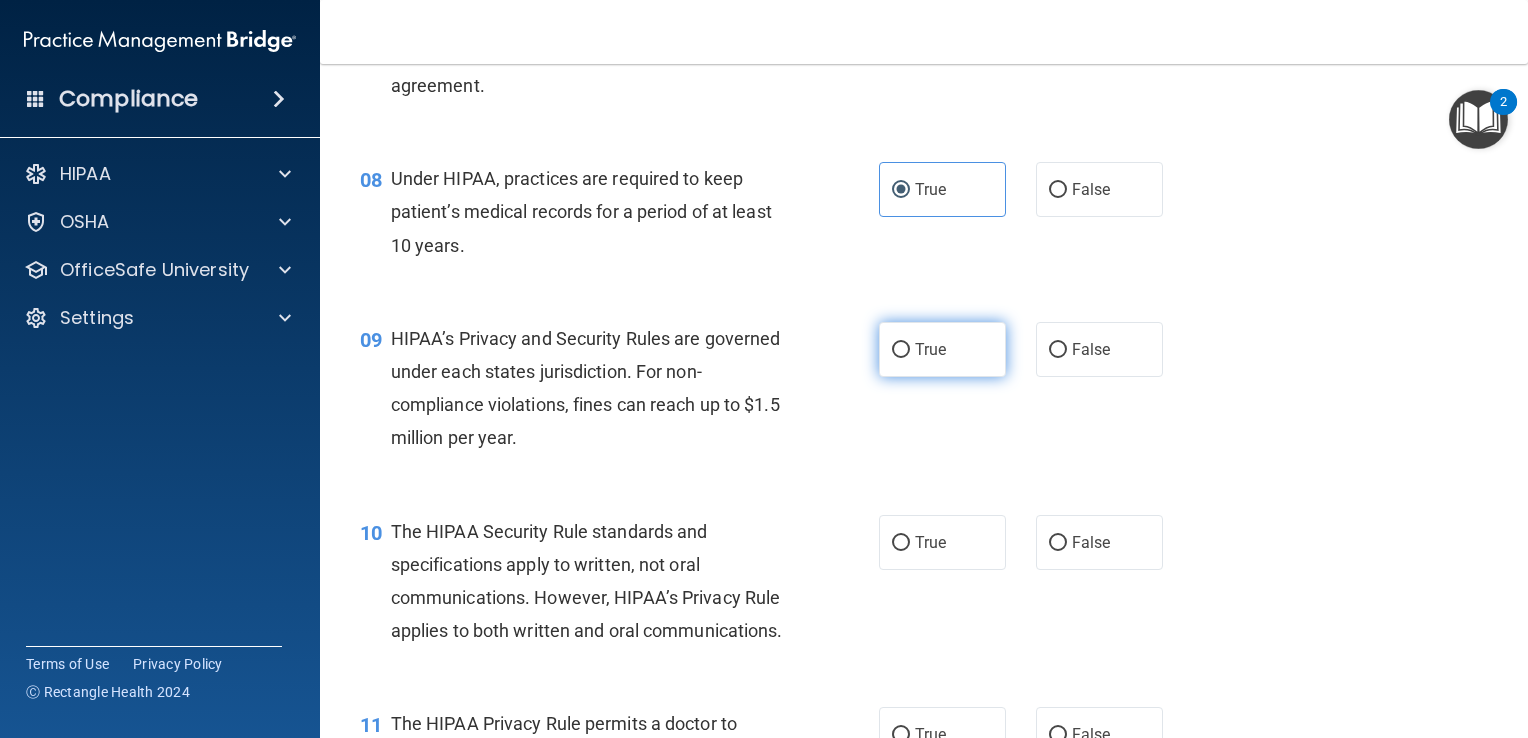 click on "True" at bounding box center [901, 350] 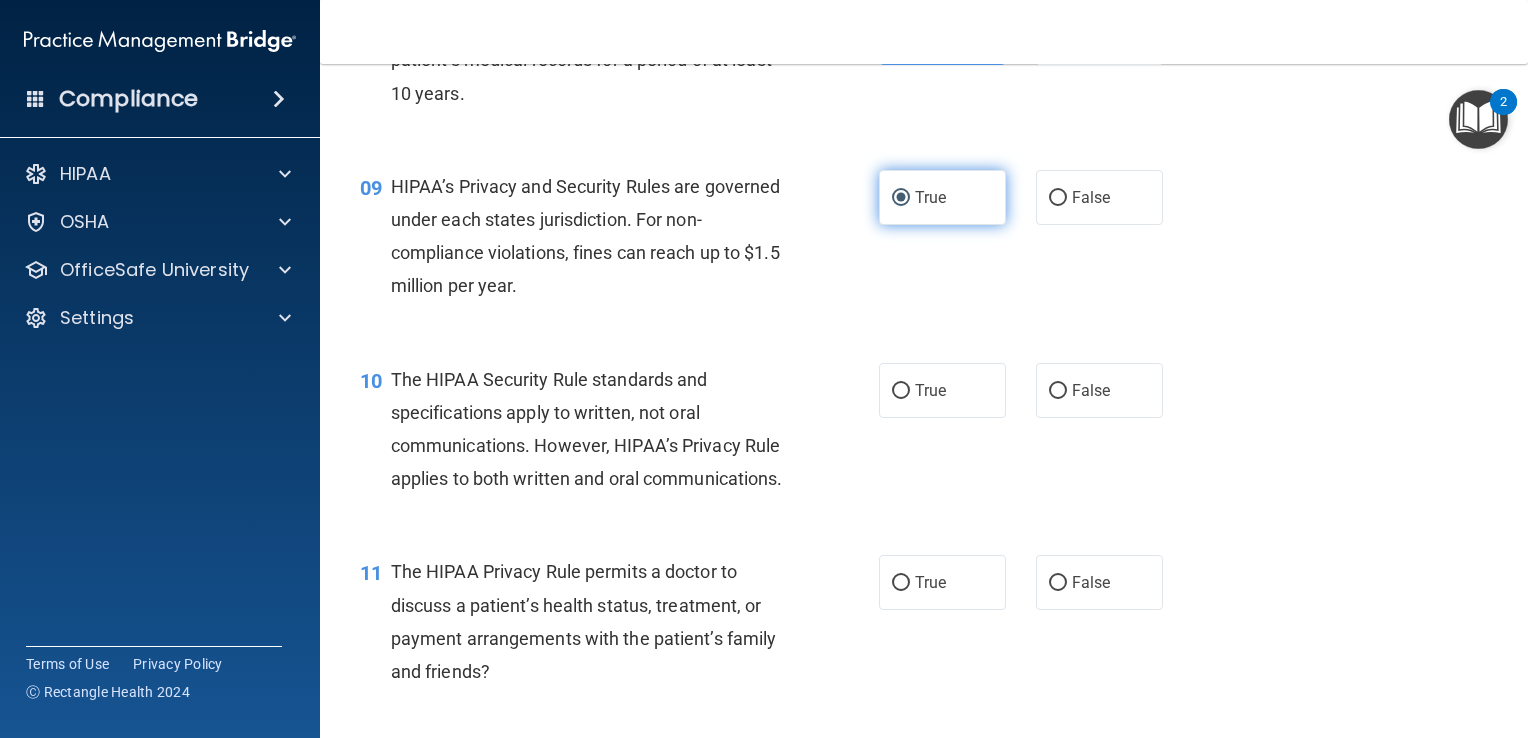 scroll, scrollTop: 1434, scrollLeft: 0, axis: vertical 